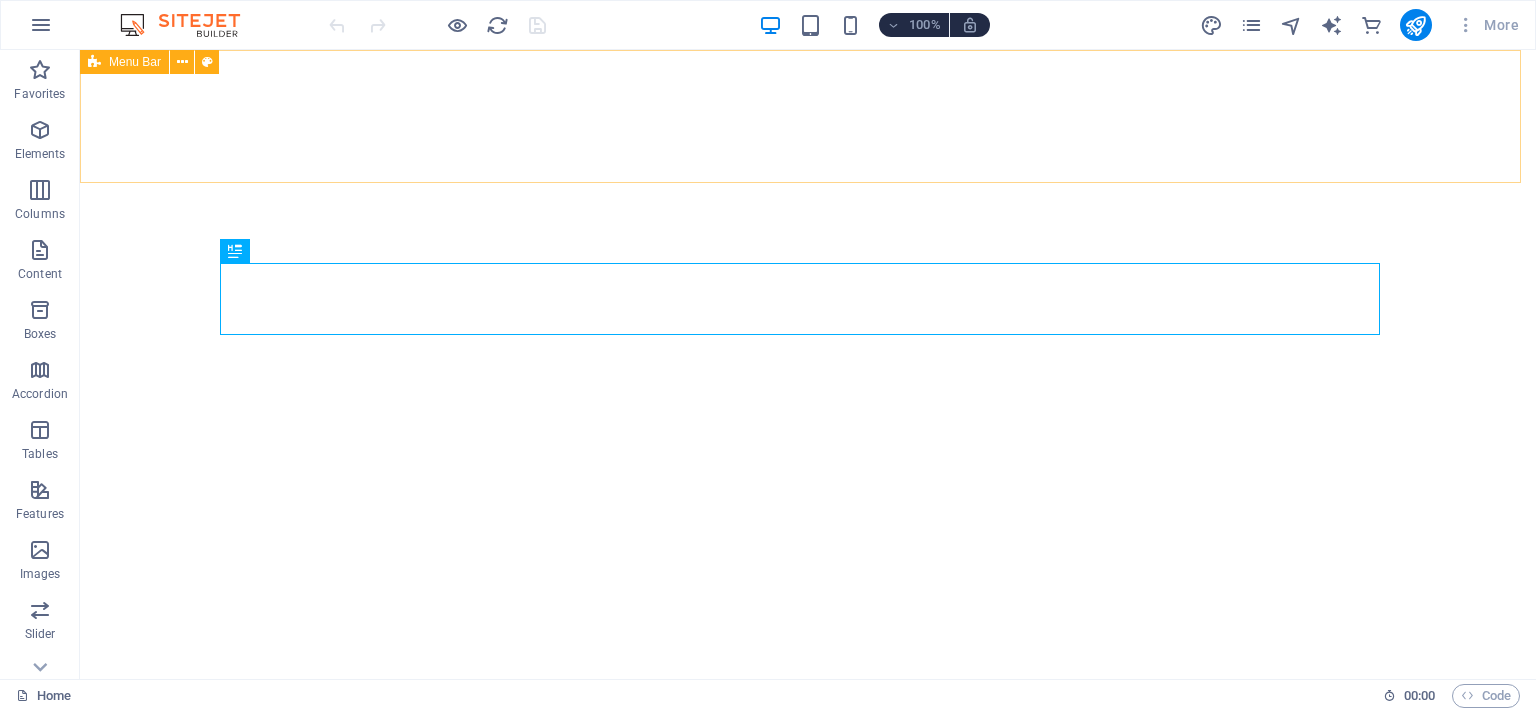 scroll, scrollTop: 0, scrollLeft: 0, axis: both 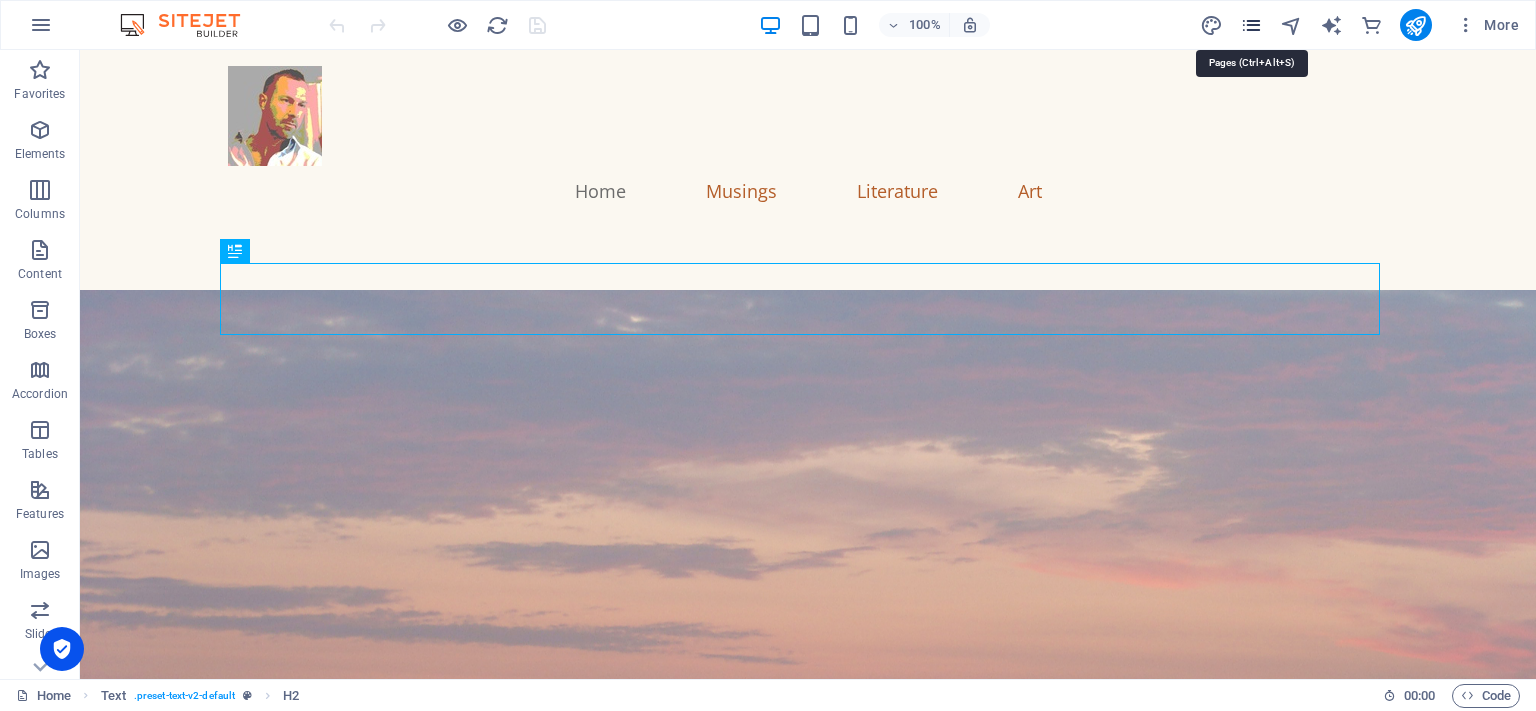 click at bounding box center [1251, 25] 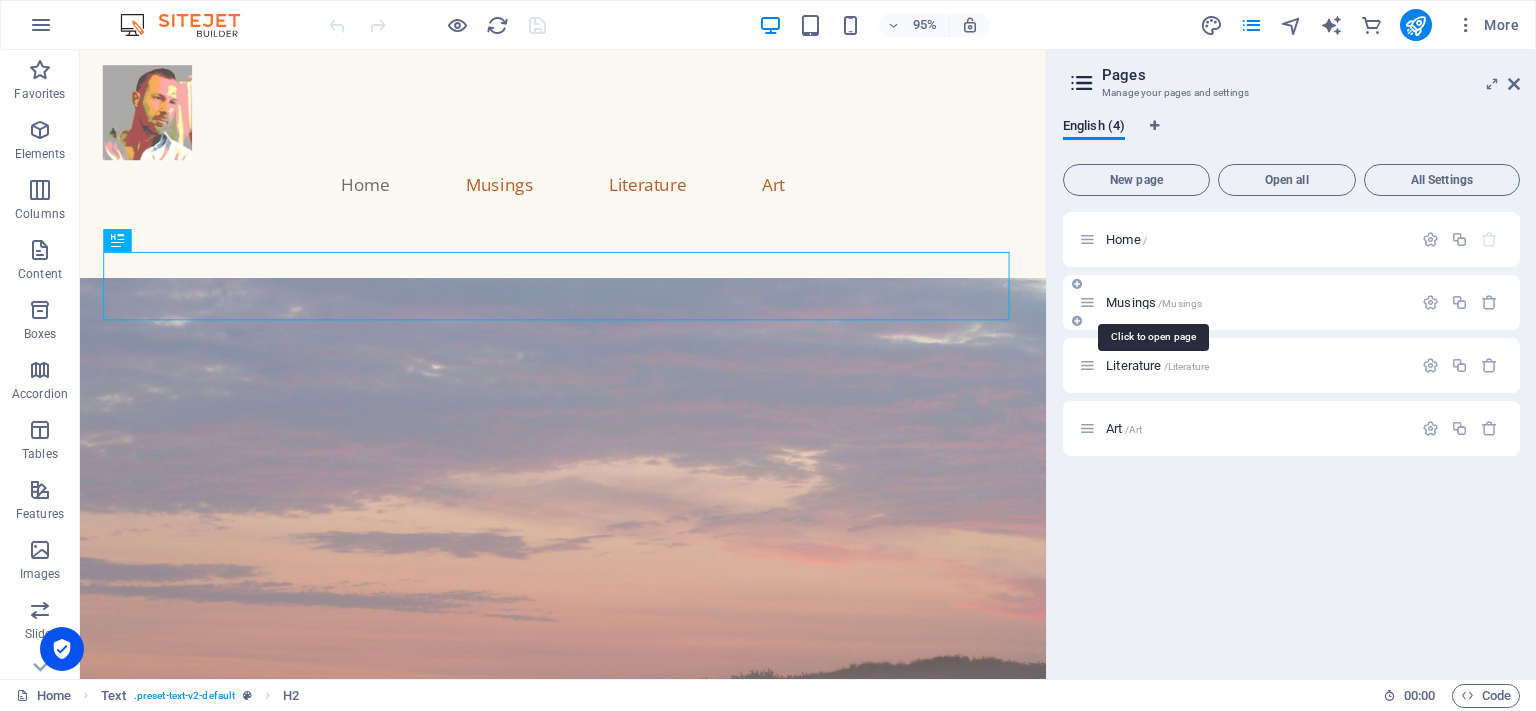 click on "/Musings" at bounding box center [1180, 303] 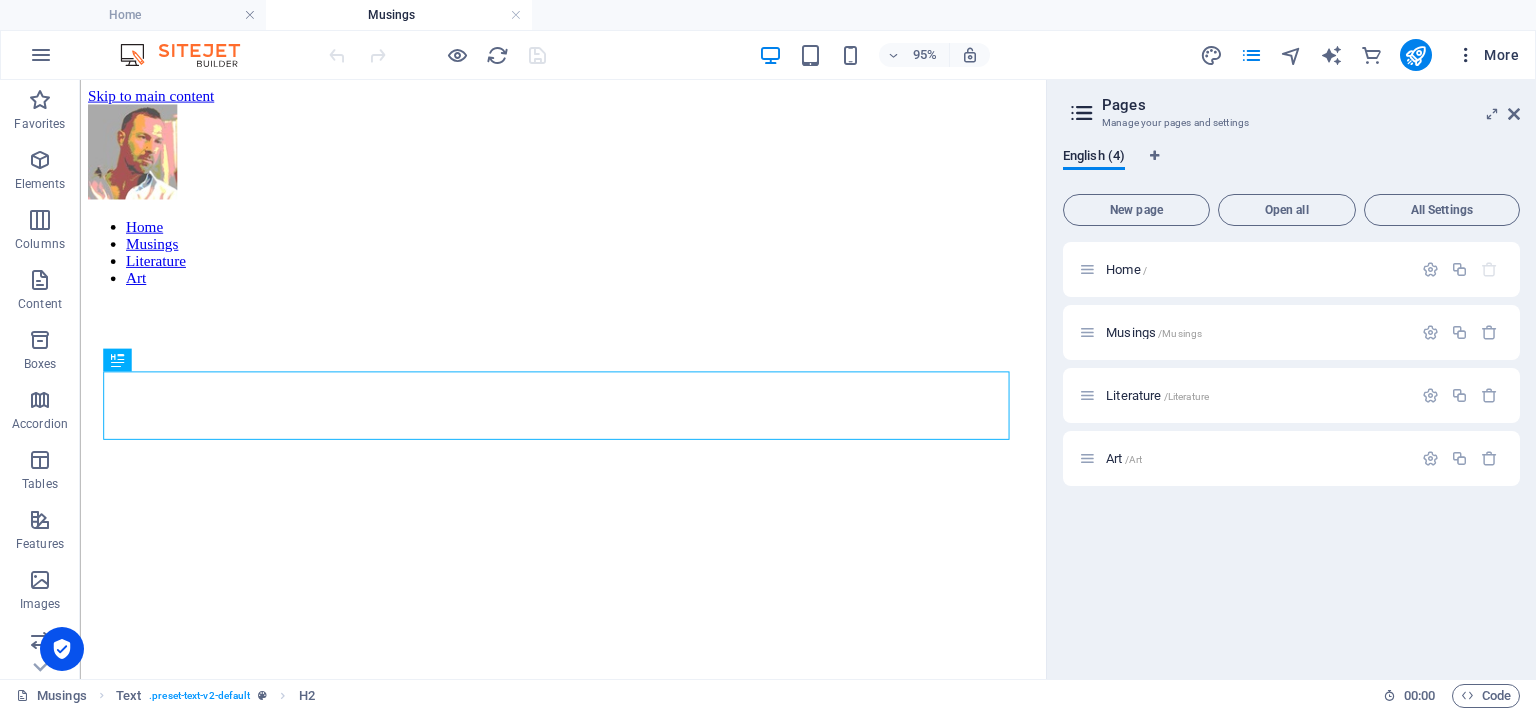 scroll, scrollTop: 790, scrollLeft: 0, axis: vertical 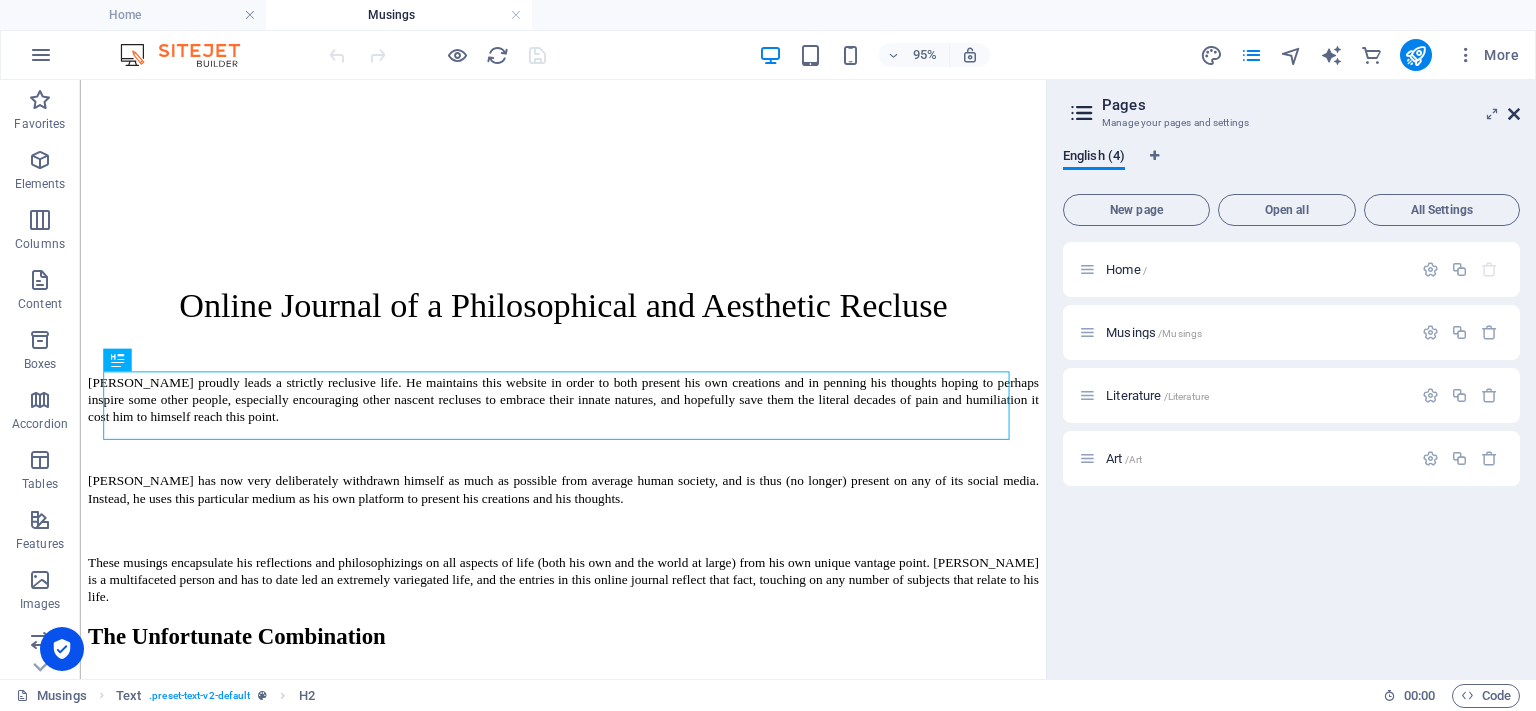 click at bounding box center (1514, 114) 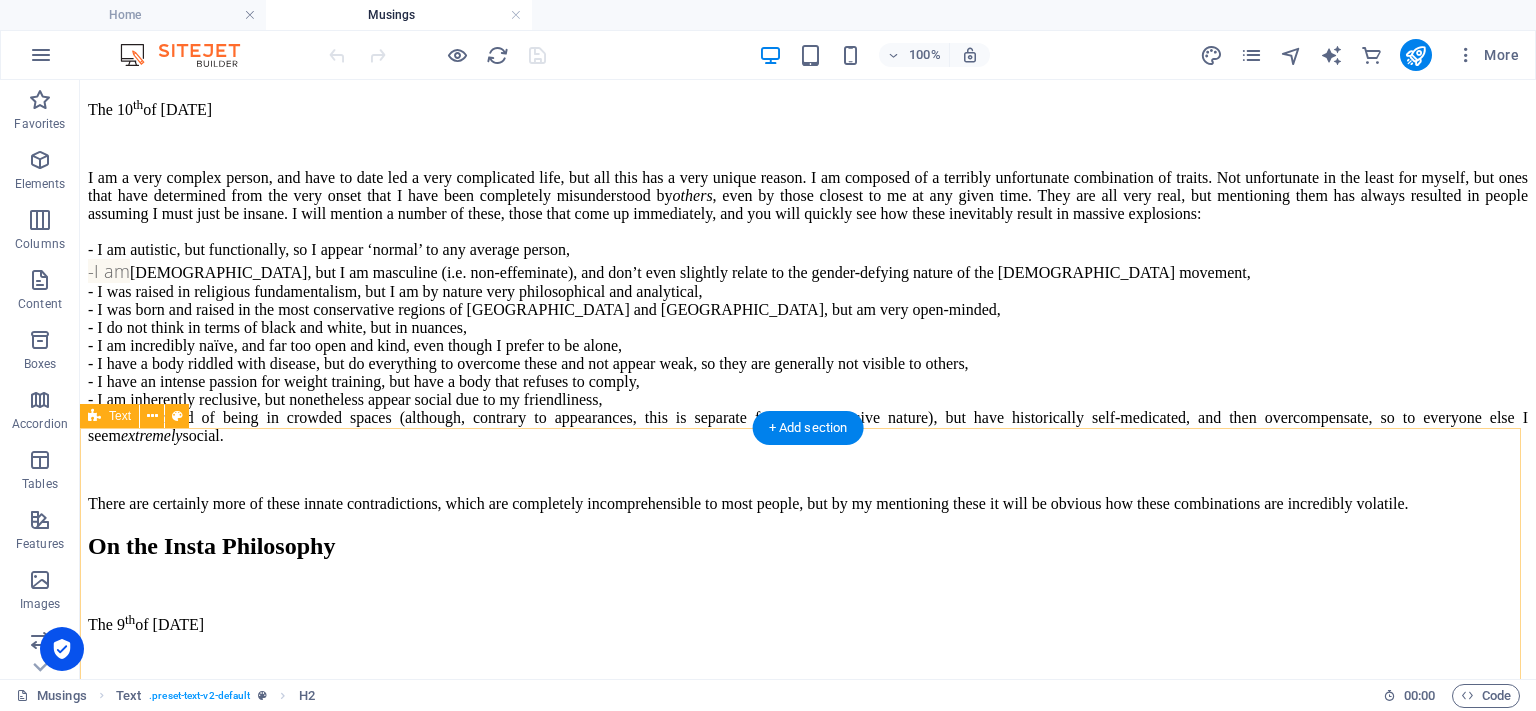 scroll, scrollTop: 1390, scrollLeft: 0, axis: vertical 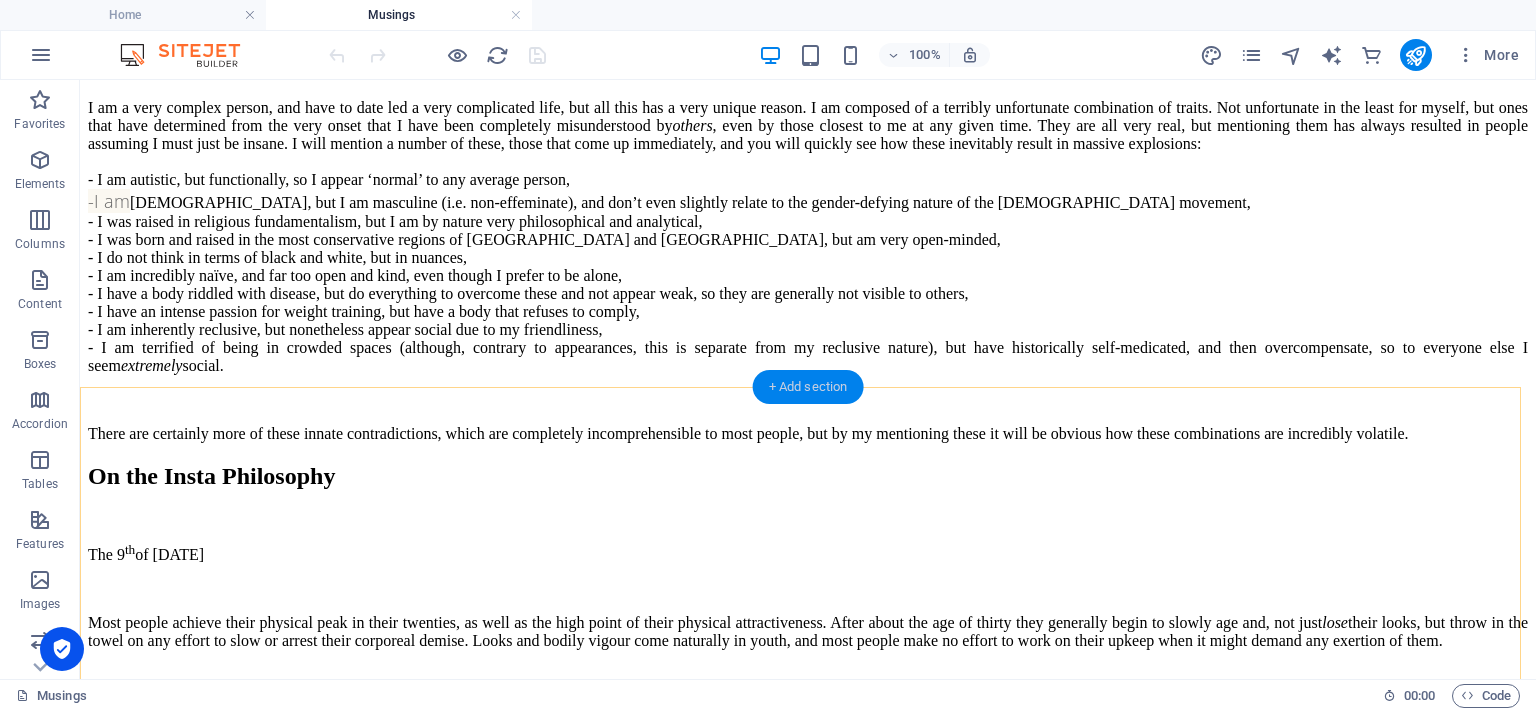 click on "+ Add section" at bounding box center [808, 387] 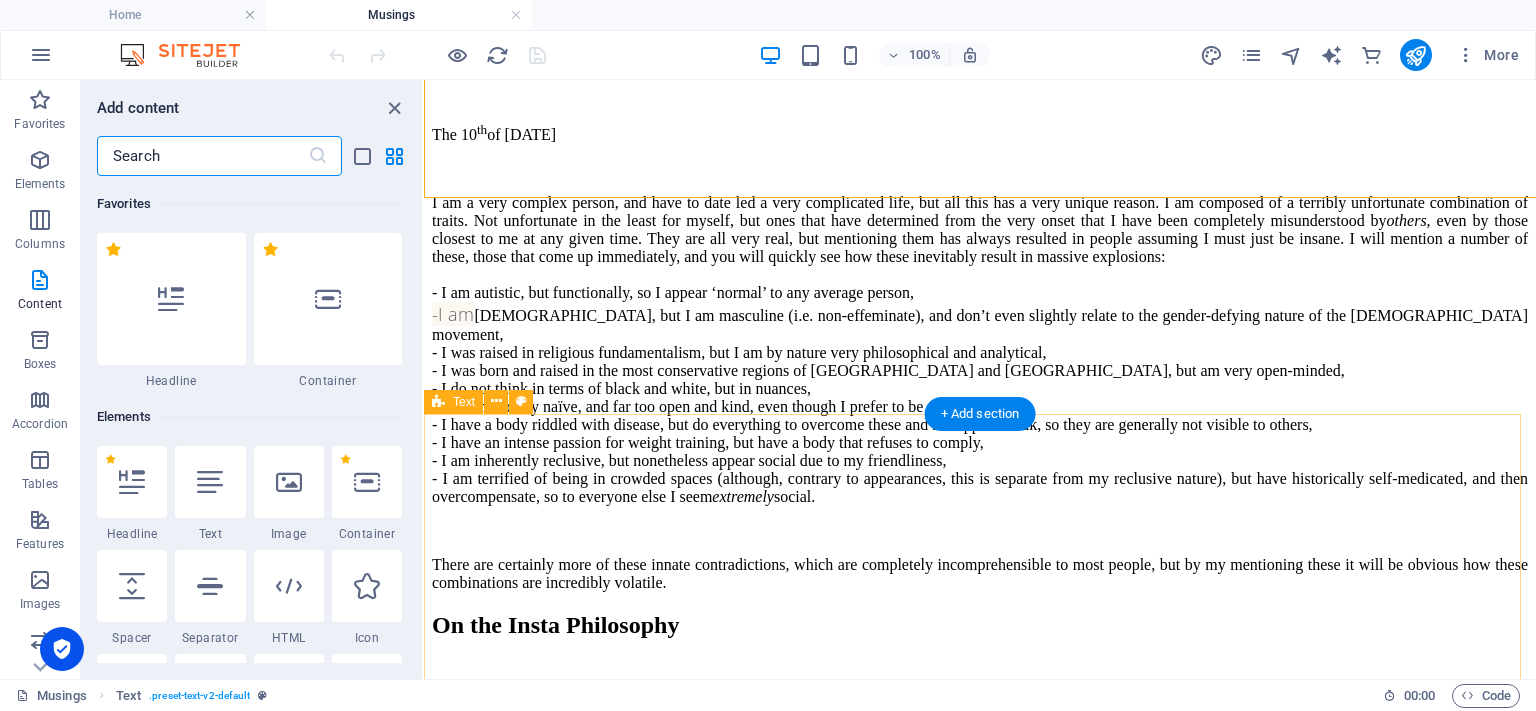 scroll, scrollTop: 1579, scrollLeft: 0, axis: vertical 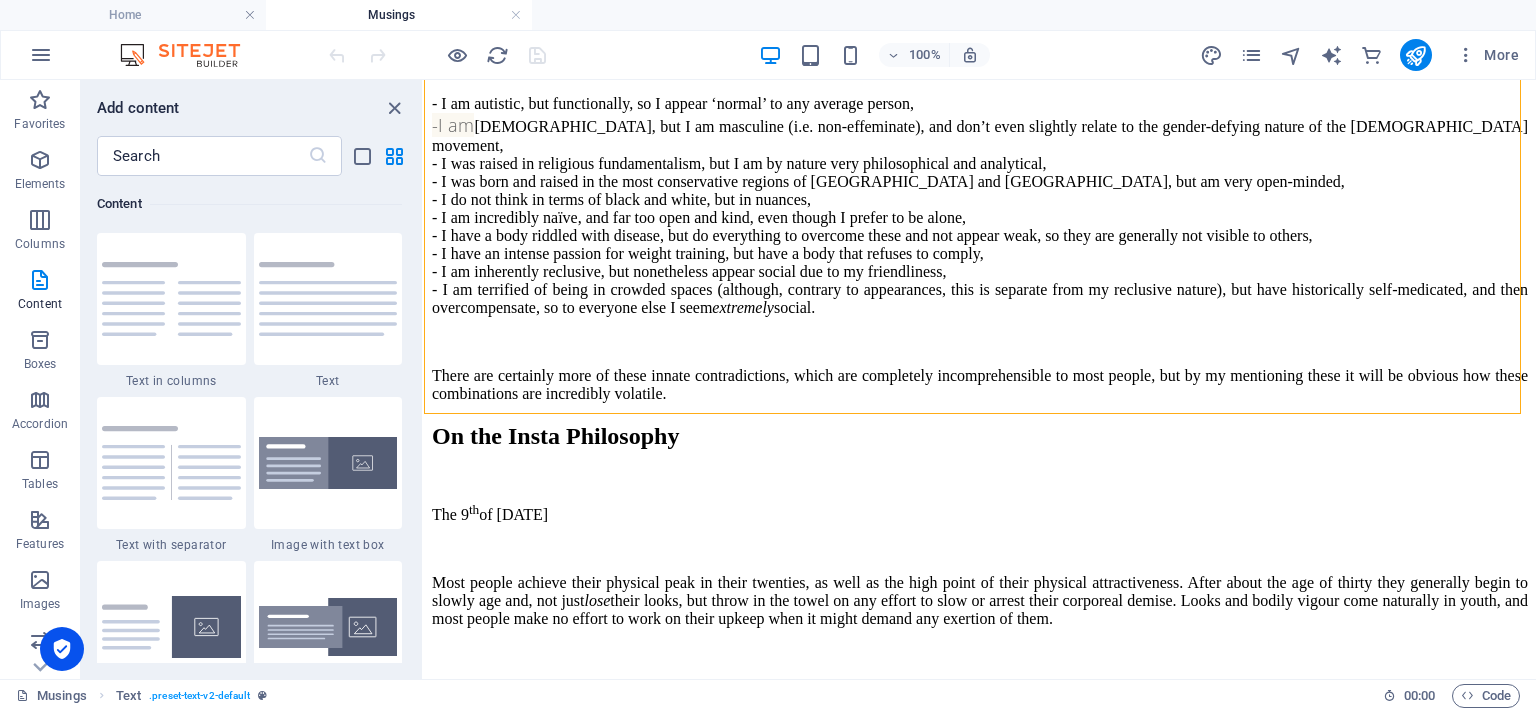 click at bounding box center (328, 299) 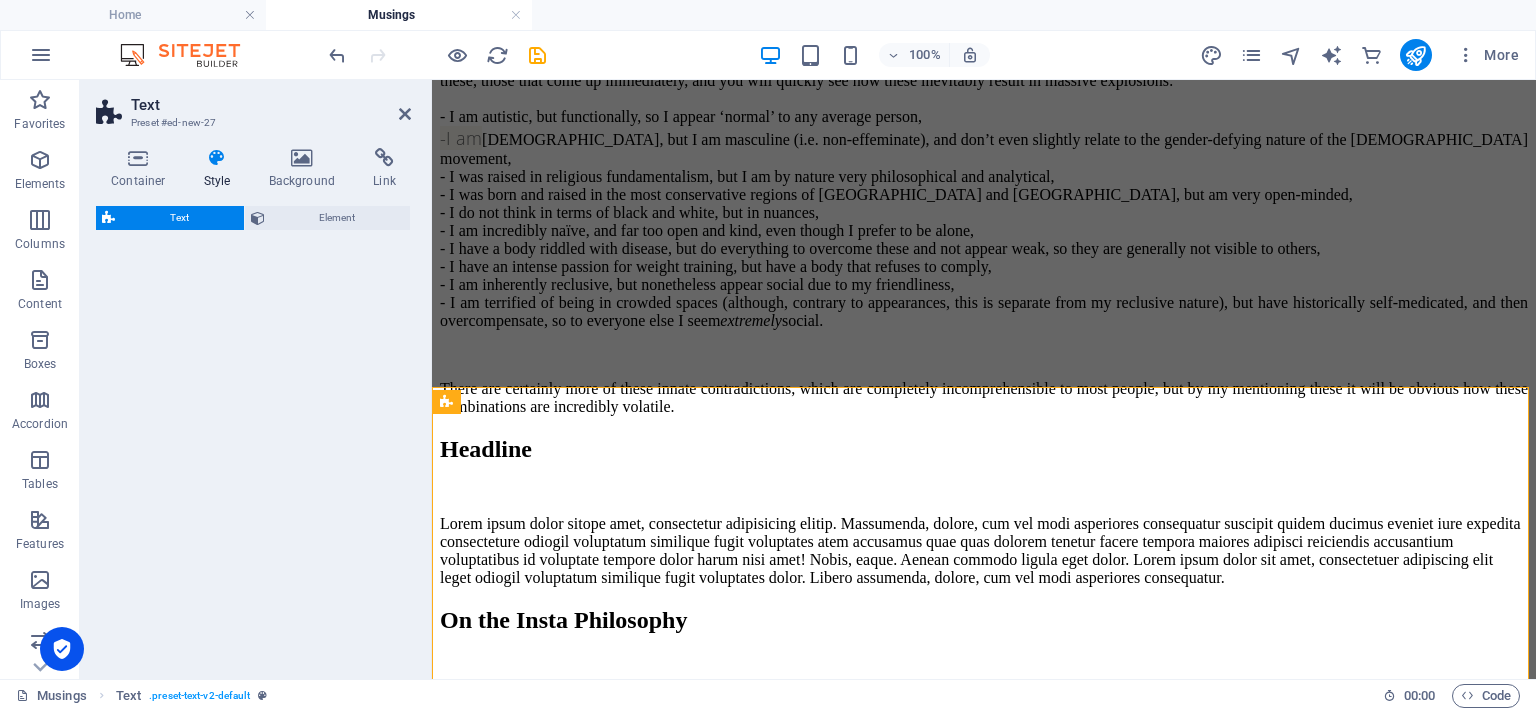 scroll, scrollTop: 1606, scrollLeft: 0, axis: vertical 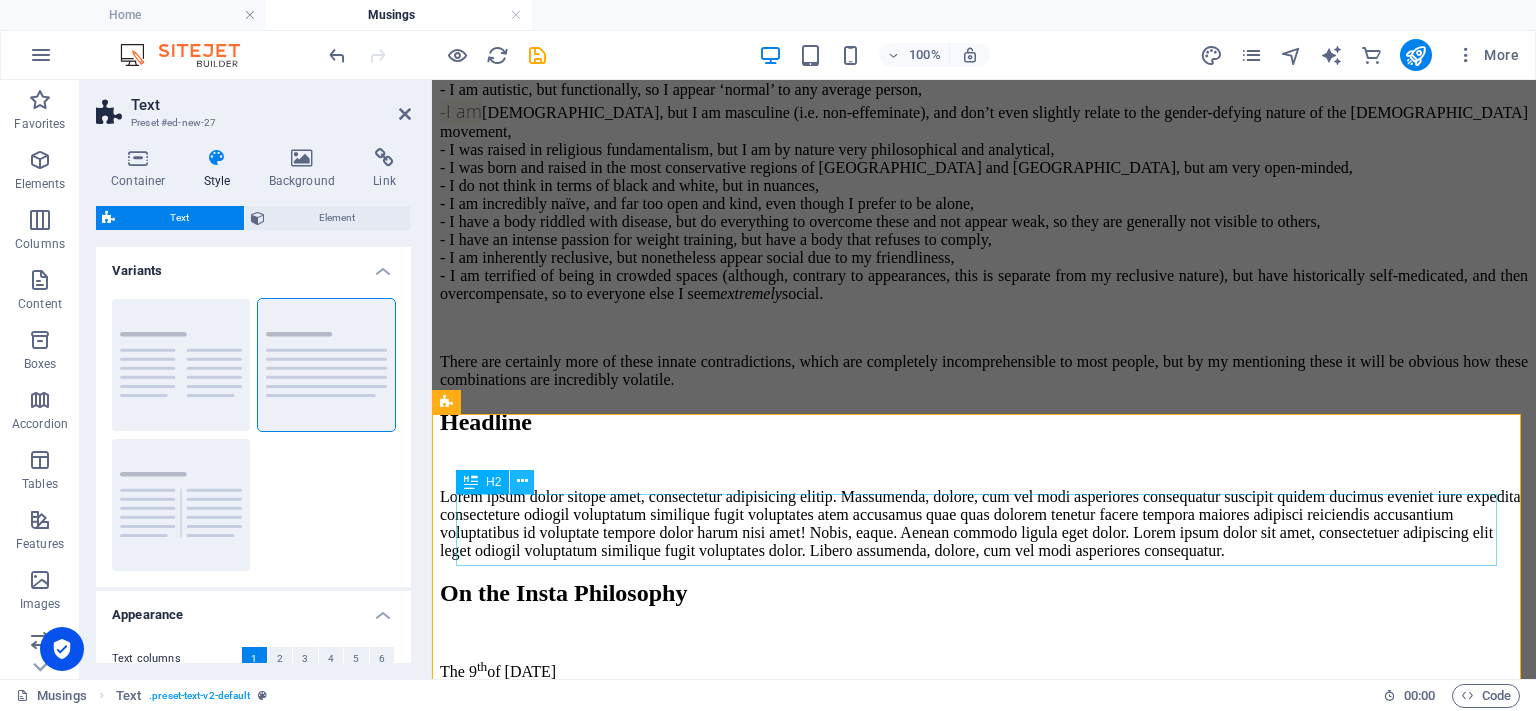 click at bounding box center [522, 481] 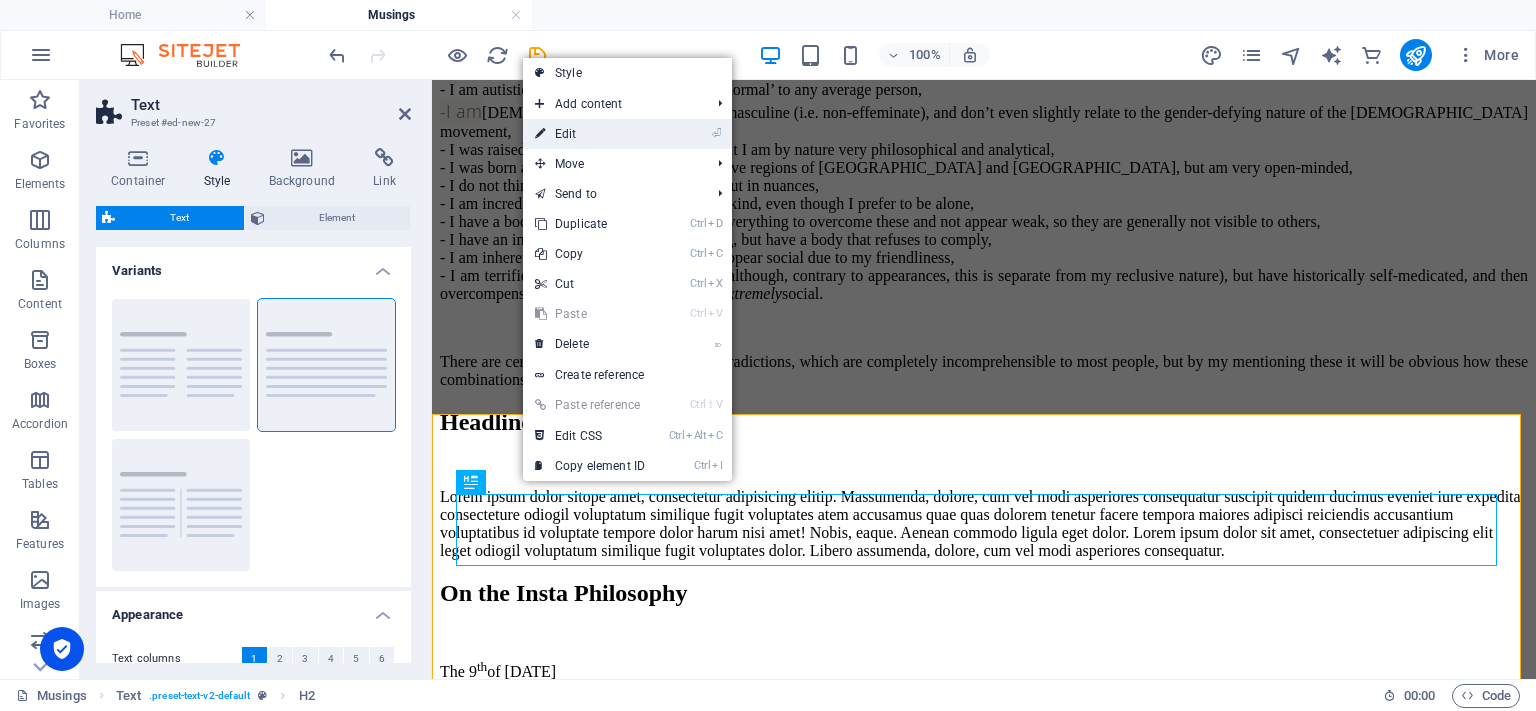 click on "⏎  Edit" at bounding box center [590, 134] 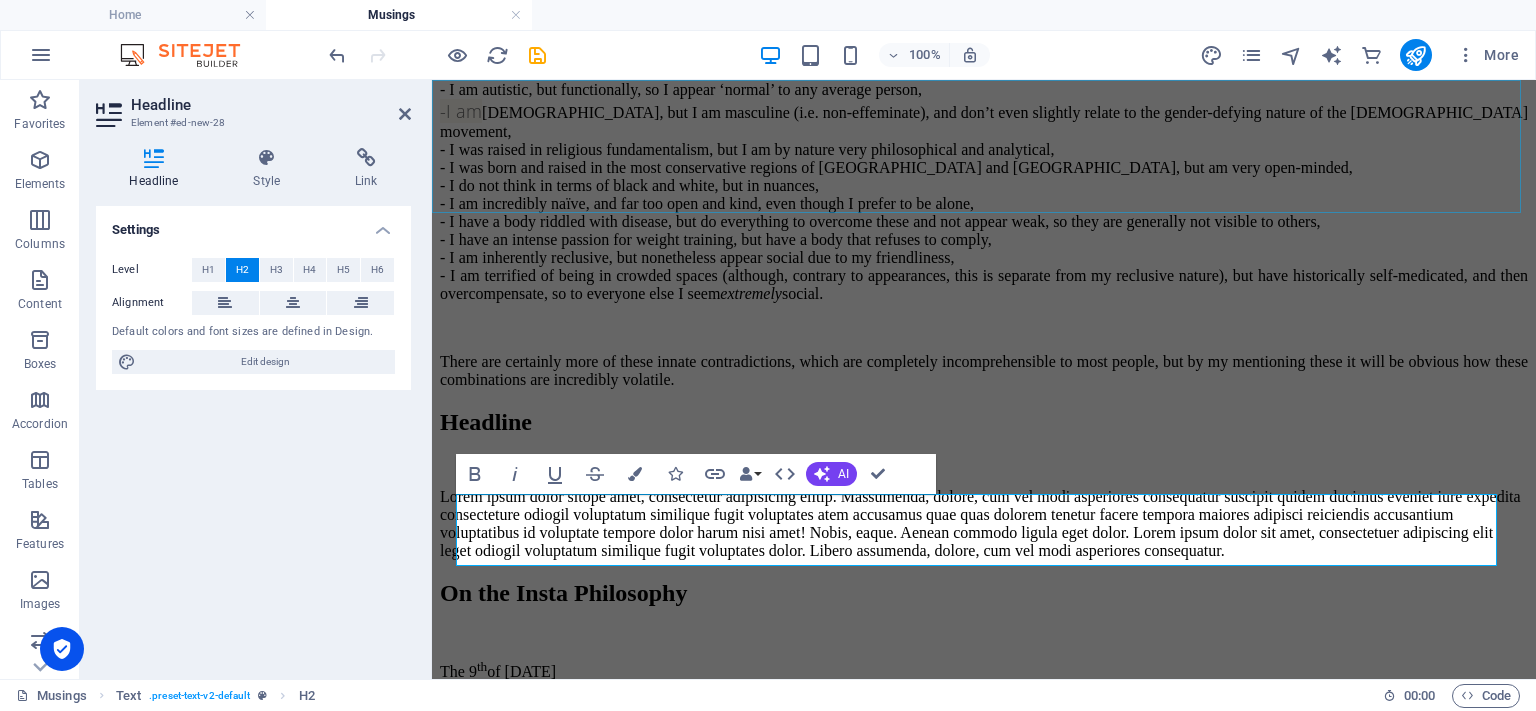 type 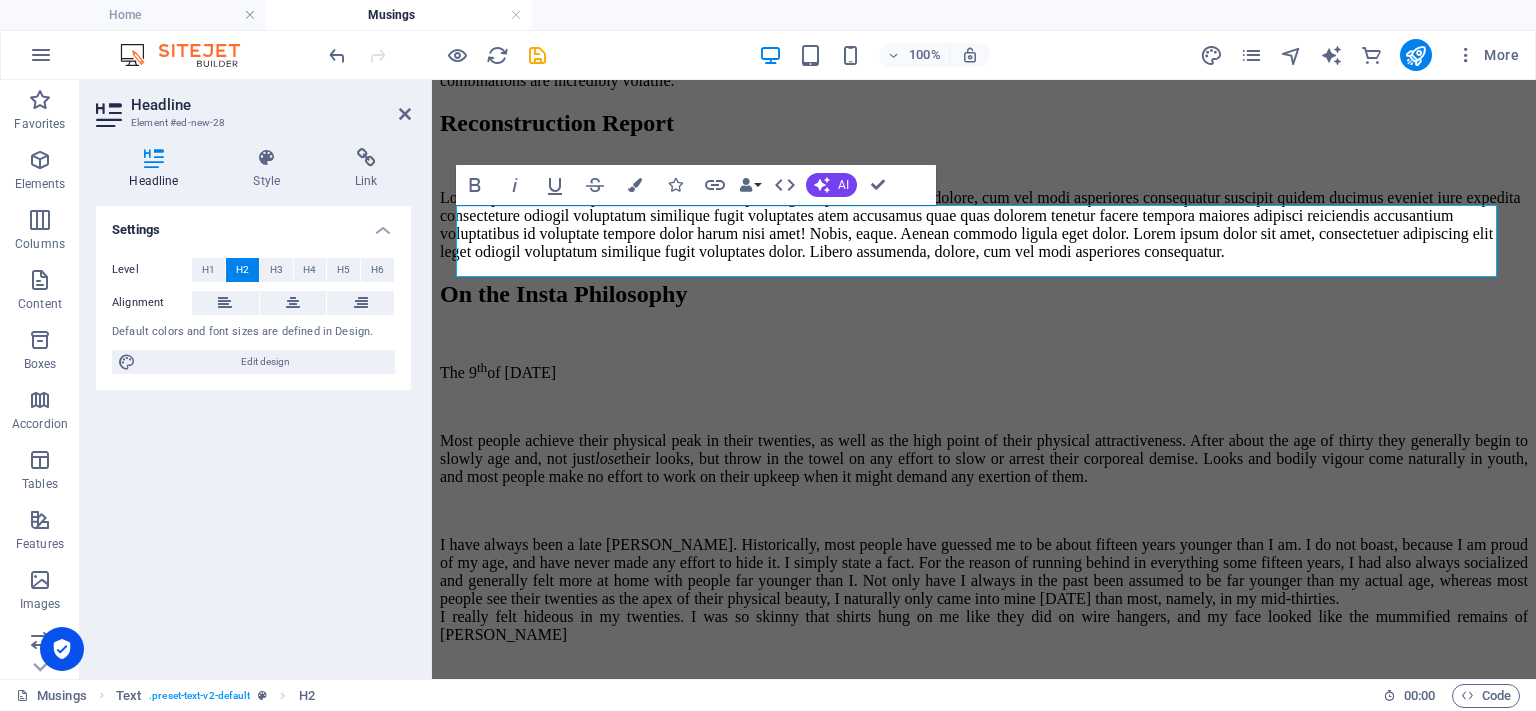 scroll, scrollTop: 1906, scrollLeft: 0, axis: vertical 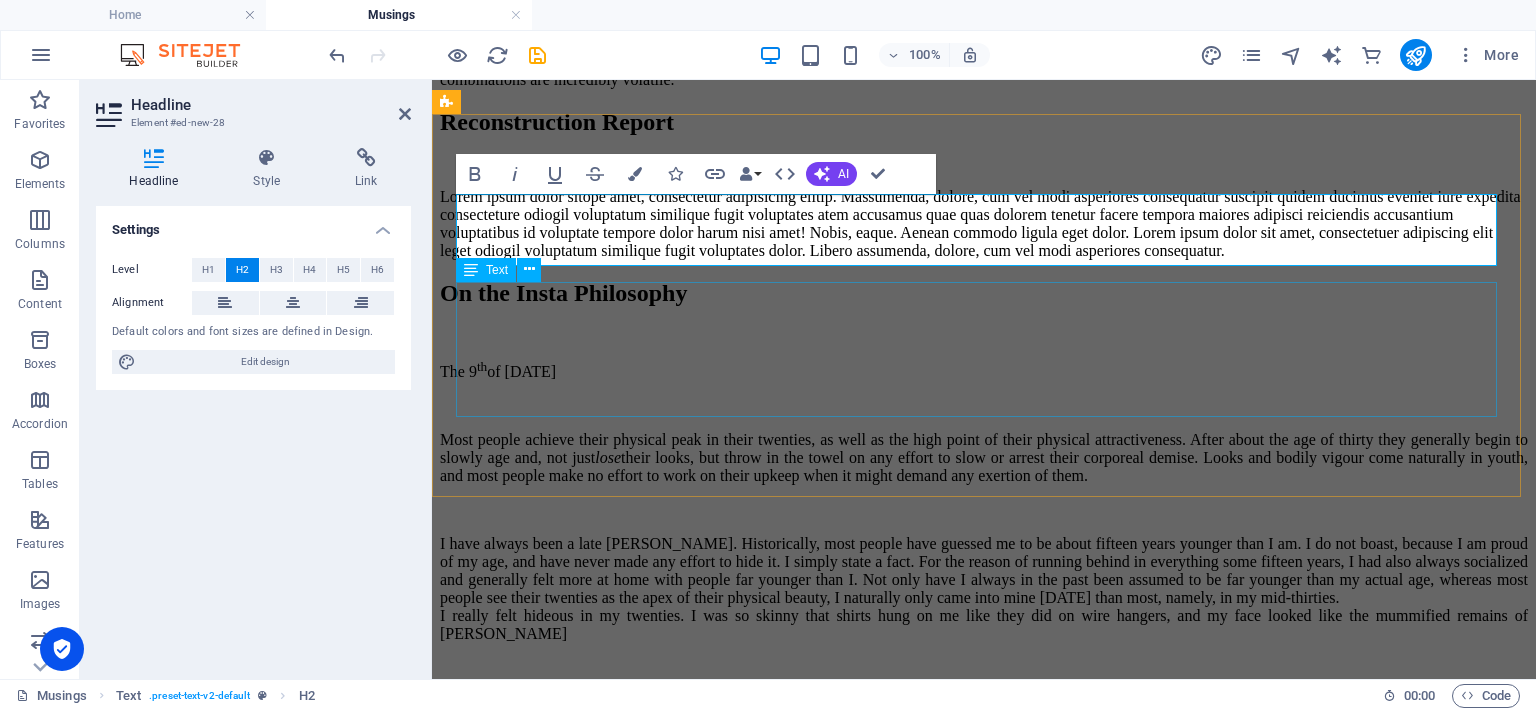 click on "Lorem ipsum dolor sitope amet, consectetur adipisicing elitip. Massumenda, dolore, cum vel modi asperiores consequatur suscipit quidem ducimus eveniet iure expedita consecteture odiogil voluptatum similique fugit voluptates atem accusamus quae quas dolorem tenetur facere tempora maiores adipisci reiciendis accusantium voluptatibus id voluptate tempore dolor harum nisi amet! Nobis, eaque. Aenean commodo ligula eget dolor. Lorem ipsum dolor sit amet, consectetuer adipiscing elit leget odiogil voluptatum similique fugit voluptates dolor. Libero assumenda, dolore, cum vel modi asperiores consequatur." at bounding box center (984, 224) 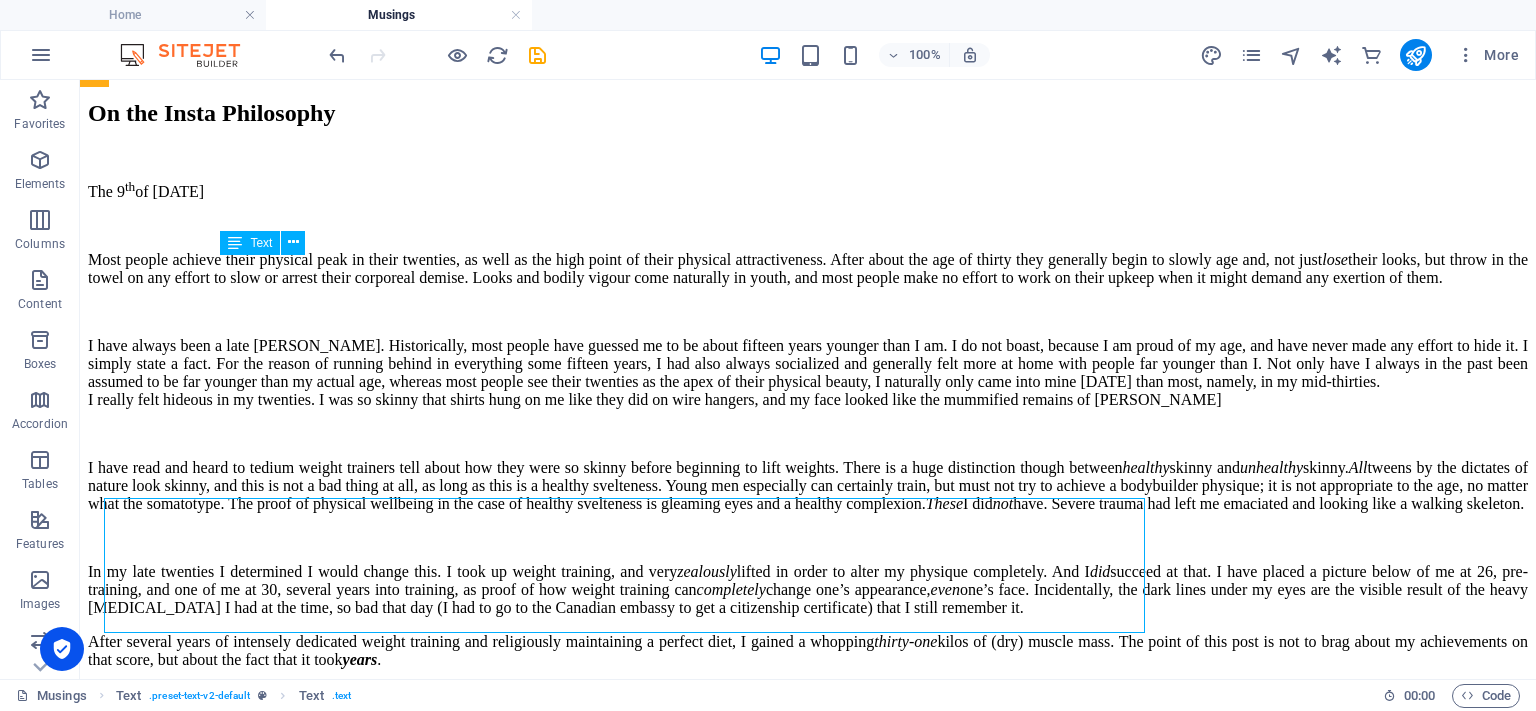 scroll, scrollTop: 1690, scrollLeft: 0, axis: vertical 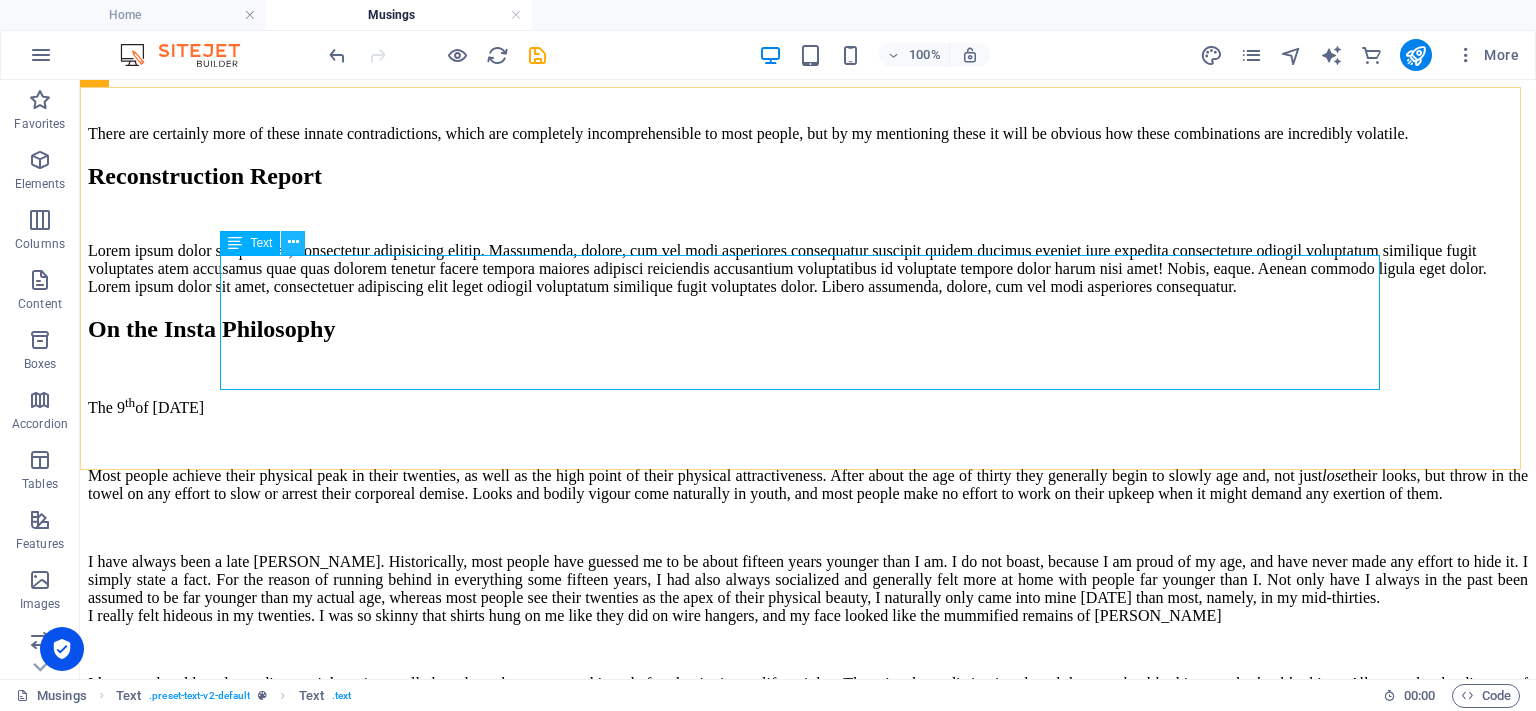 click at bounding box center (293, 242) 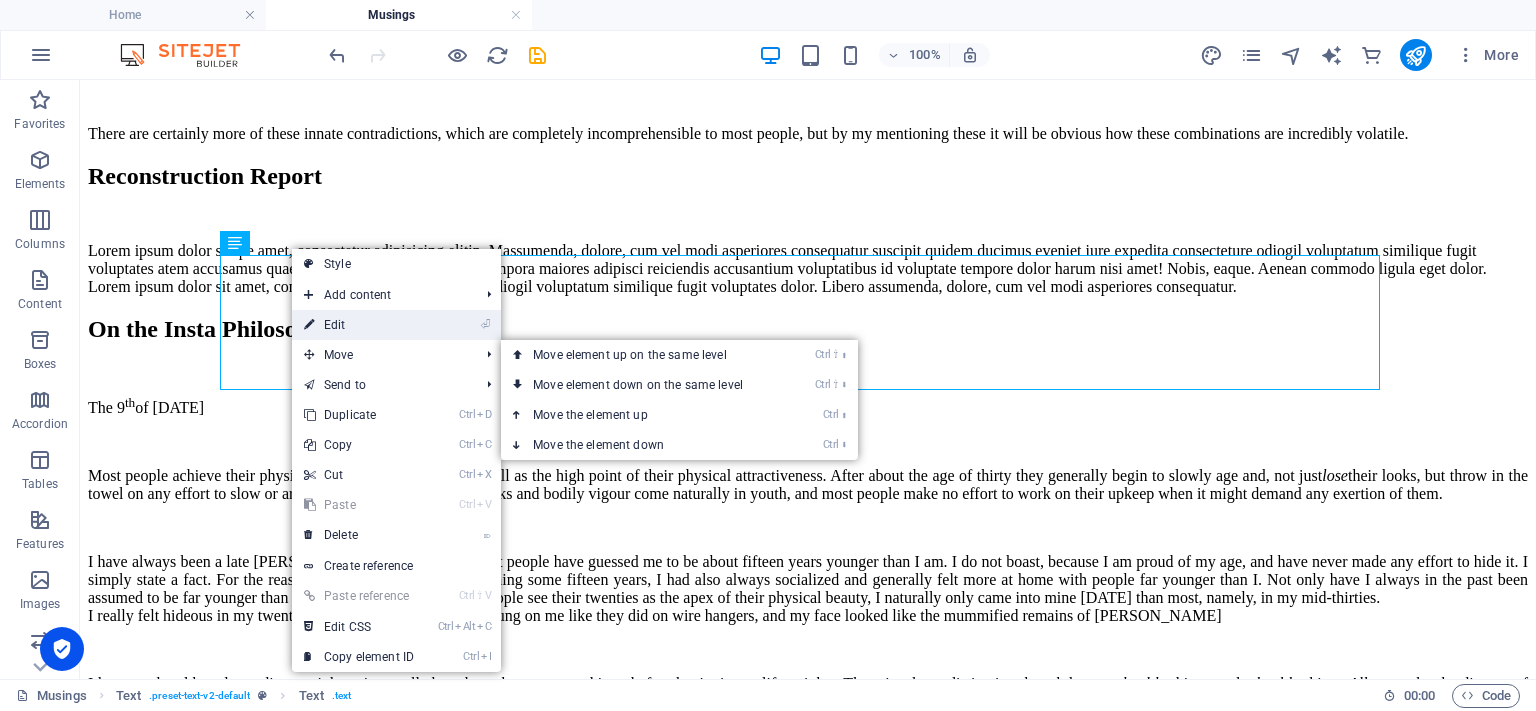 click on "⏎  Edit" at bounding box center [359, 325] 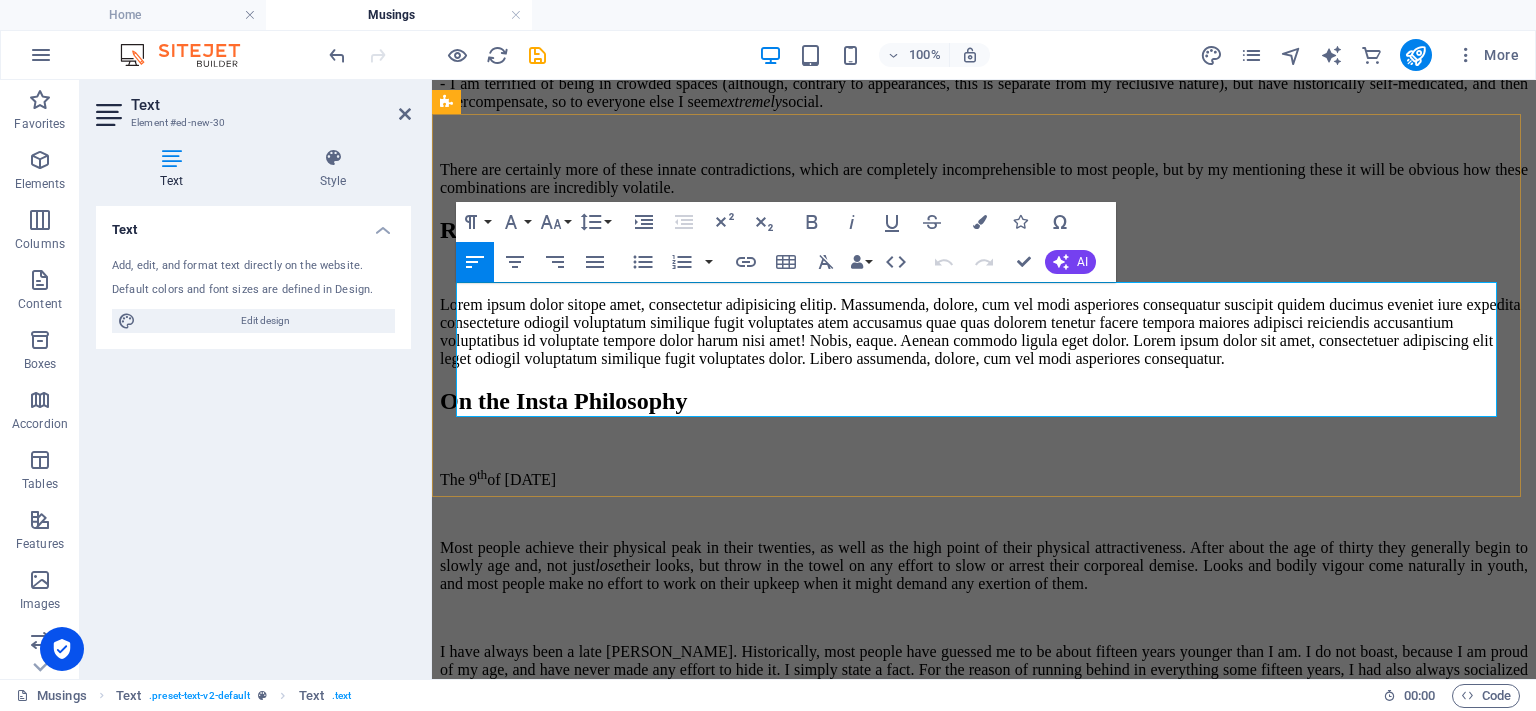 scroll, scrollTop: 1906, scrollLeft: 0, axis: vertical 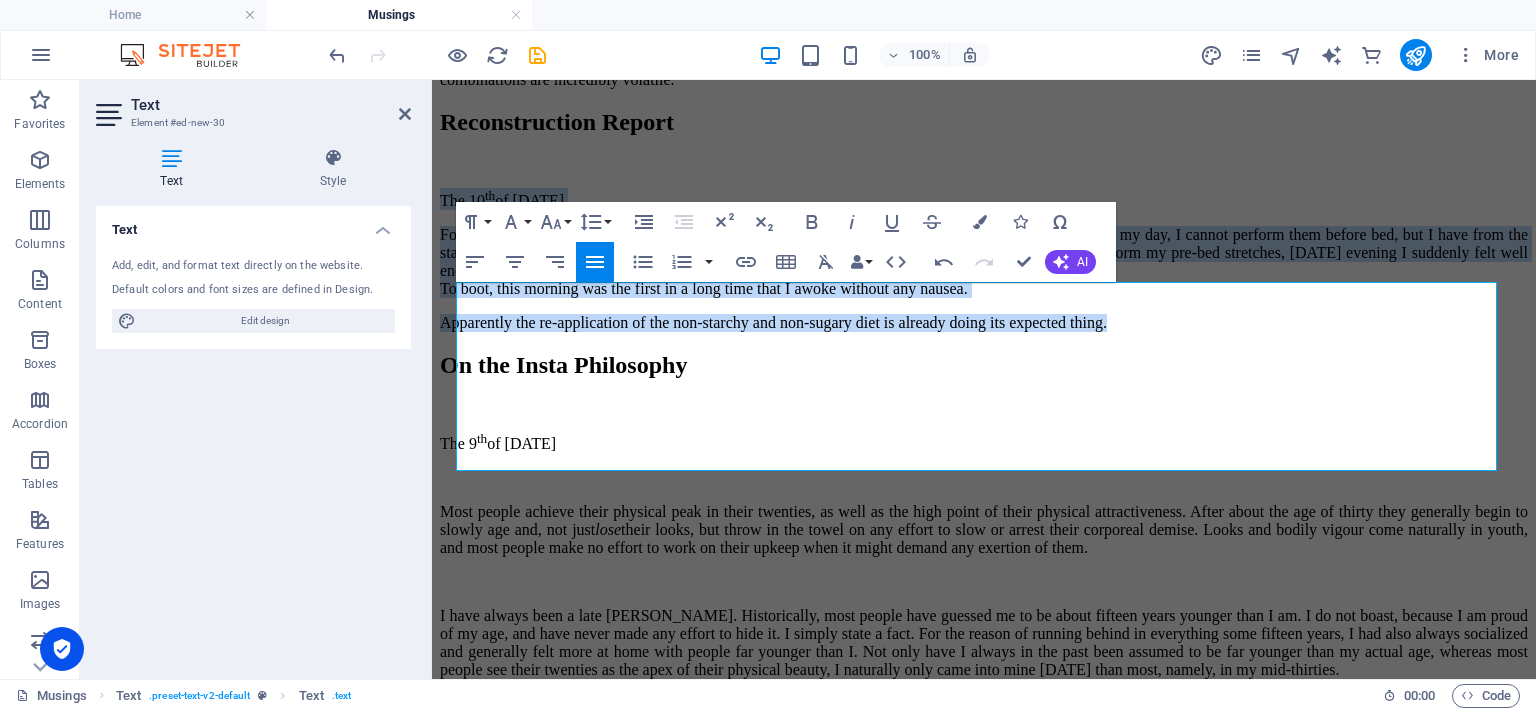 click 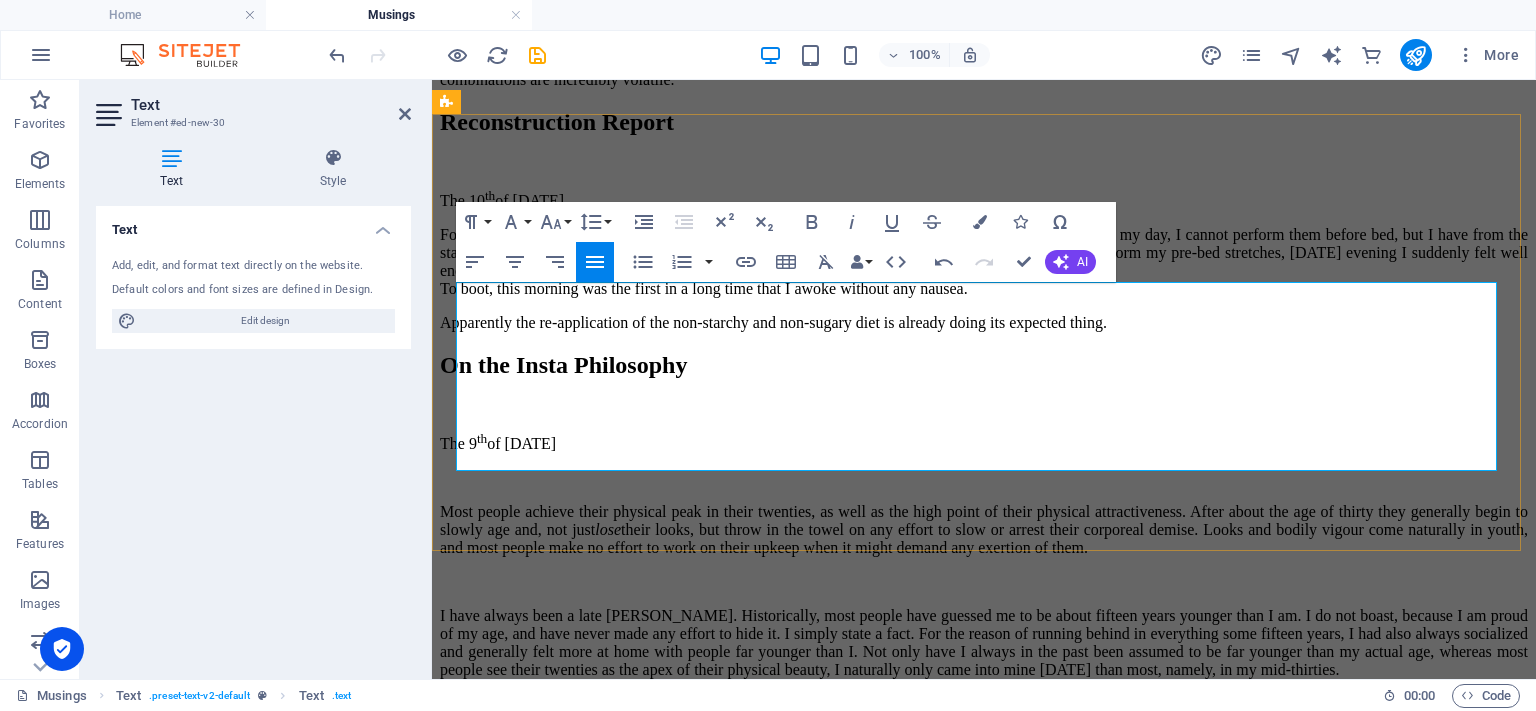 click on "The [DATE]" at bounding box center [984, 199] 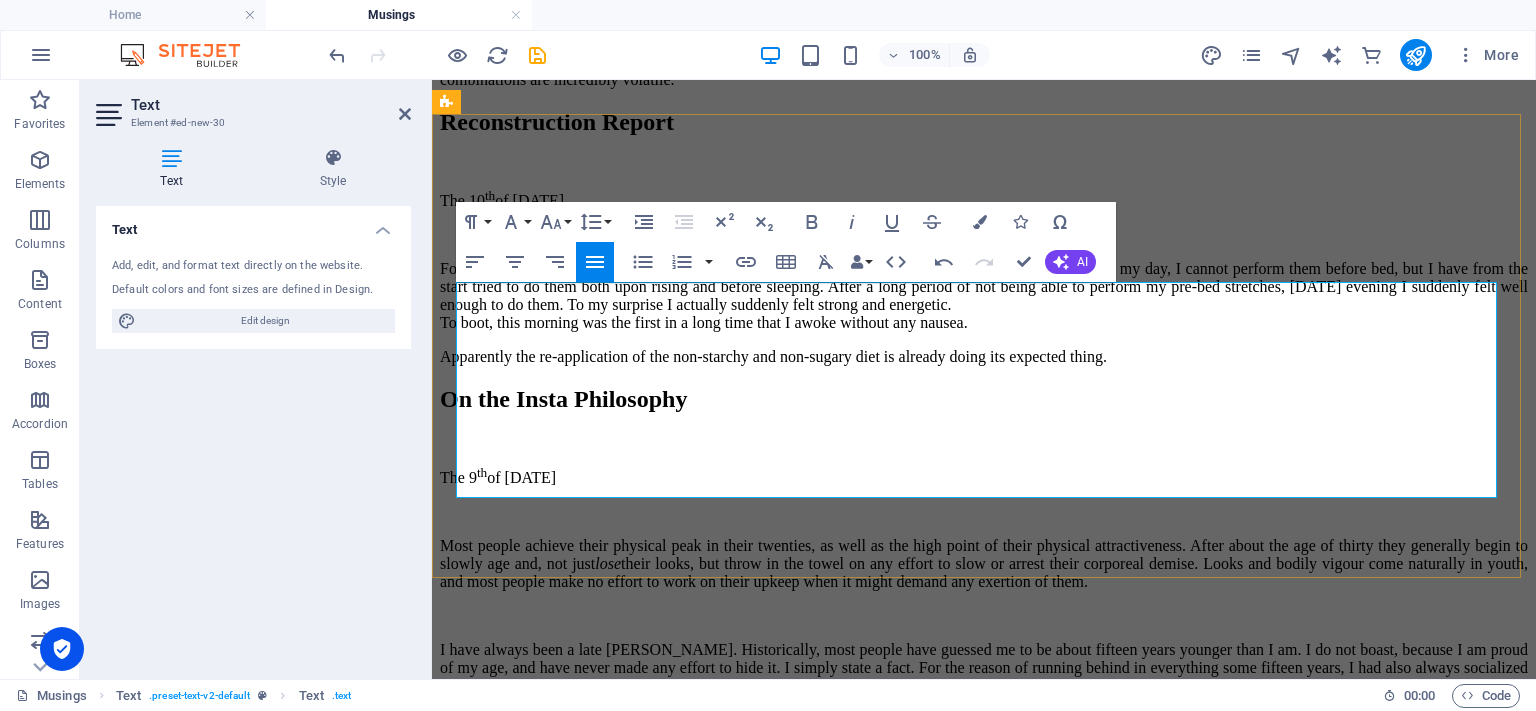 drag, startPoint x: 1131, startPoint y: 457, endPoint x: 1131, endPoint y: 443, distance: 14 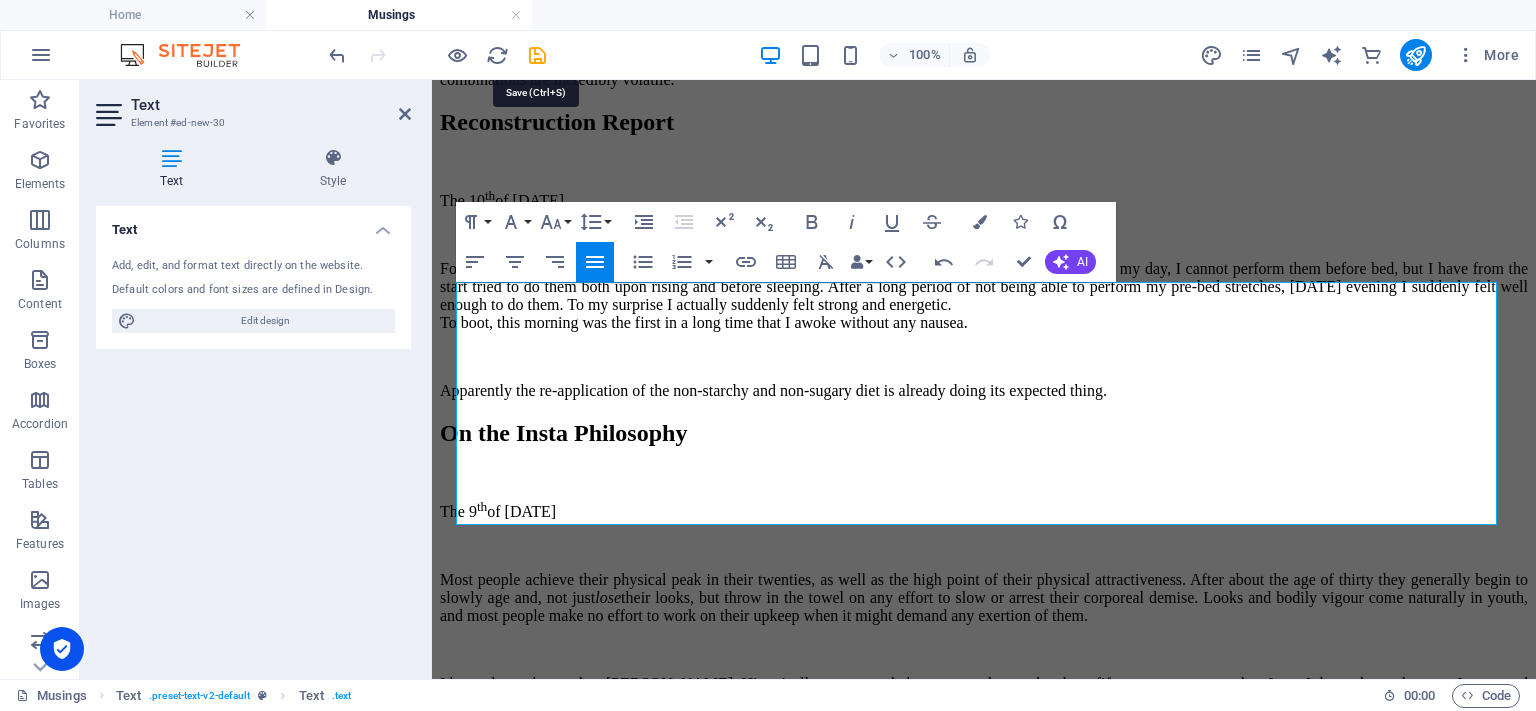 click at bounding box center (537, 55) 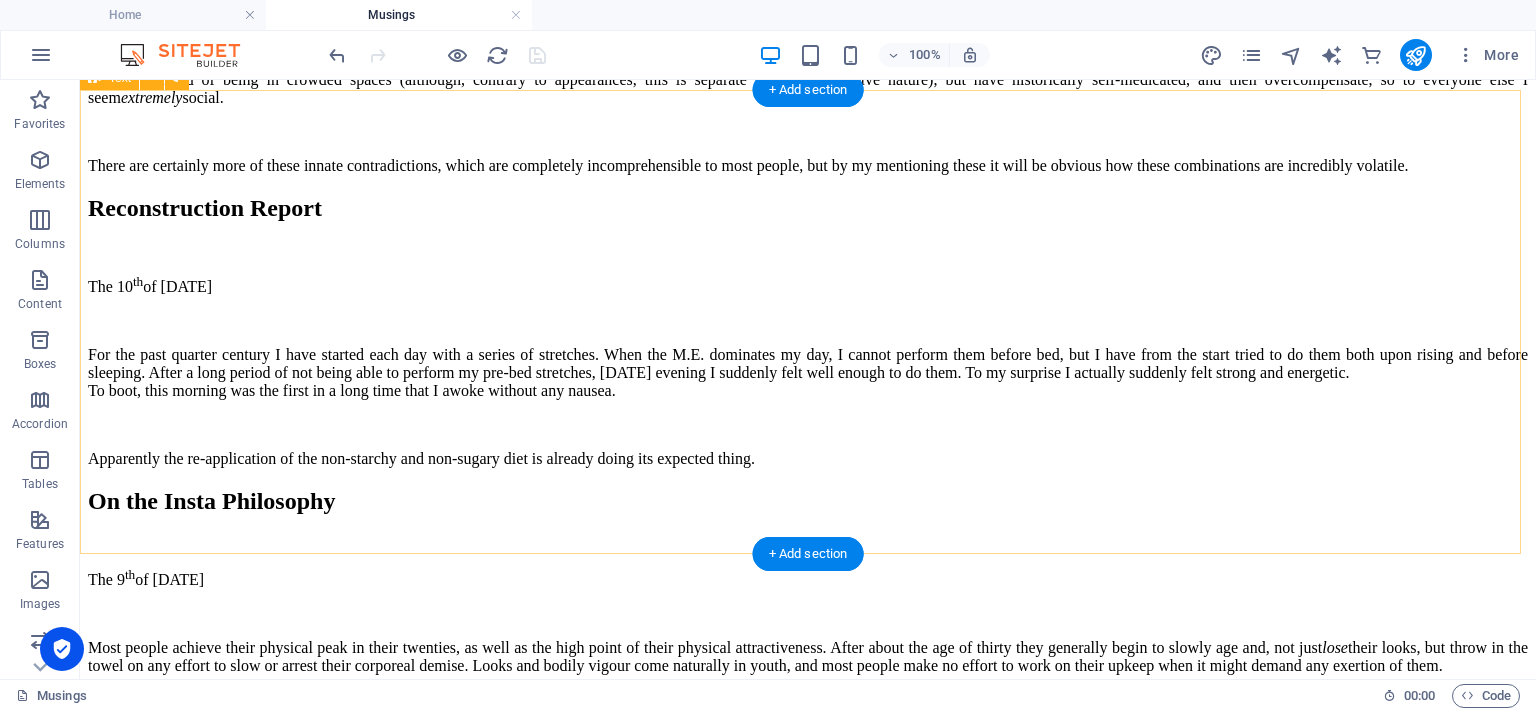 scroll, scrollTop: 1690, scrollLeft: 0, axis: vertical 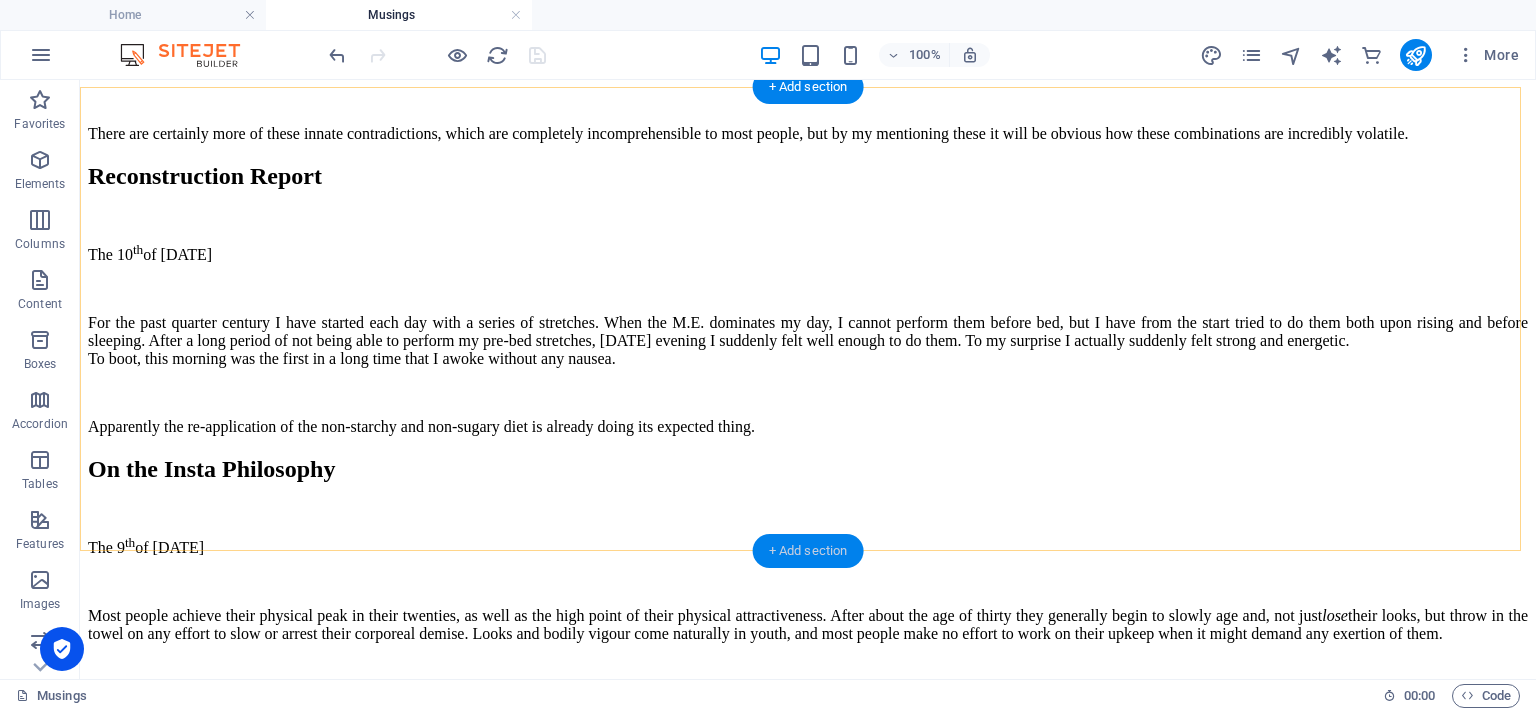 click on "+ Add section" at bounding box center [808, 551] 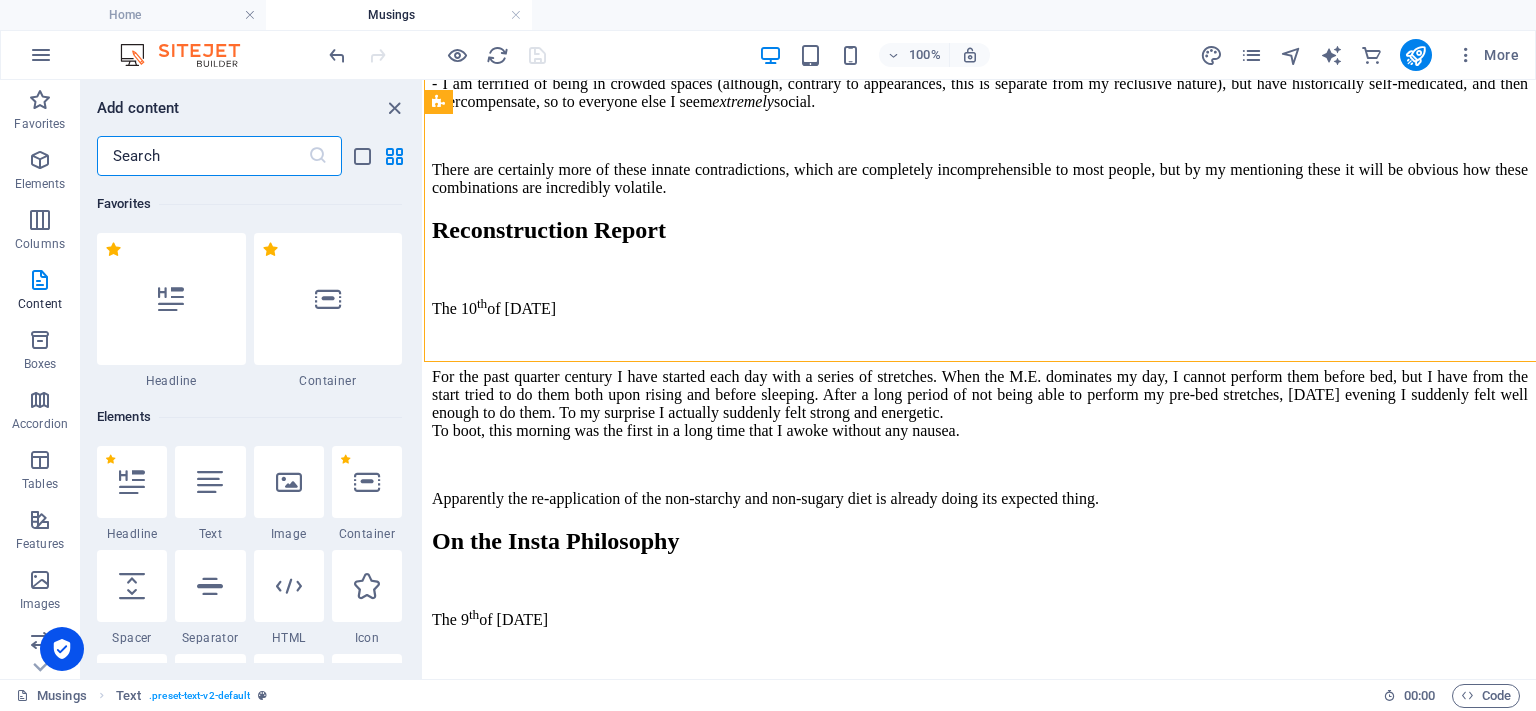 scroll, scrollTop: 1879, scrollLeft: 0, axis: vertical 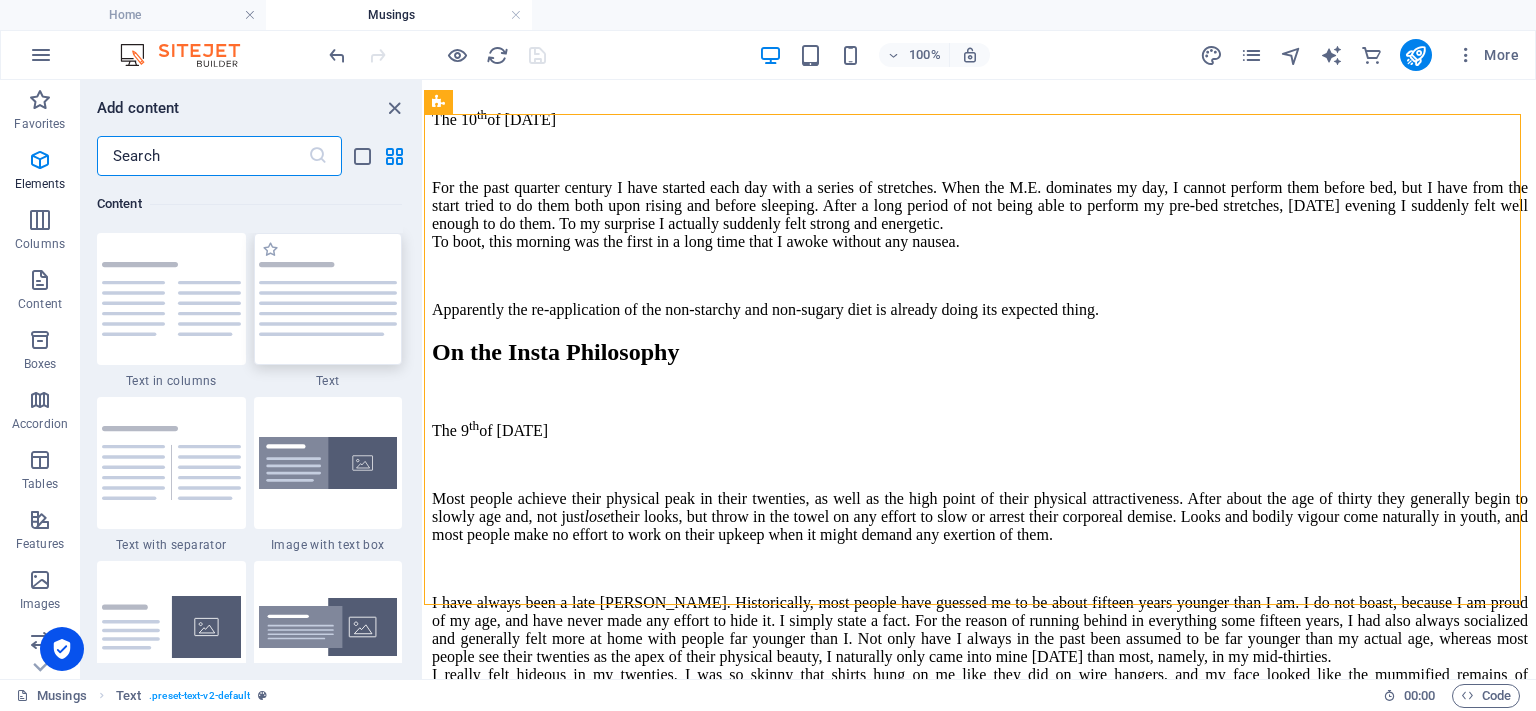 click at bounding box center [328, 299] 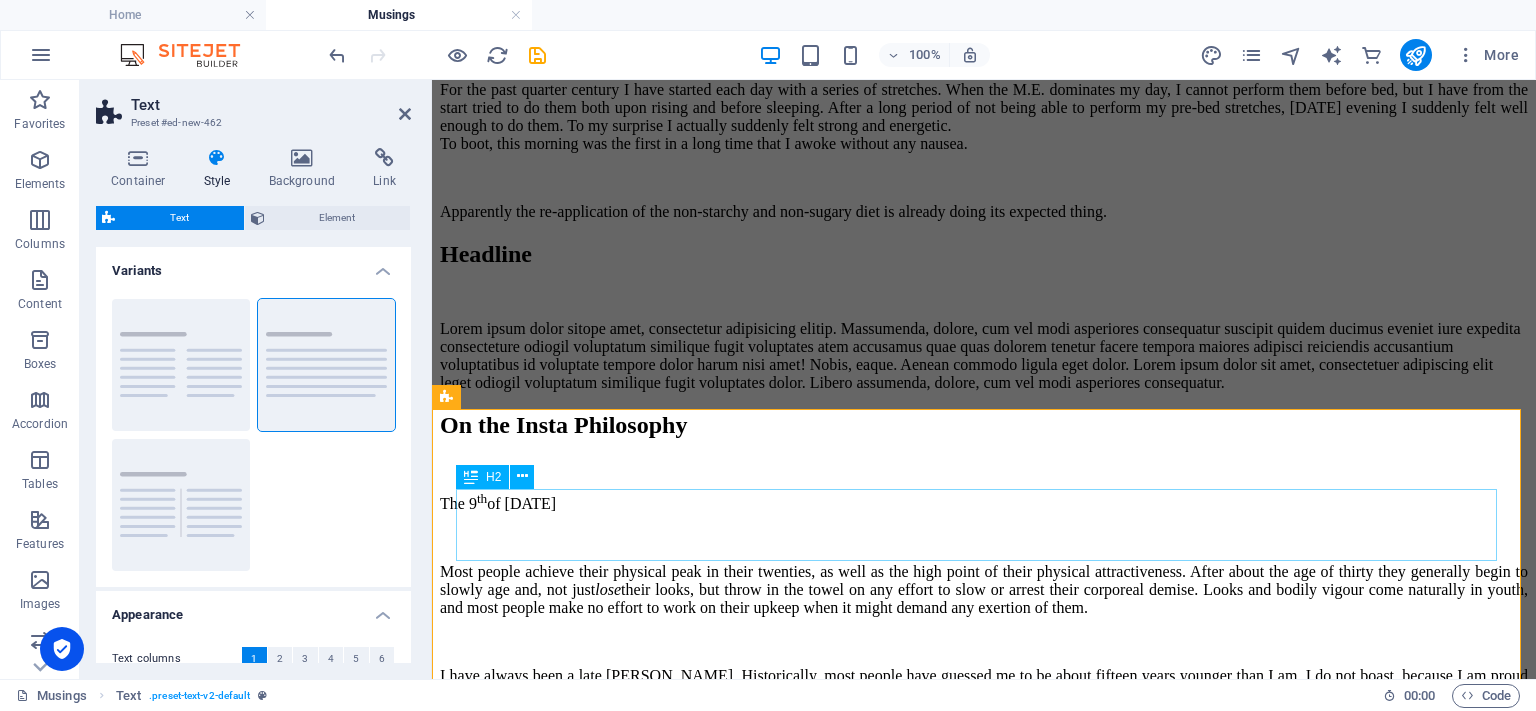 scroll, scrollTop: 2106, scrollLeft: 0, axis: vertical 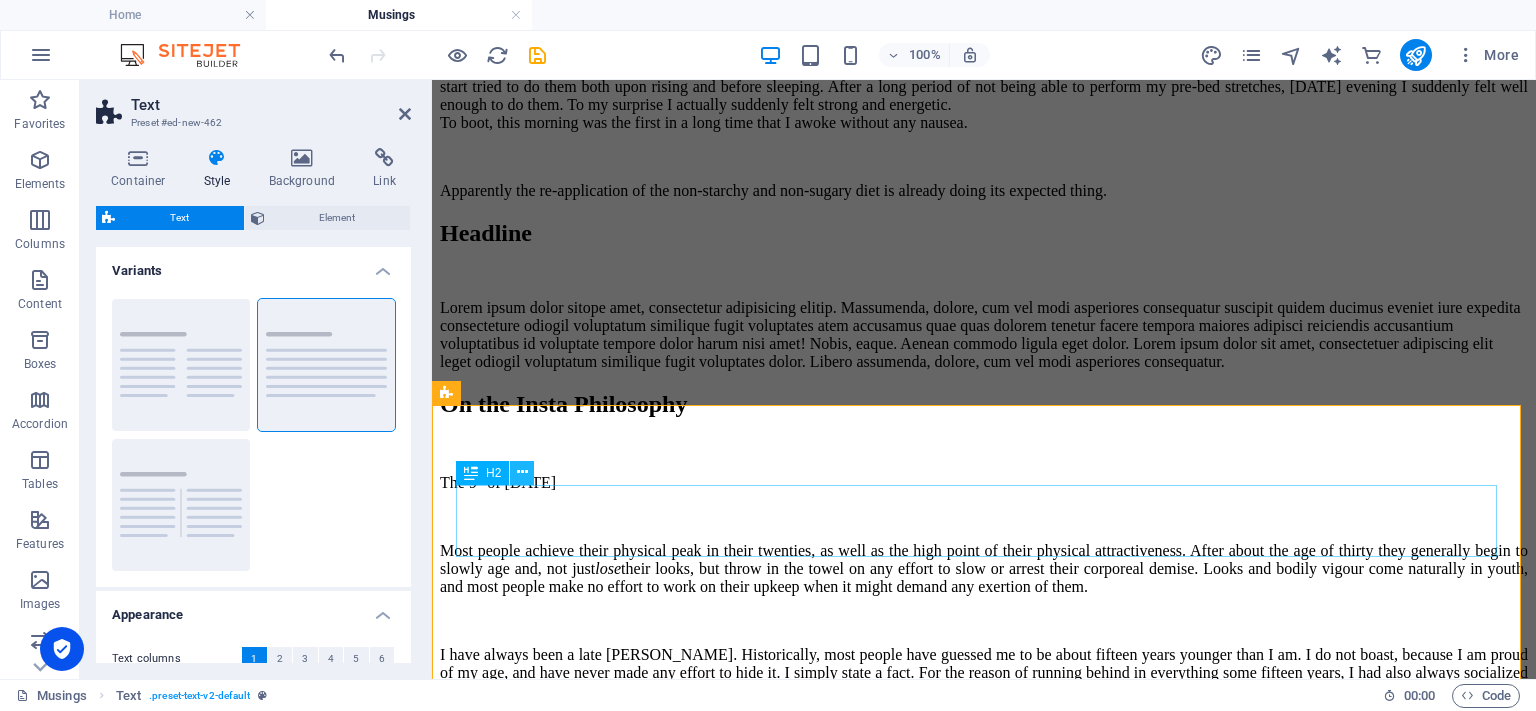 click at bounding box center [522, 472] 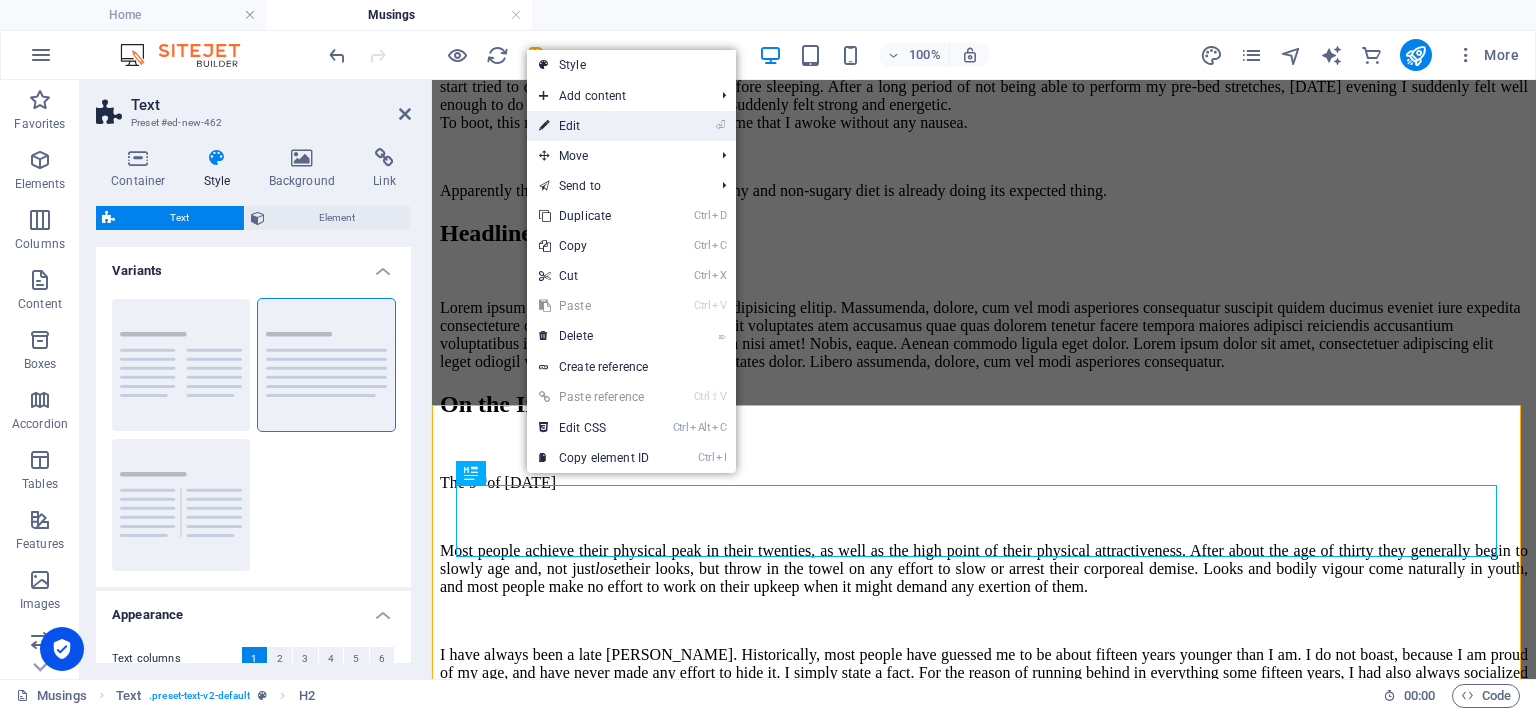 drag, startPoint x: 604, startPoint y: 127, endPoint x: 305, endPoint y: 100, distance: 300.21658 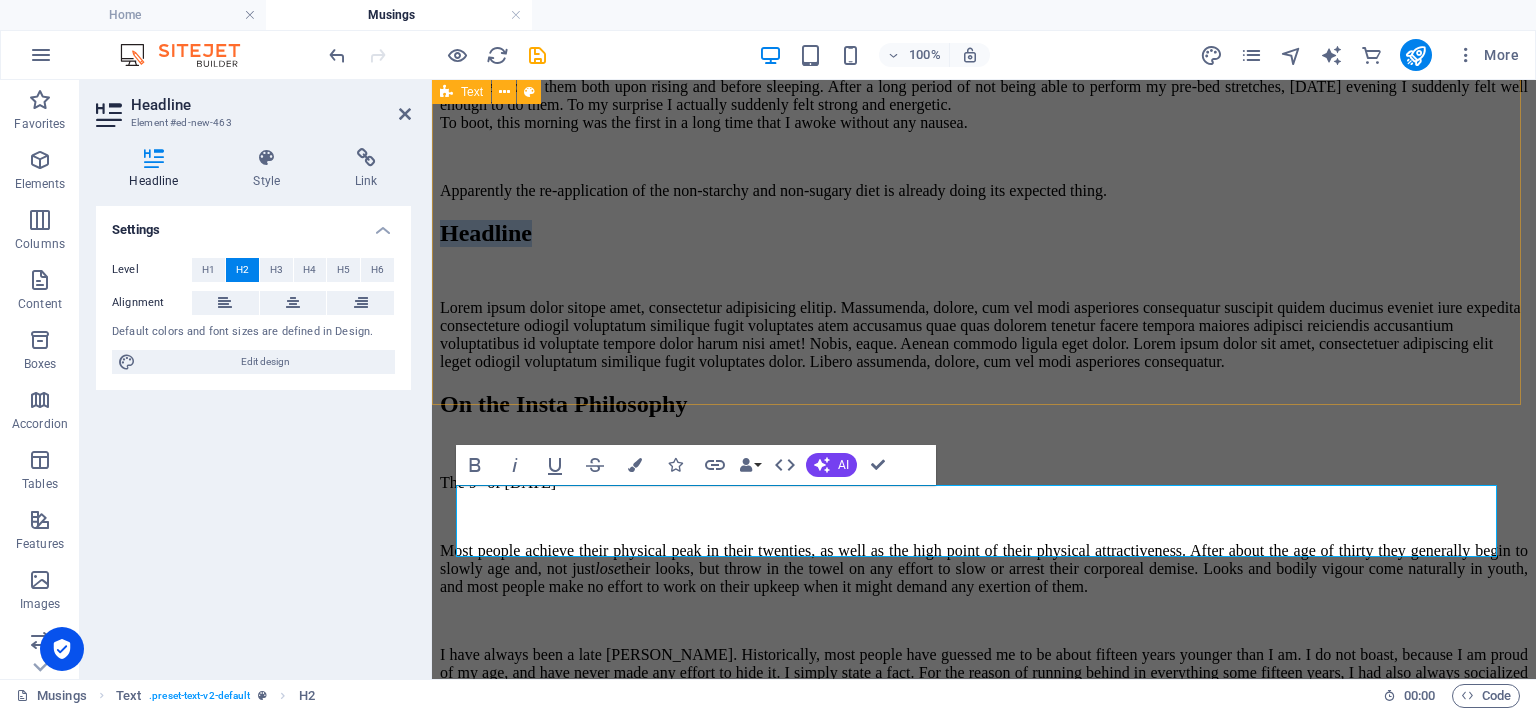 type 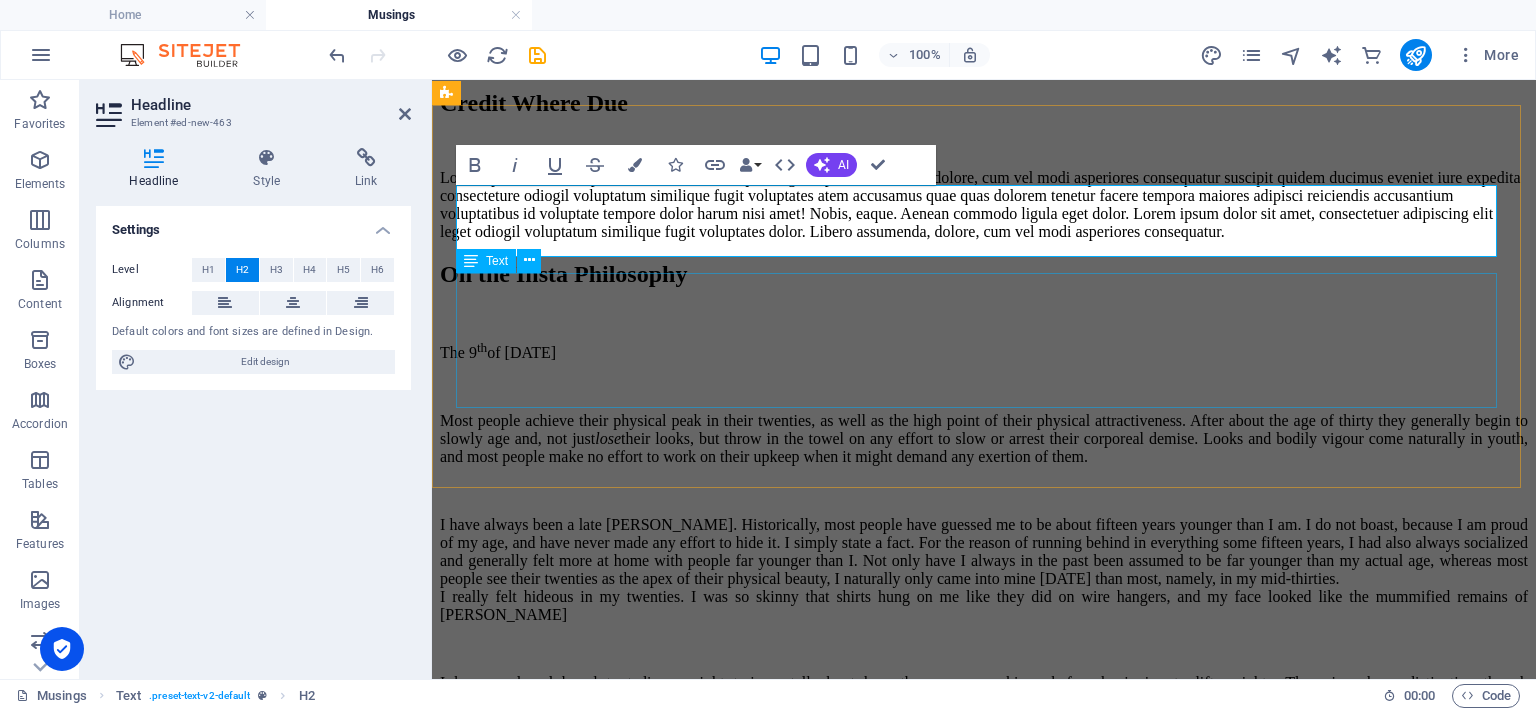 scroll, scrollTop: 2406, scrollLeft: 0, axis: vertical 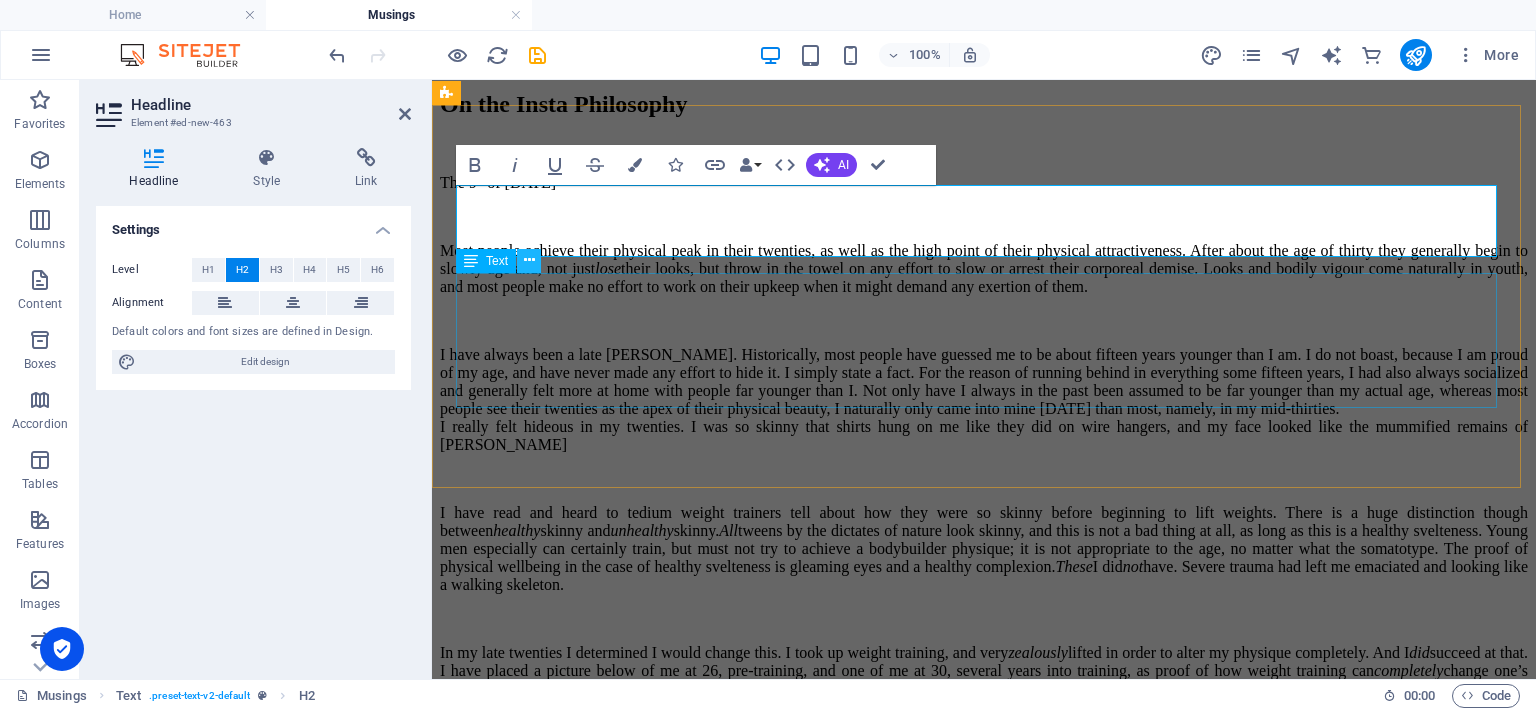 click at bounding box center (529, 260) 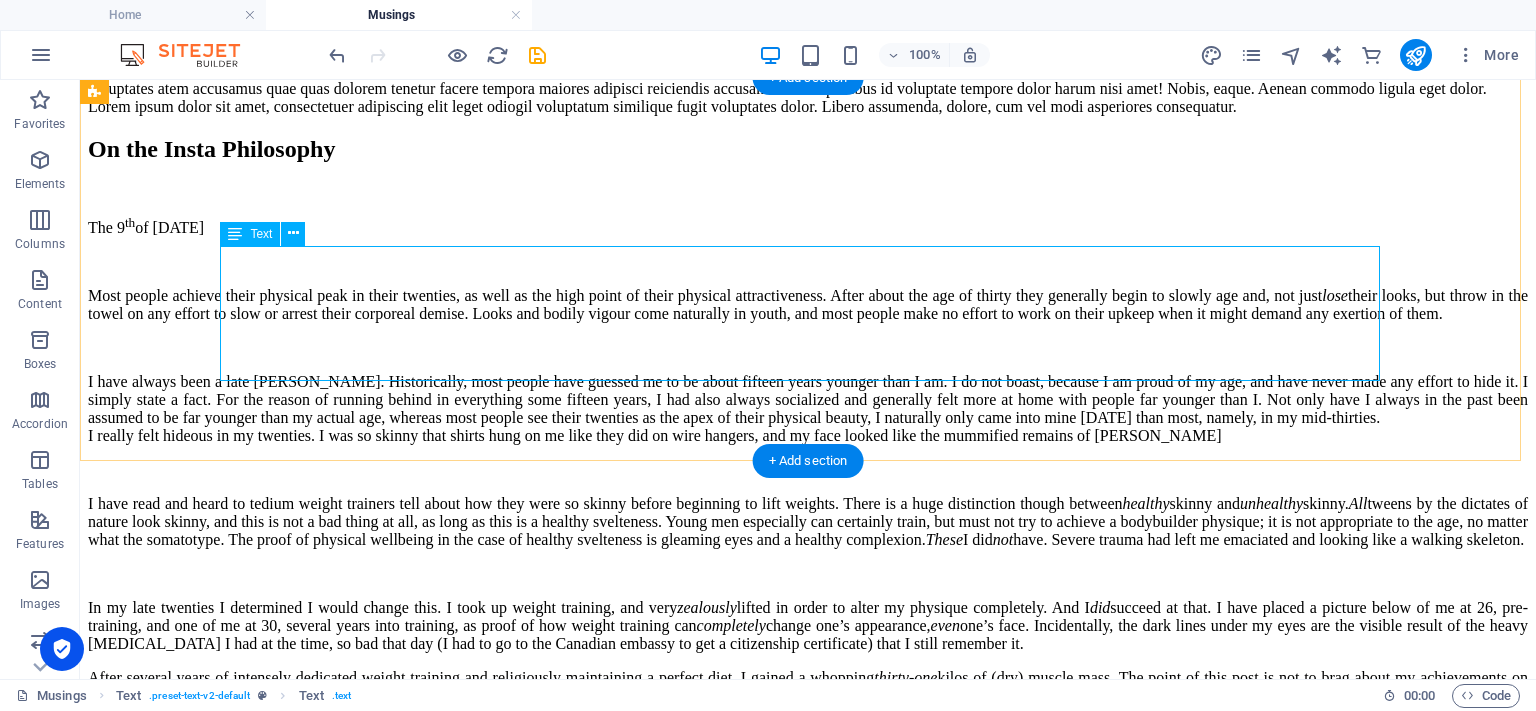 scroll, scrollTop: 1963, scrollLeft: 0, axis: vertical 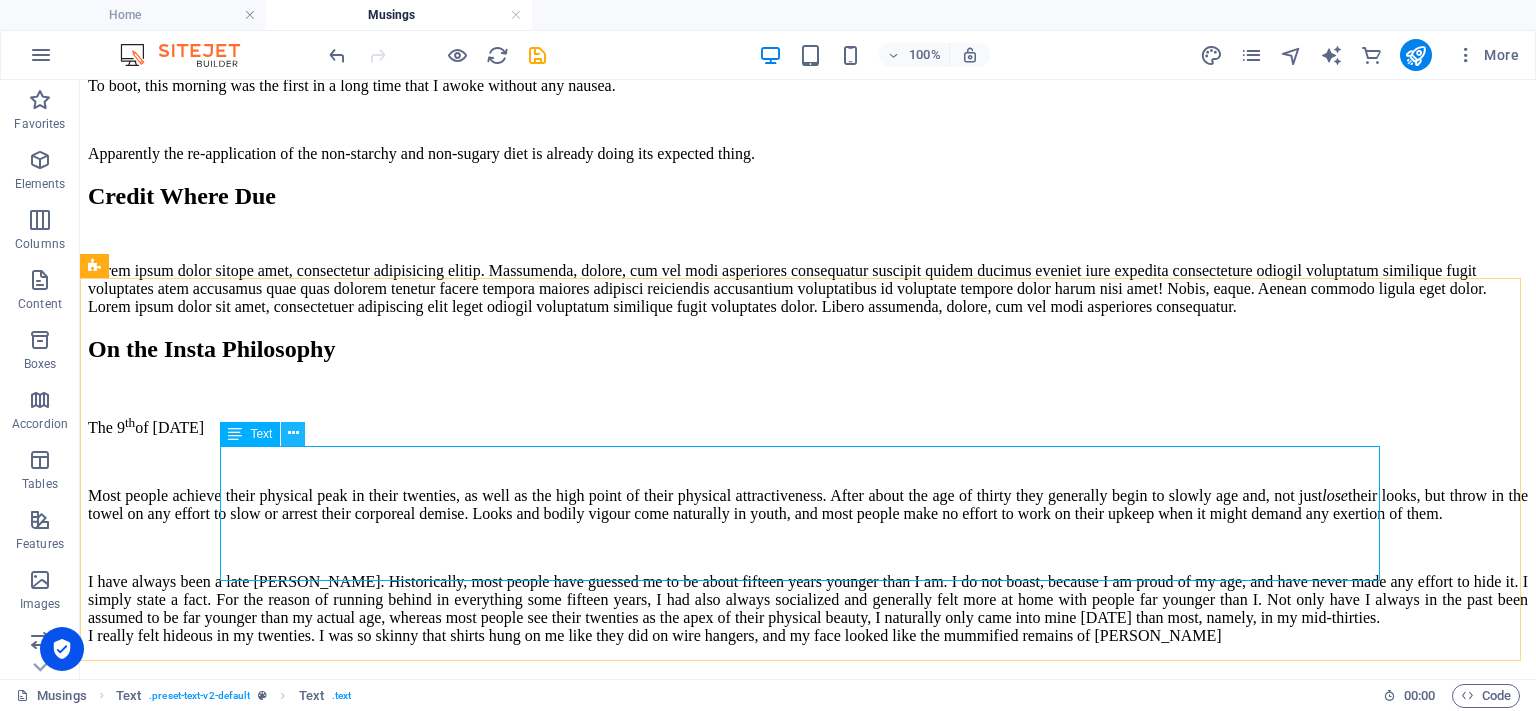 click at bounding box center (293, 433) 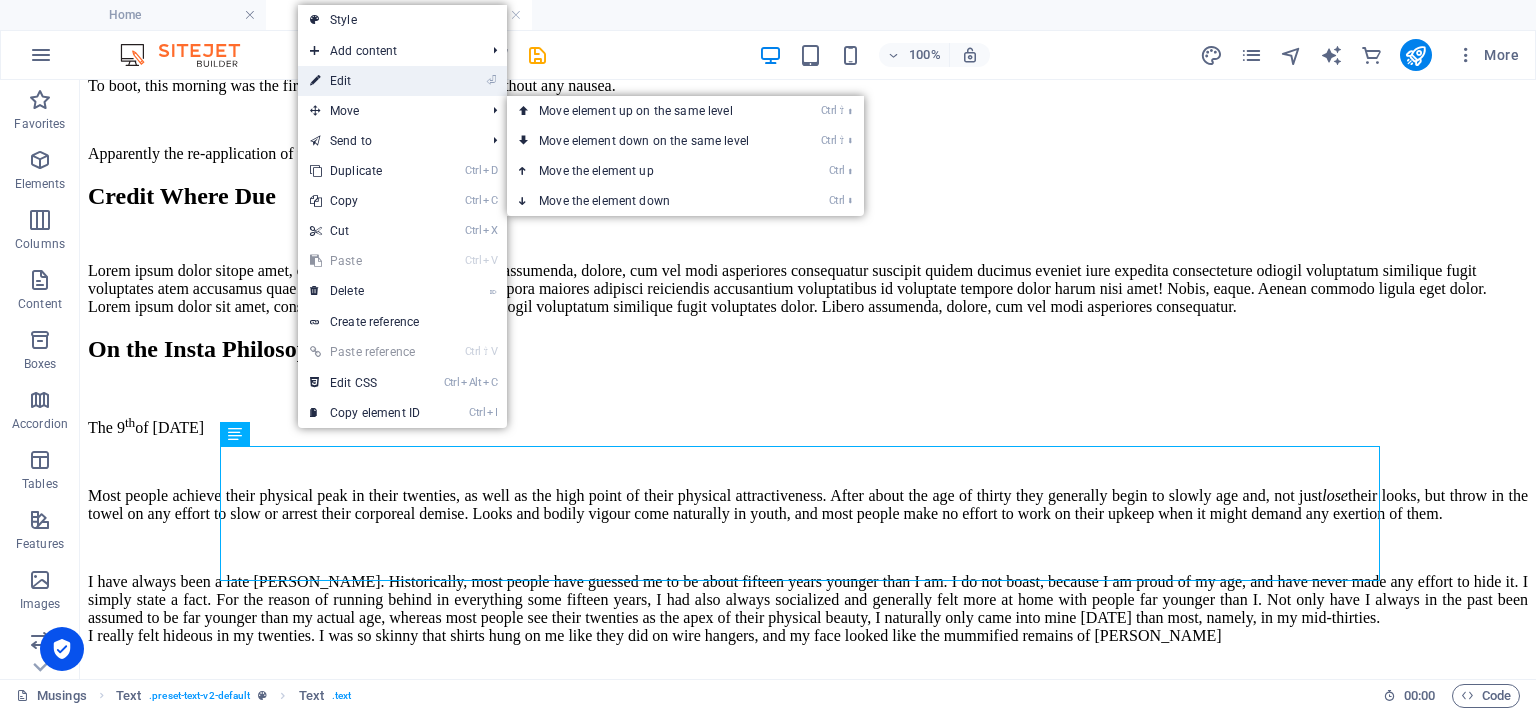 click on "⏎  Edit" at bounding box center (365, 81) 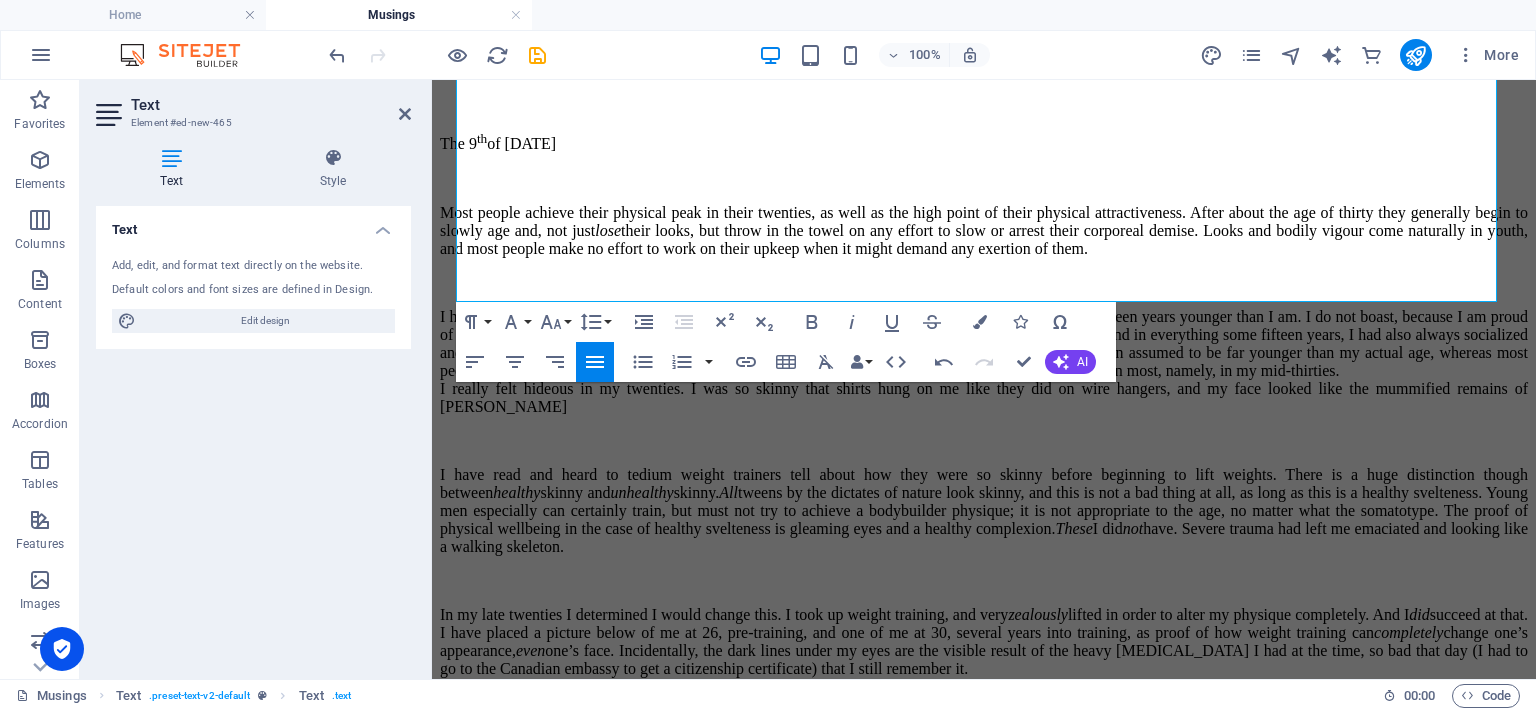 scroll, scrollTop: 3106, scrollLeft: 0, axis: vertical 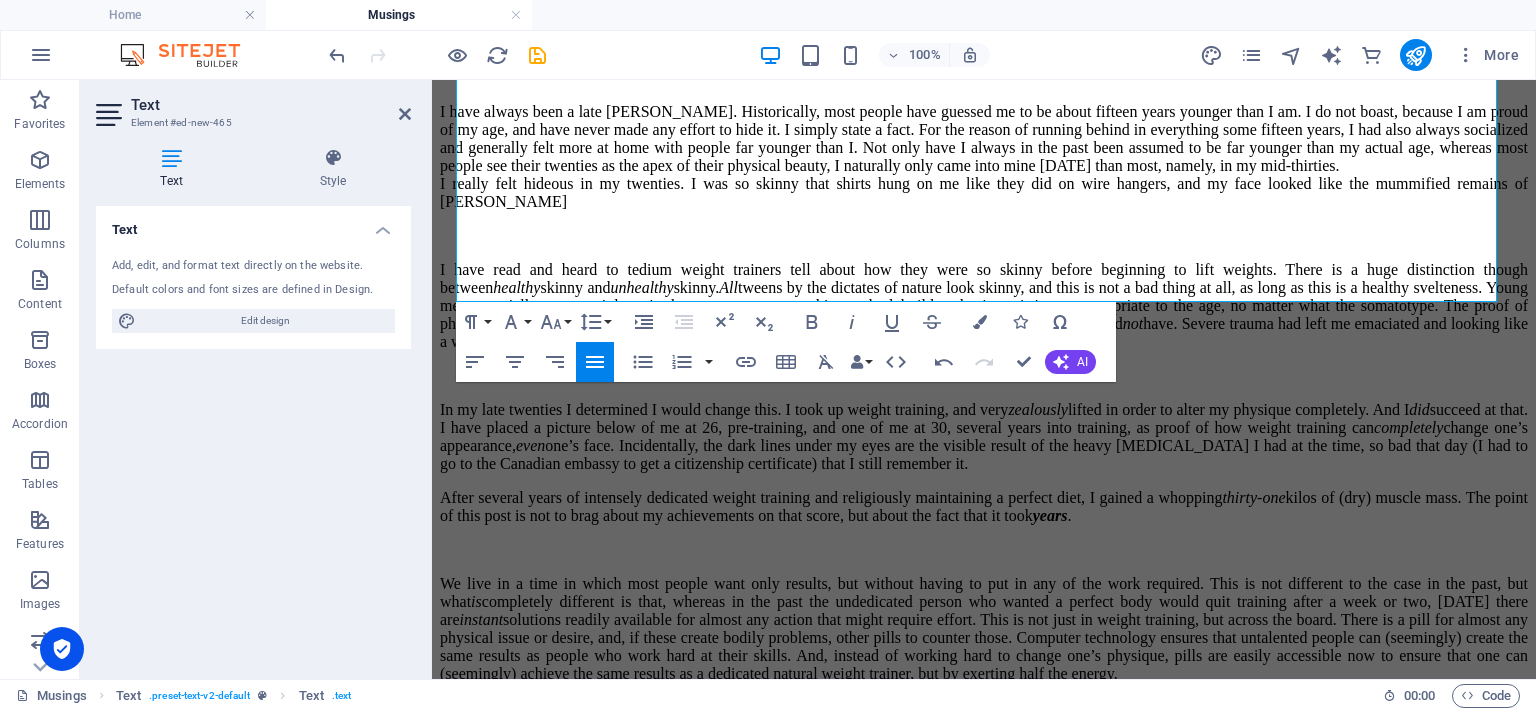 click 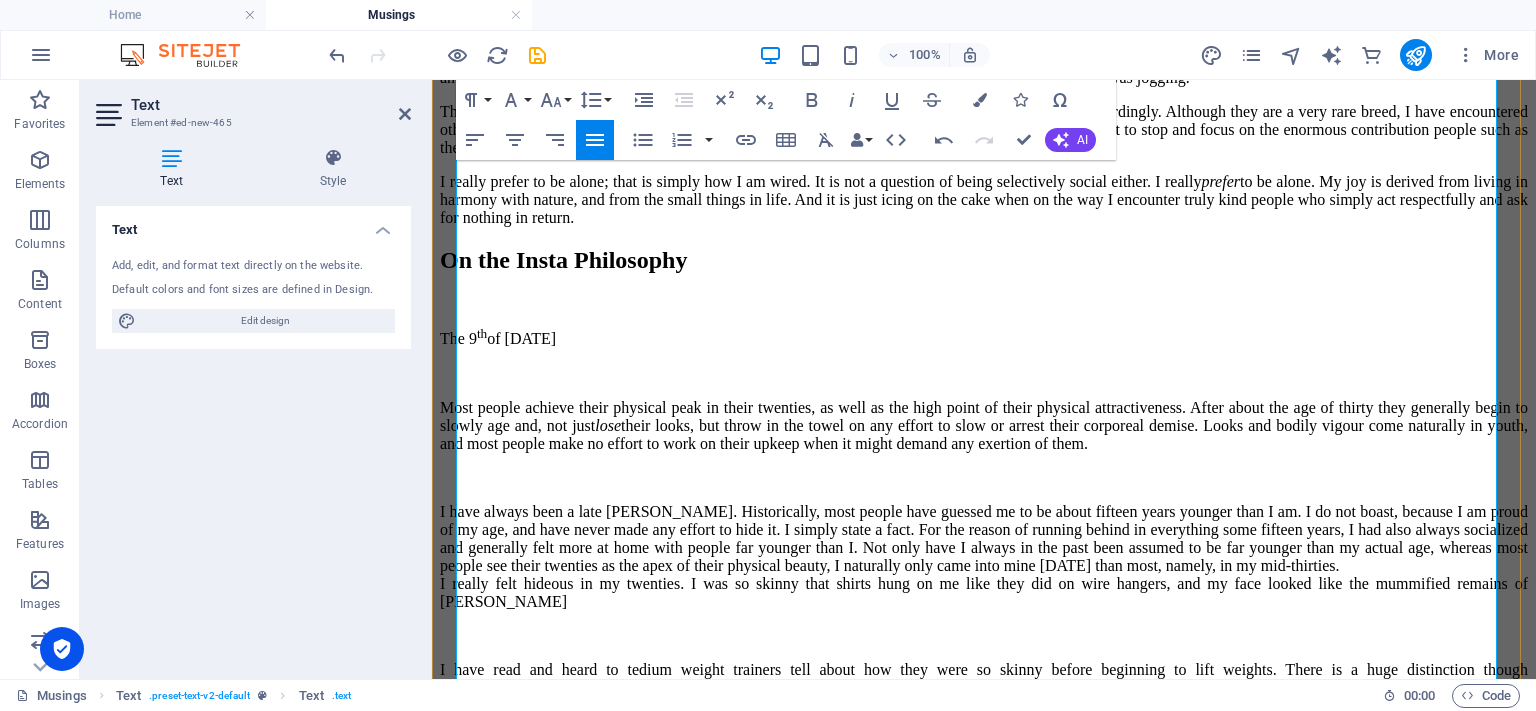 scroll, scrollTop: 2806, scrollLeft: 0, axis: vertical 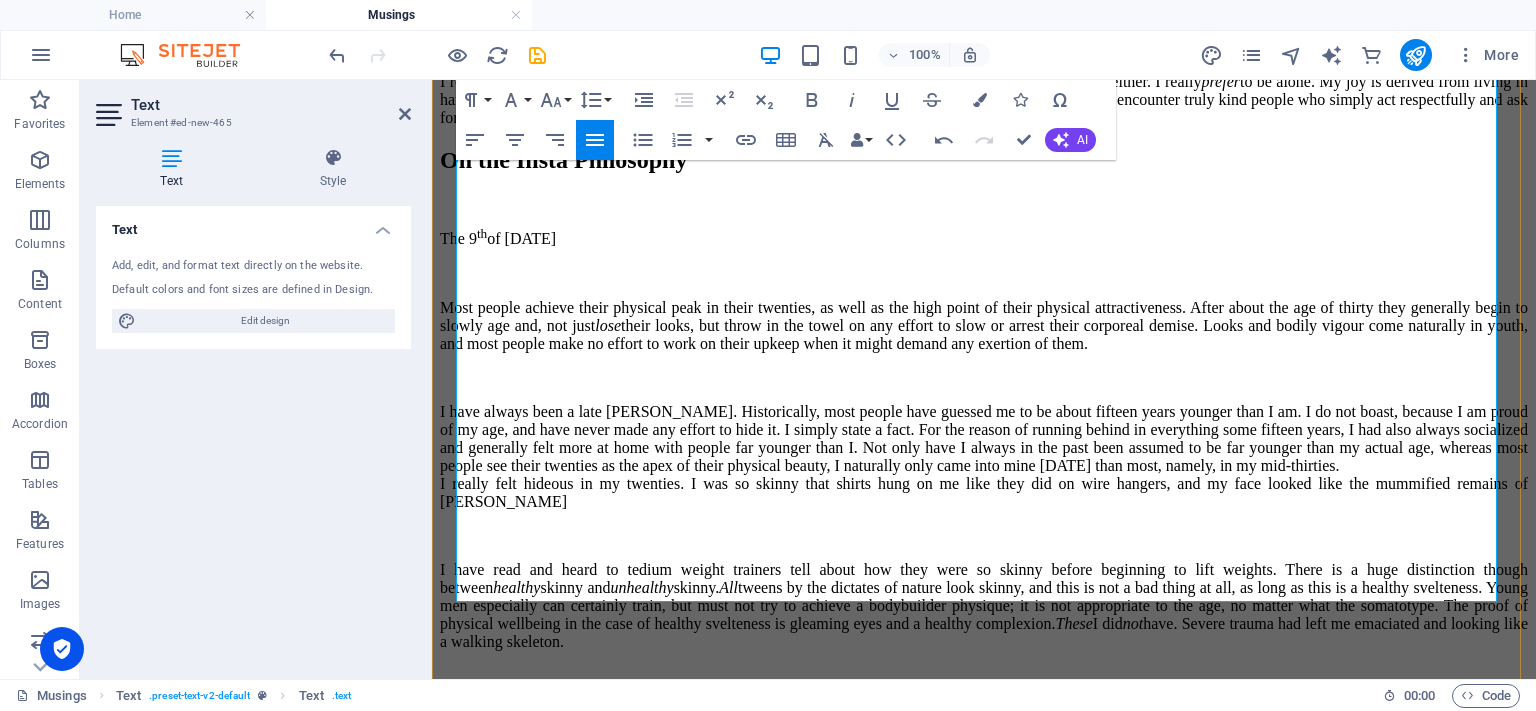 click on "I really prefer to be alone; that is simply how I am wired. It is not a question of being selectively social either. I really  prefer  to be alone. My joy is derived from living in harmony with nature, and from the small things in life. And it is just icing on the cake when on the way I encounter truly kind people who simply act respectfully and ask for nothing in return." at bounding box center [984, 100] 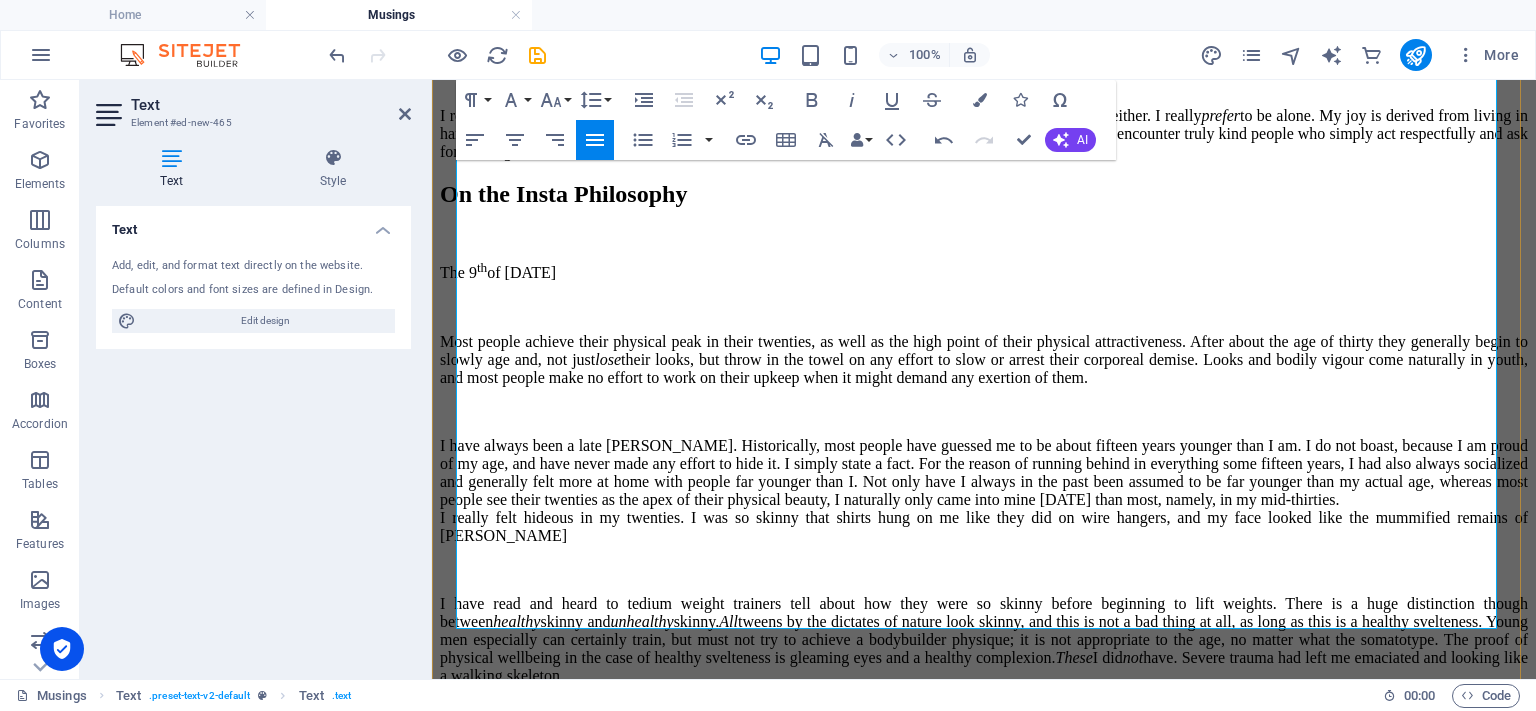 click on "When in hospital, I, against all expectations of the medical staff, began to teach myself to walk again, a physical therapist put me on a treadmill and patiently stood by and guided me in walking without allowing me to hold onto anything, slowly increasing the pace until I was jogging." at bounding box center (984, -31) 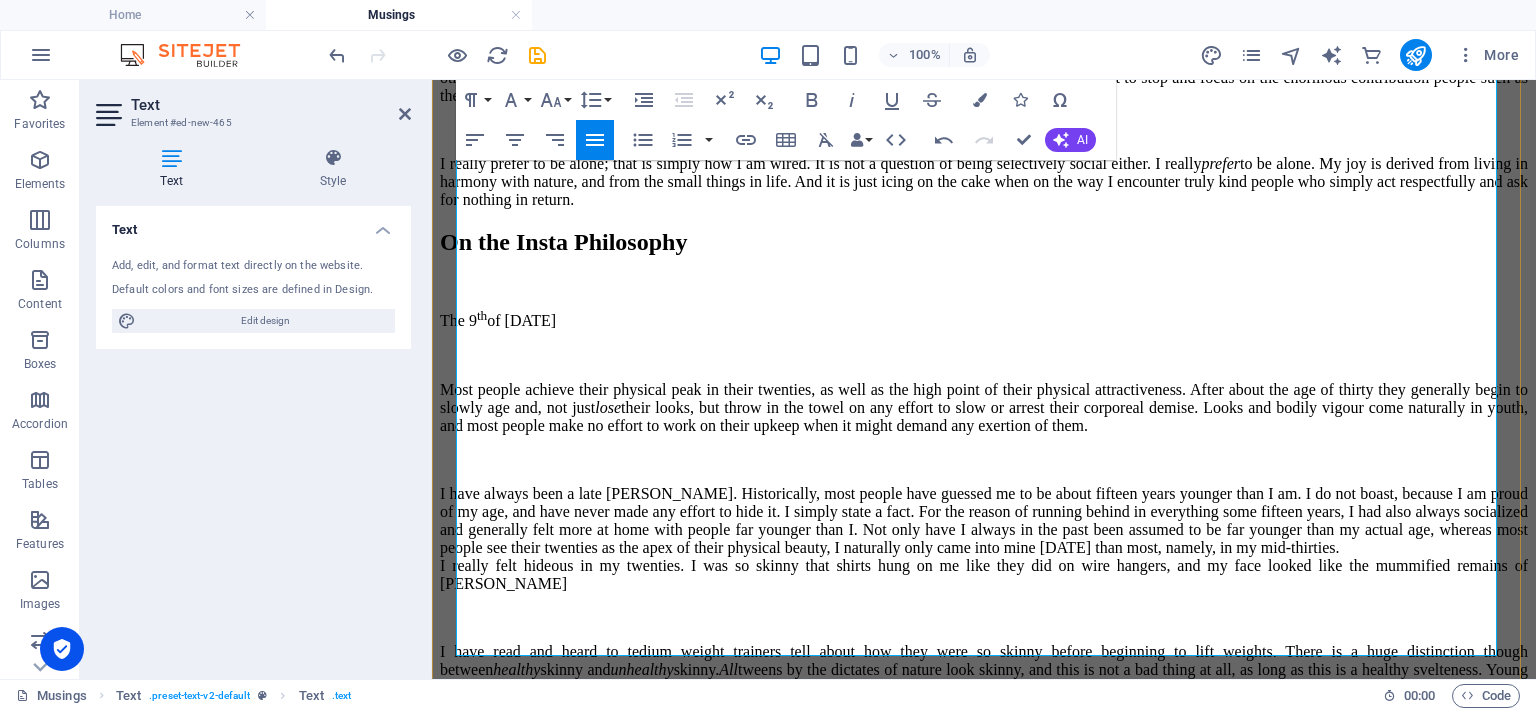 scroll, scrollTop: 2606, scrollLeft: 0, axis: vertical 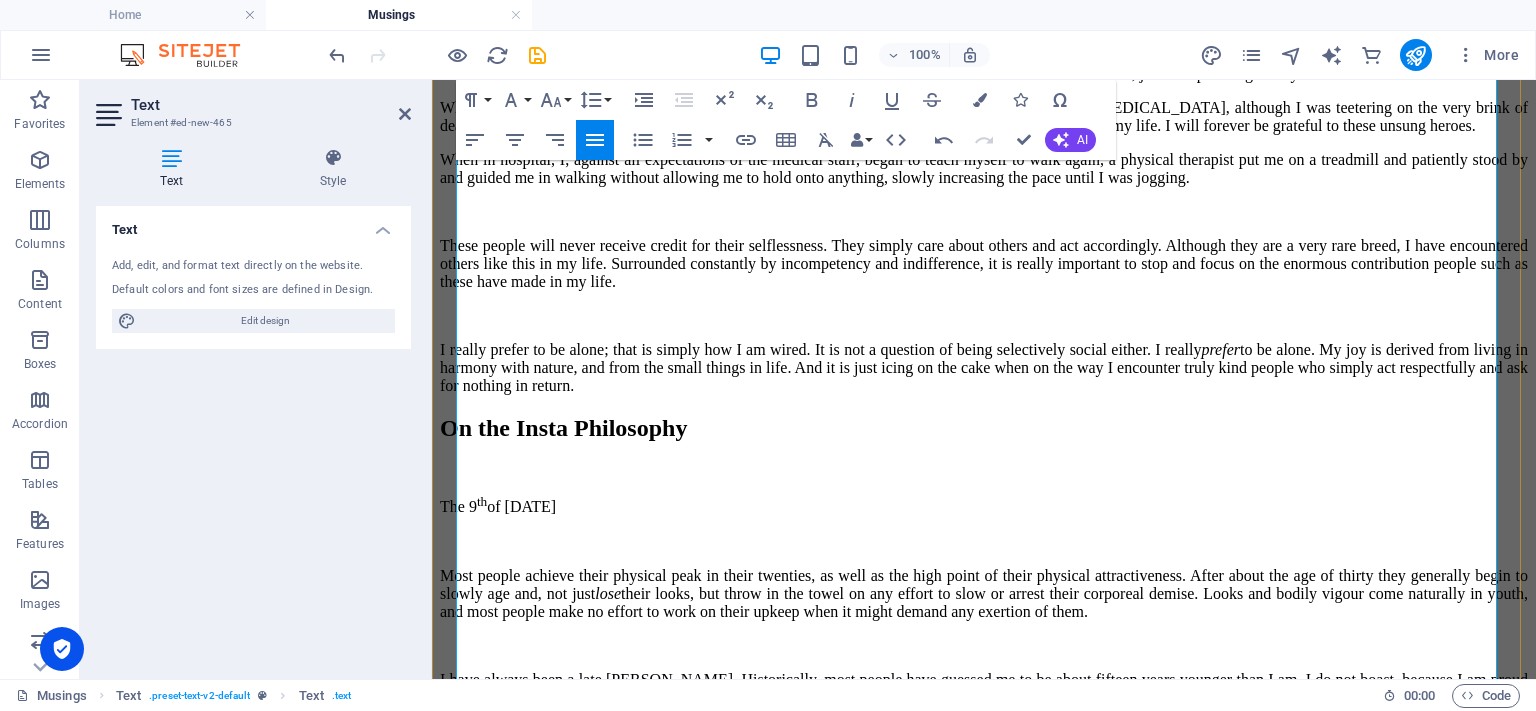 click on "When I lay in [MEDICAL_DATA] [DATE] in a hospital in [GEOGRAPHIC_DATA] after a severe [MEDICAL_DATA], although I was teetering on the very brink of death, and did so for at least a month, doctors performed very delicate brain surgery on me, which saved my life. I will forever be grateful to these unsung heroes." at bounding box center (984, 117) 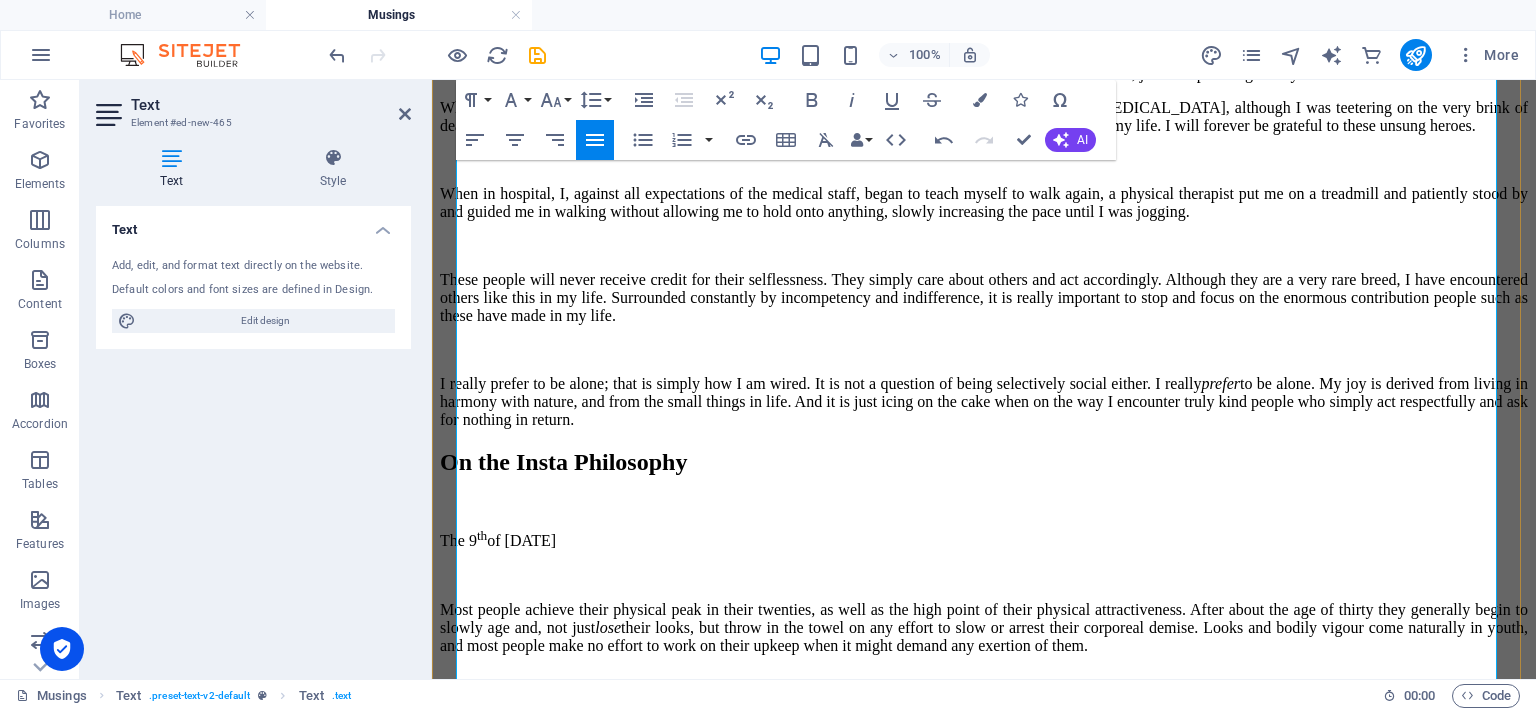 click on "When I had to return to [GEOGRAPHIC_DATA], every day for years I passed the house of an elderly couple, and it became a daily ritual to wave to each other. Not one time did they assault me with nosy questions. When my dog, the first I had as an independent person, tragically was killed, I did not know what else to do than to simply continue on my daily walks alone. One day after about a week of this, the [DEMOGRAPHIC_DATA] came outside and walked over to me as I passed, said that it was as though a piece of  me  was gone, and stood silently and cried with me. Not a single word or action by others in that period meant more to me than that. On the day I moved, I rang their bell and announced that I was relocating. No empty token promises or nosy inquiries were made, just a respectful good-bye was said." at bounding box center (984, 38) 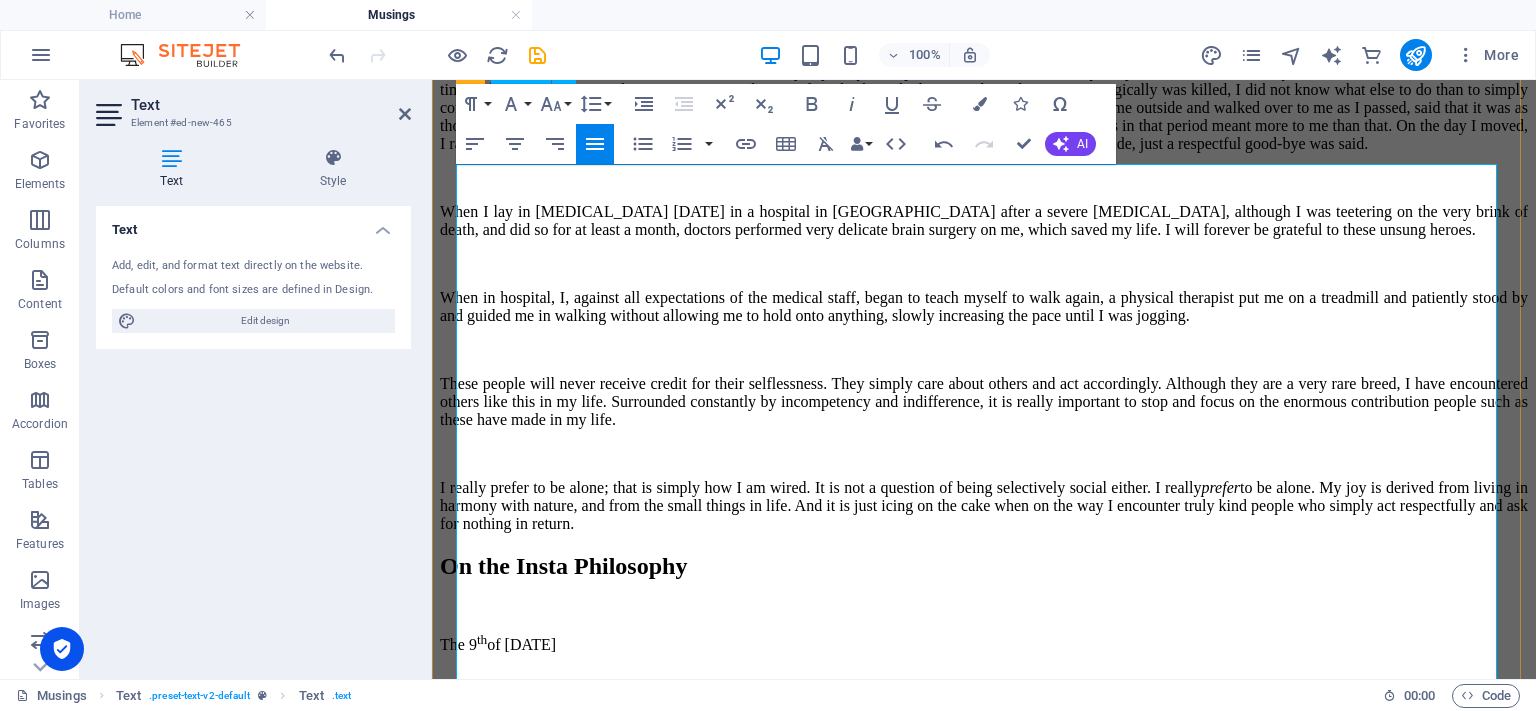 scroll, scrollTop: 2506, scrollLeft: 0, axis: vertical 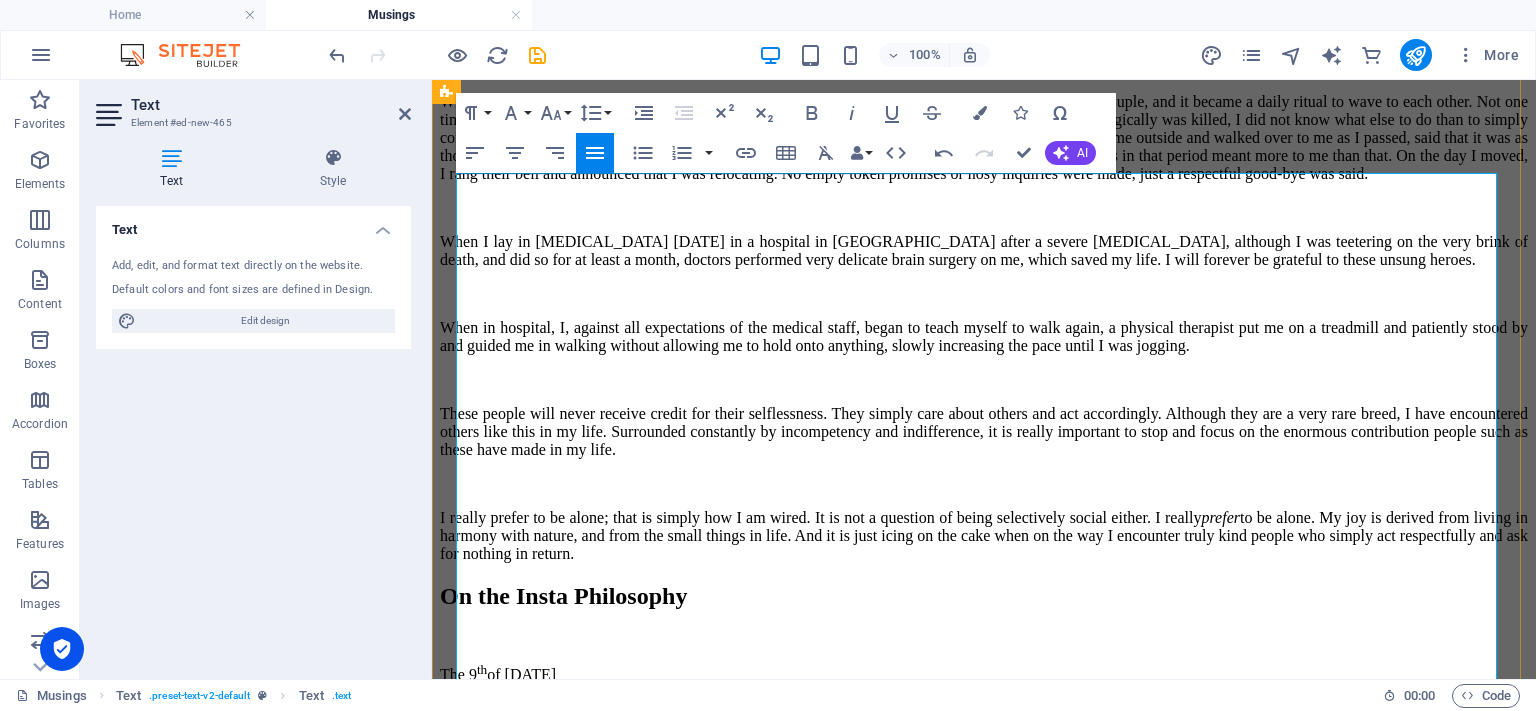 click on "Nearly three decades ago in [GEOGRAPHIC_DATA], I visited a gym for the first time in my life. The owner of the small establishment, who will obviously have seen scads of undedicated people come and go, nevertheless personally guided me through a long routine, and with clear passion instructed and motivated me the whole time." at bounding box center [984, 59] 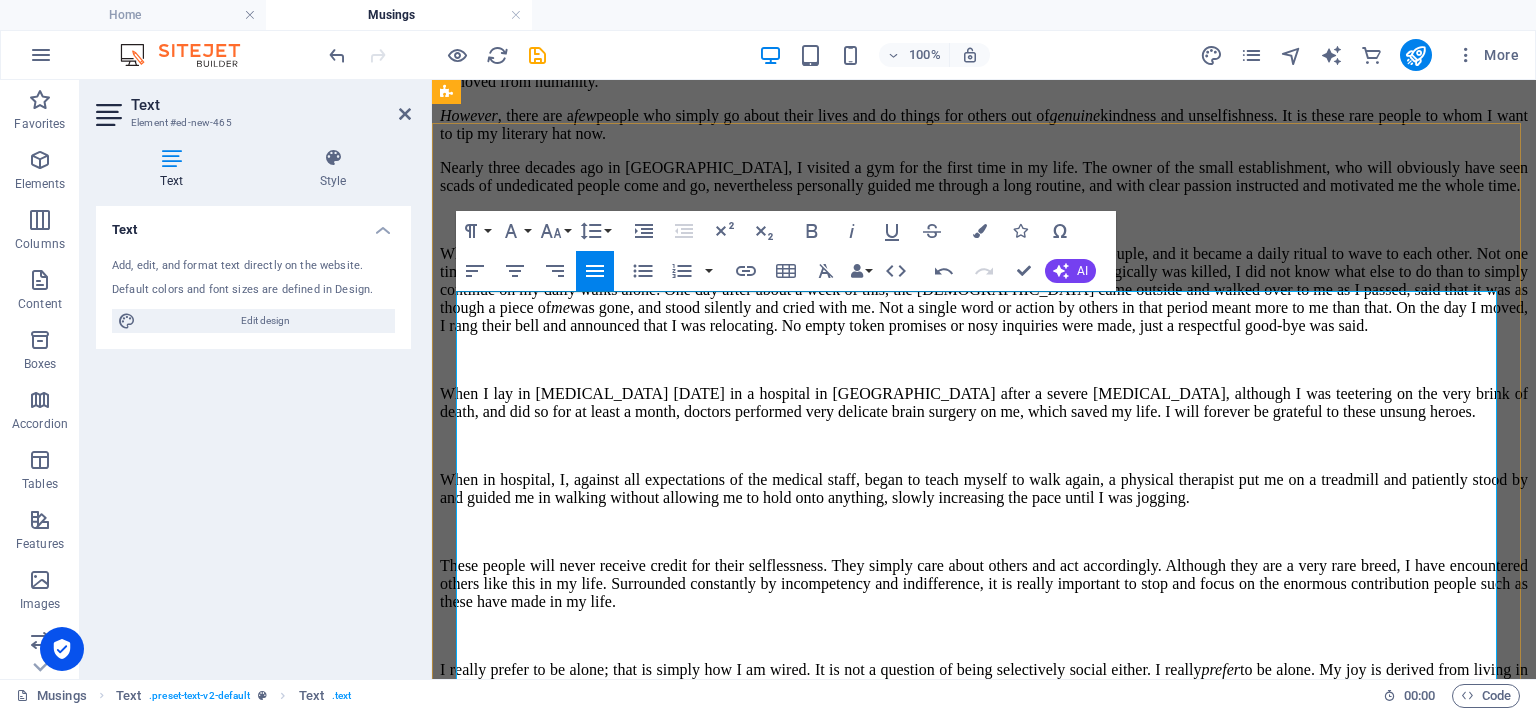 scroll, scrollTop: 2306, scrollLeft: 0, axis: vertical 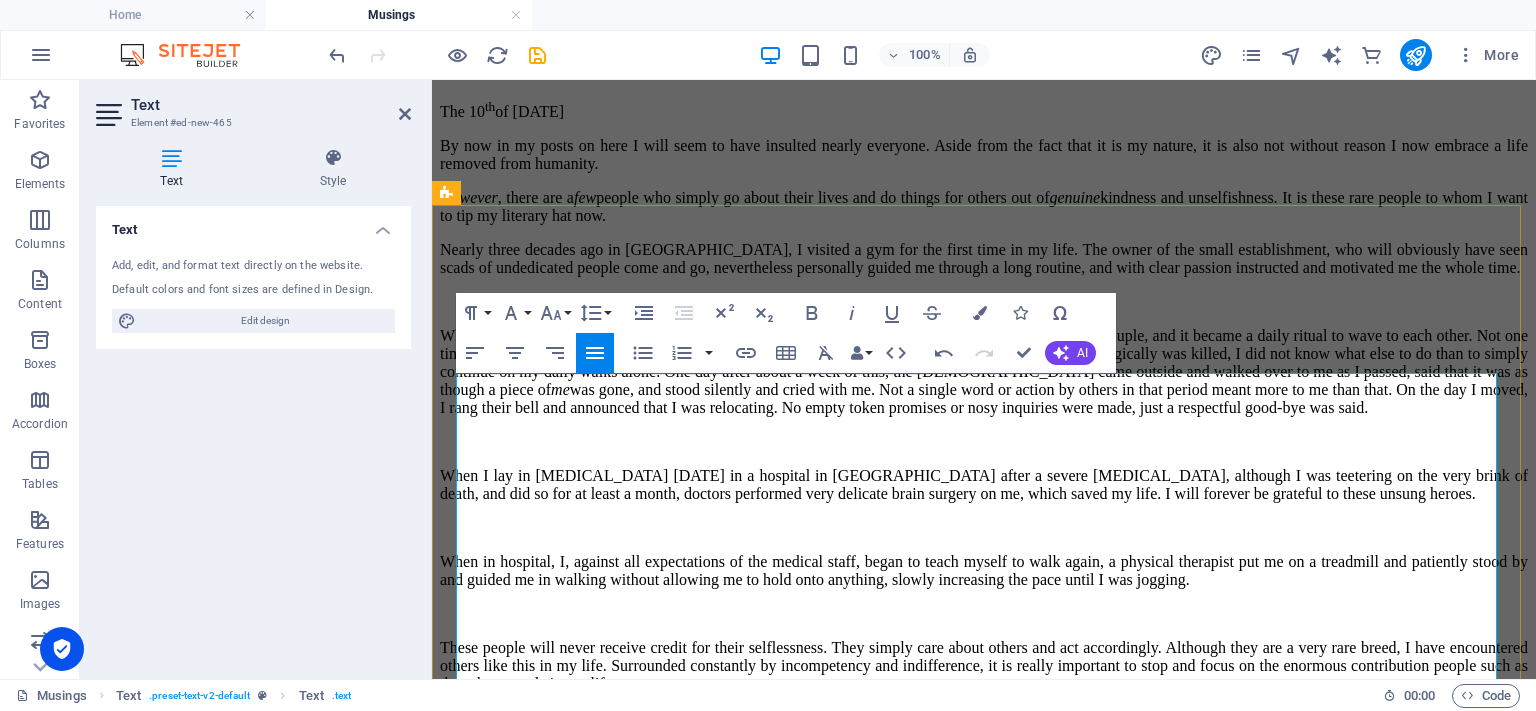 click on "However , there are a  few  people who simply go about their lives and do things for others out of  genuine  kindness and unselfishness. It is these rare people to whom I want to tip my literary hat now." at bounding box center [984, 207] 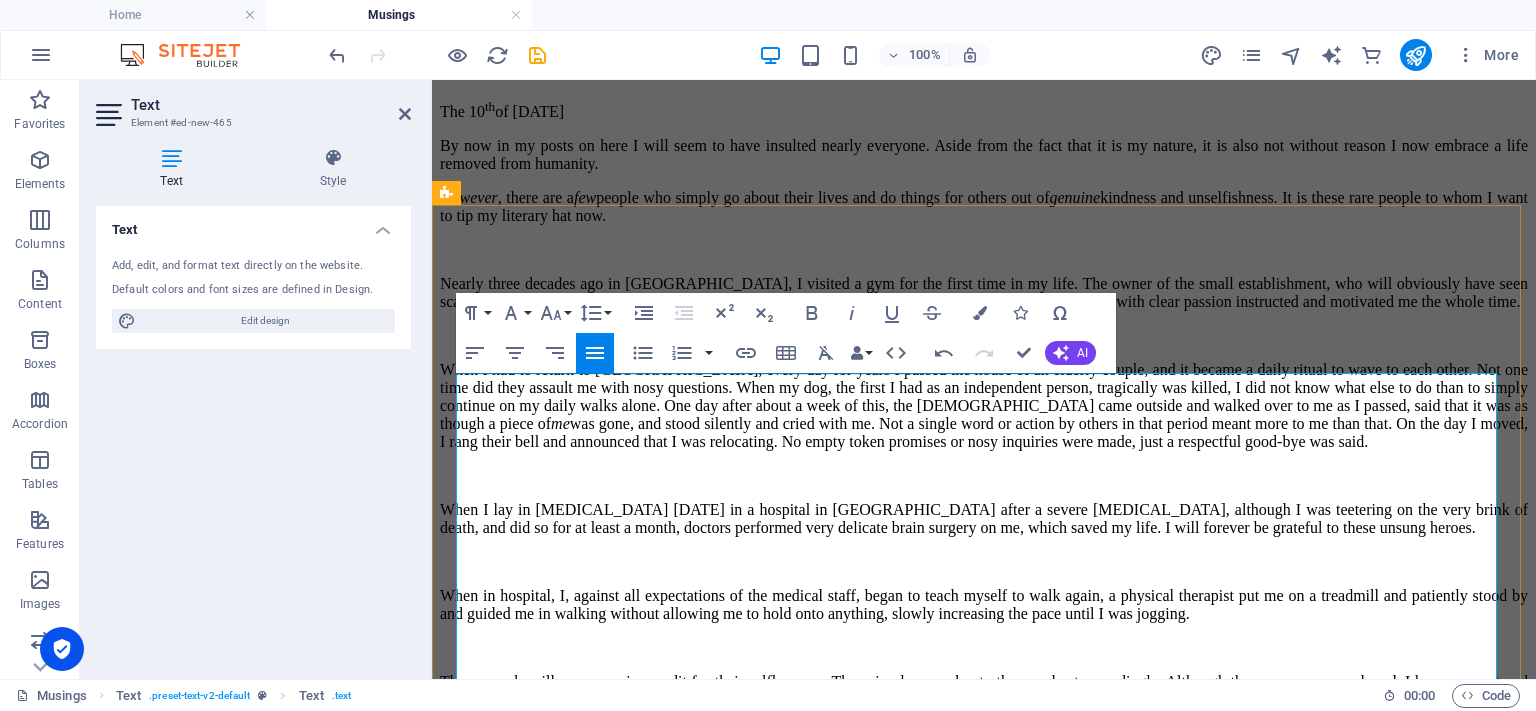 click on "By now in my posts on here I will seem to have insulted nearly everyone. Aside from the fact that it is my nature, it is also not without reason I now embrace a life removed from humanity." at bounding box center (984, 155) 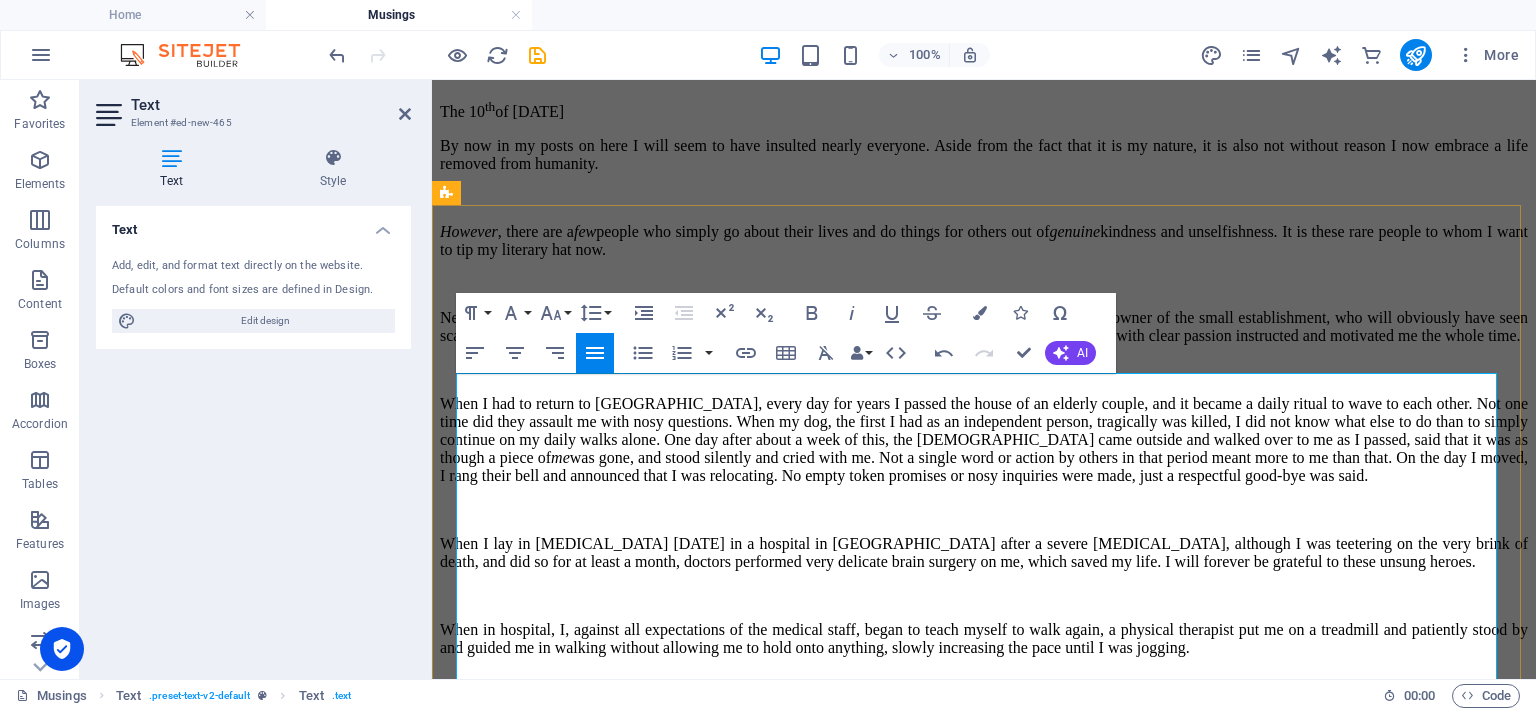 click on "The [DATE]" at bounding box center [984, 110] 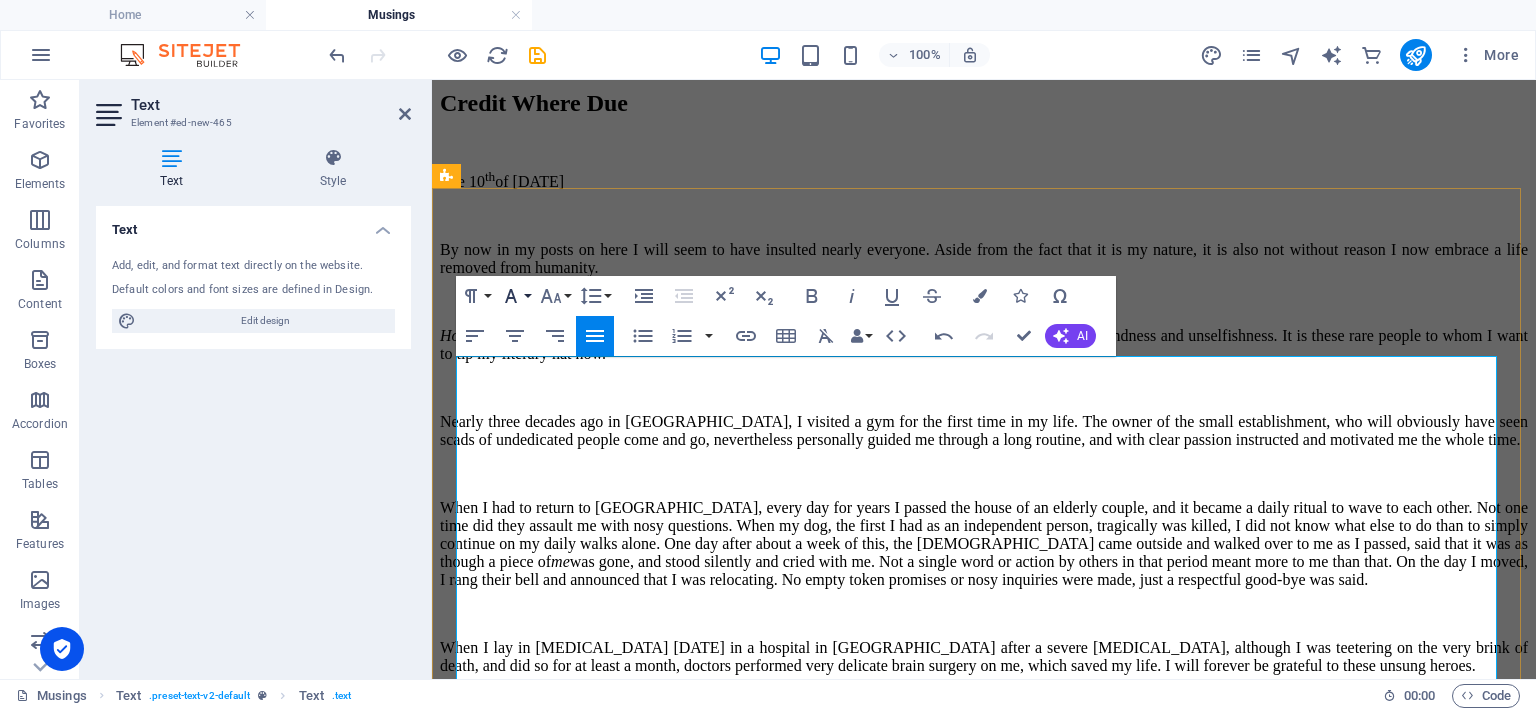 scroll, scrollTop: 2206, scrollLeft: 0, axis: vertical 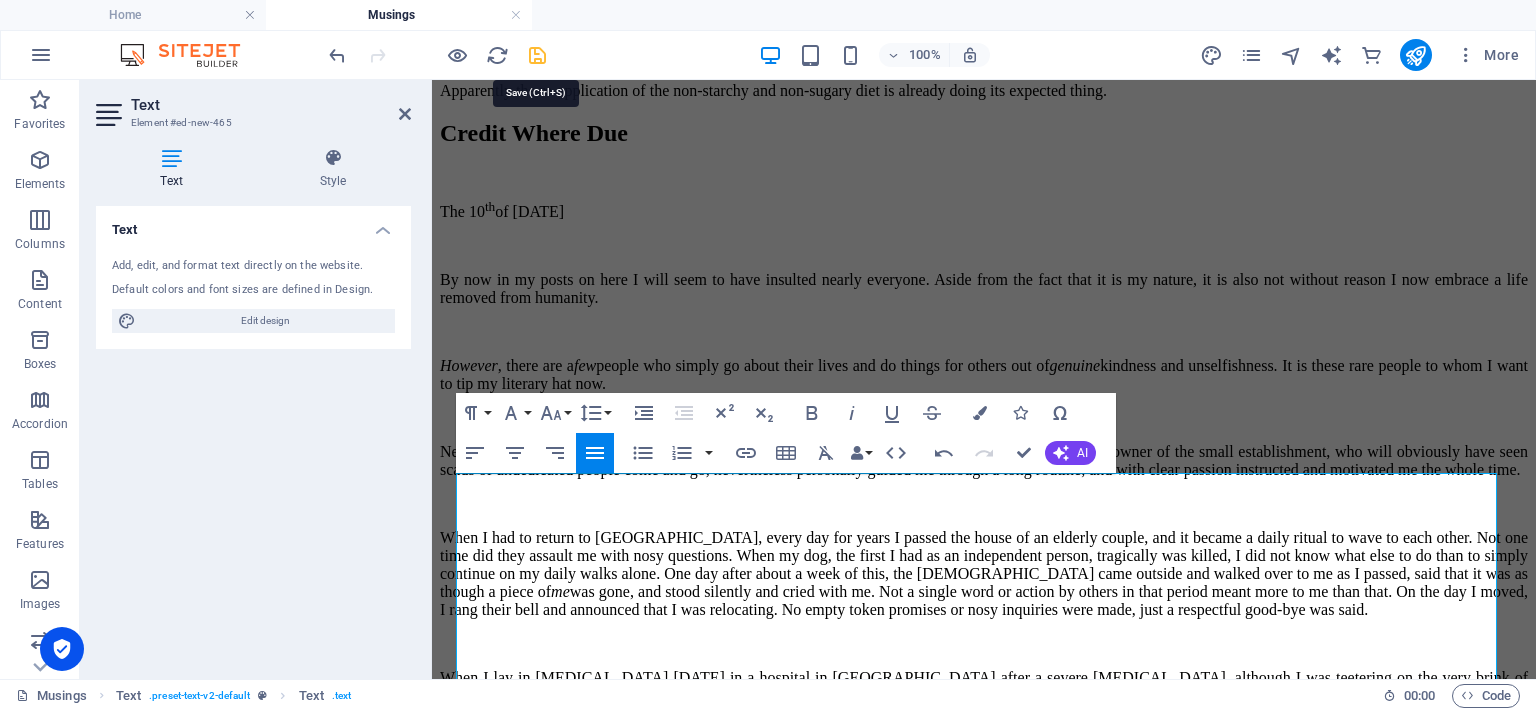click at bounding box center [537, 55] 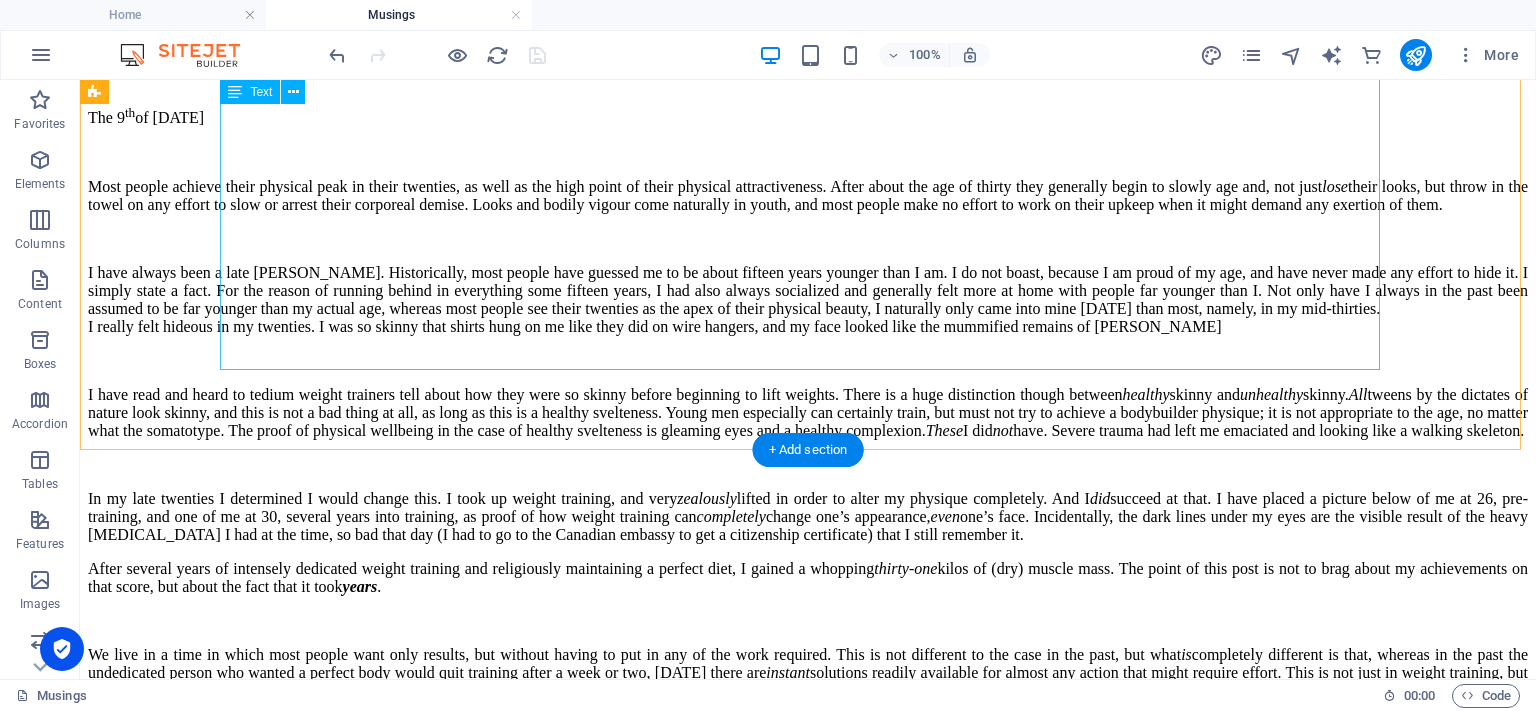 scroll, scrollTop: 2963, scrollLeft: 0, axis: vertical 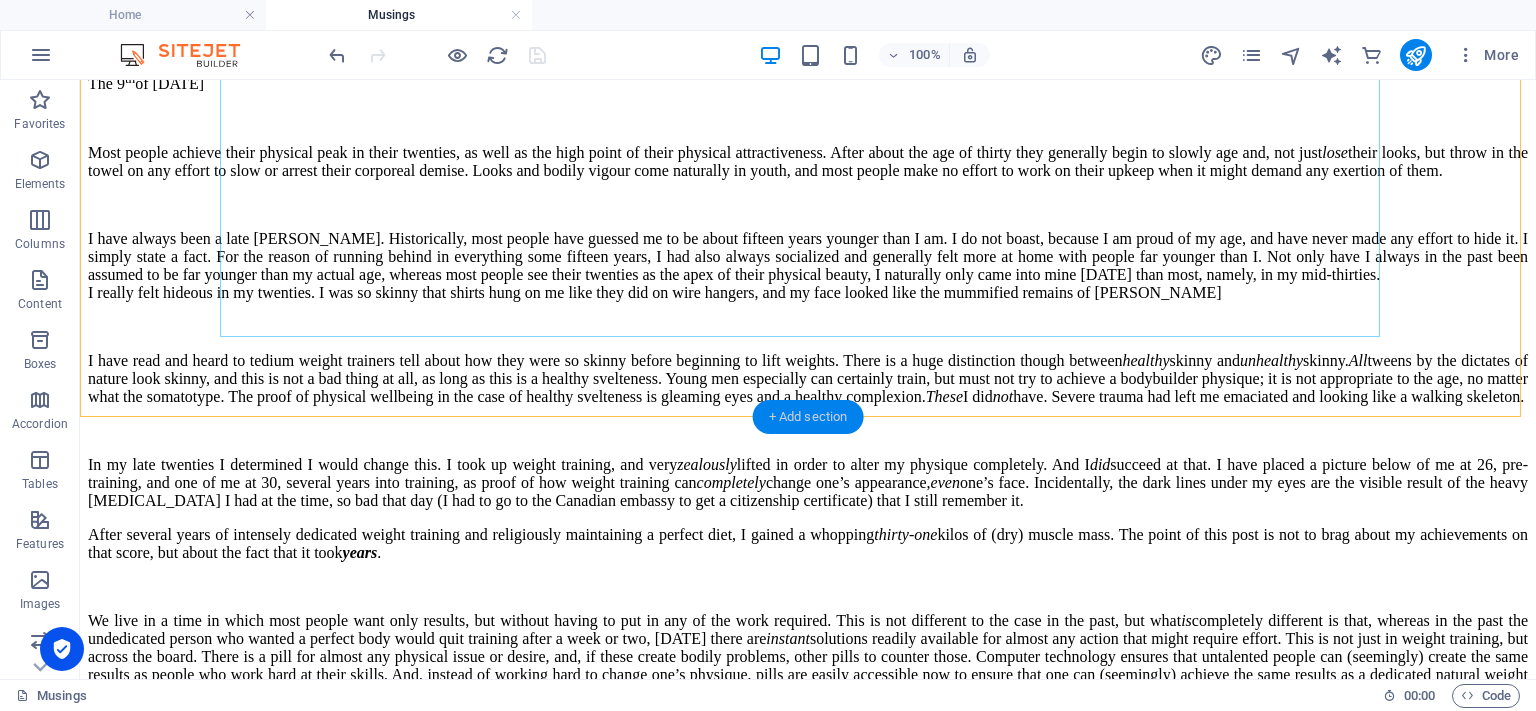 click on "+ Add section" at bounding box center (808, 417) 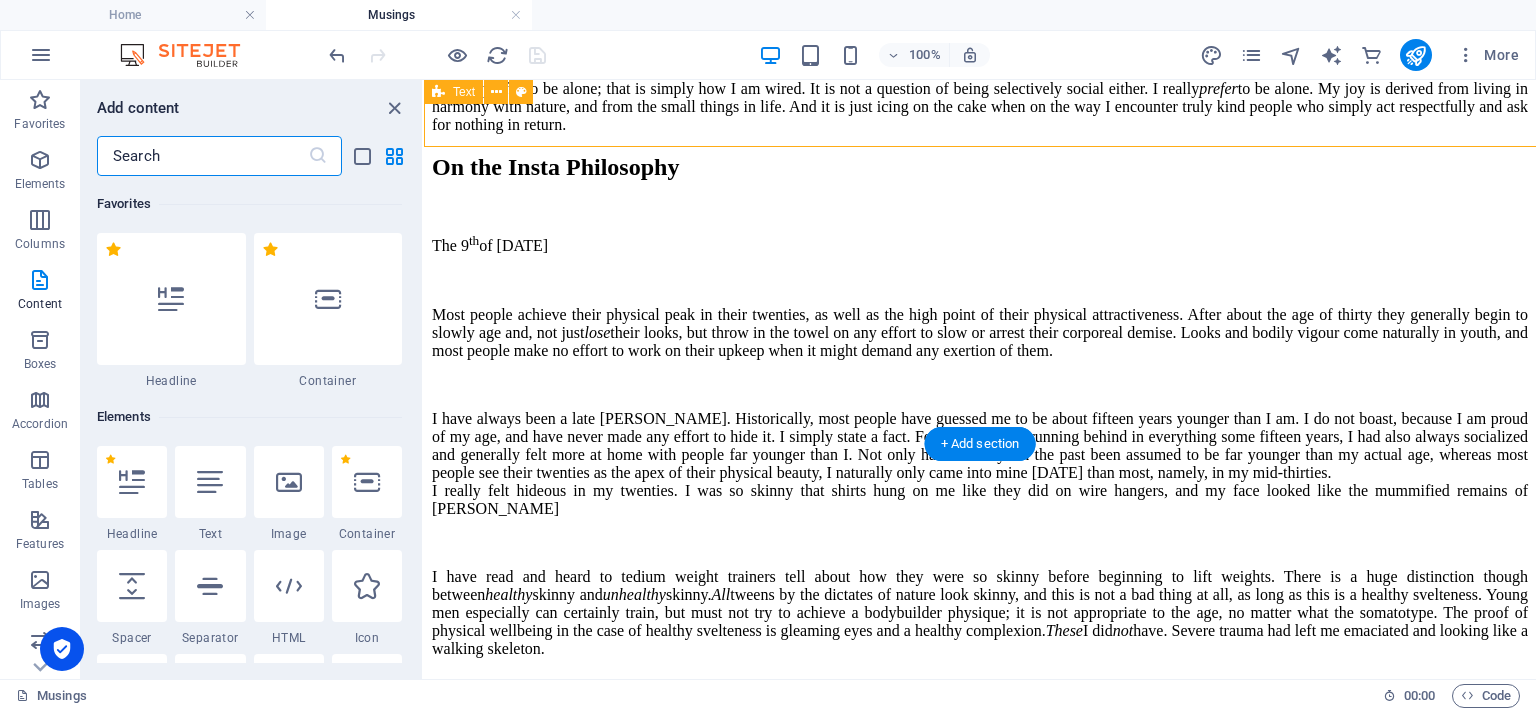scroll, scrollTop: 3232, scrollLeft: 0, axis: vertical 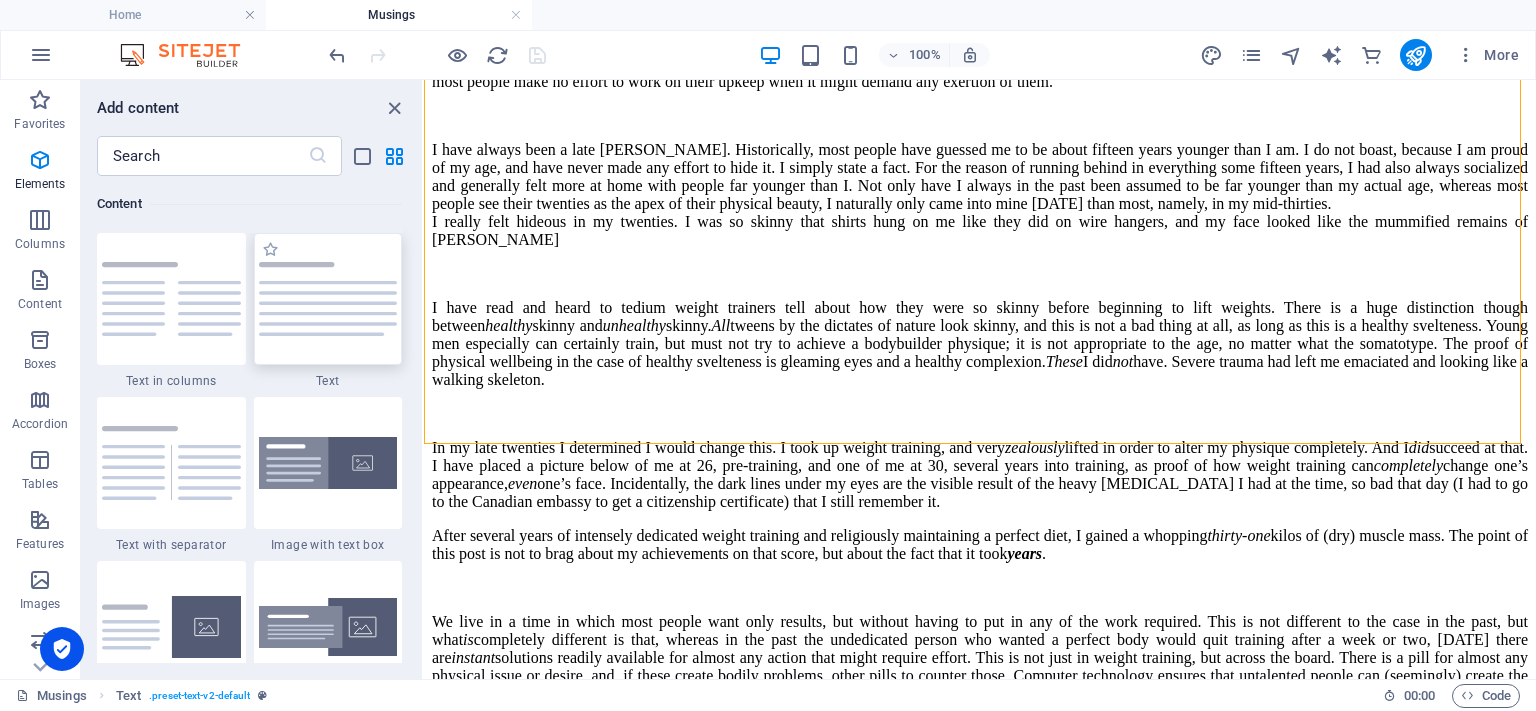click at bounding box center [328, 299] 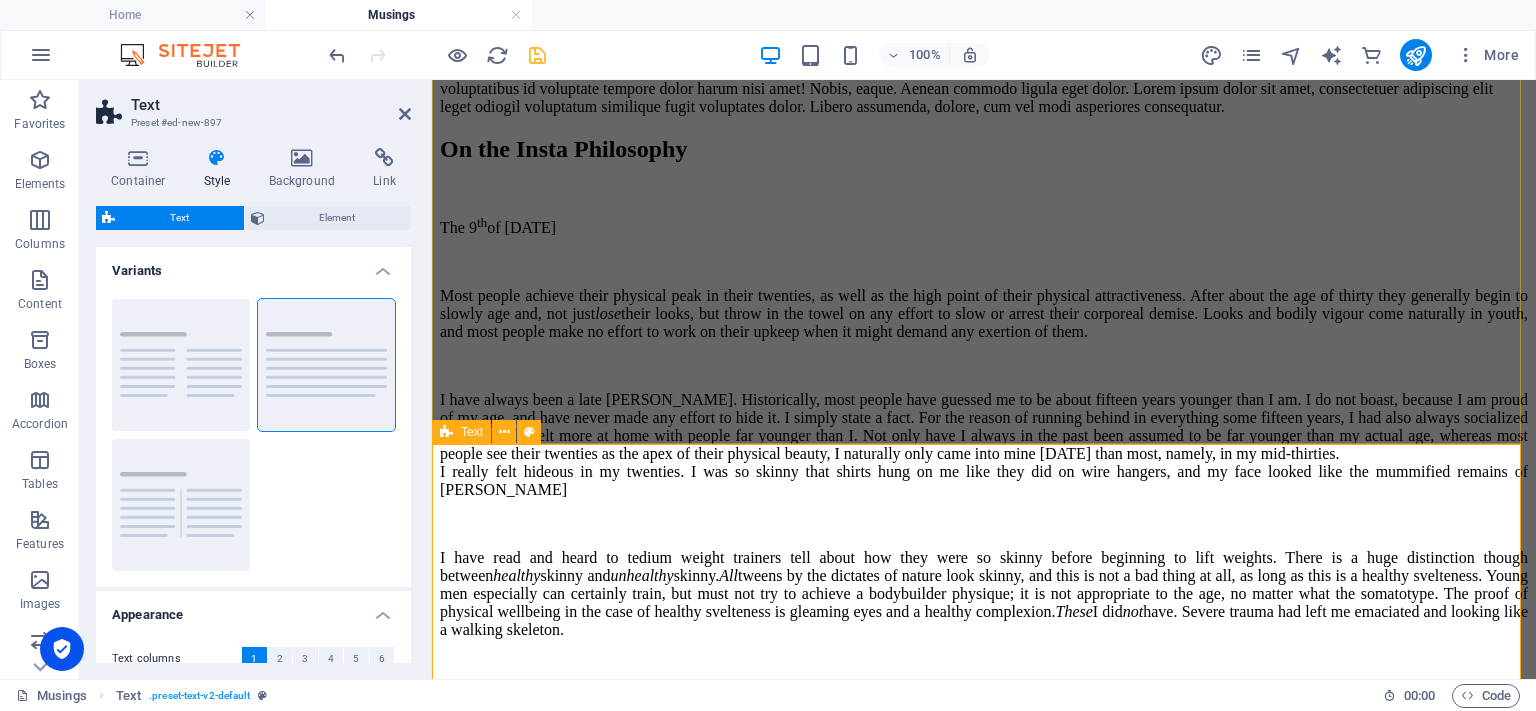 scroll, scrollTop: 3360, scrollLeft: 0, axis: vertical 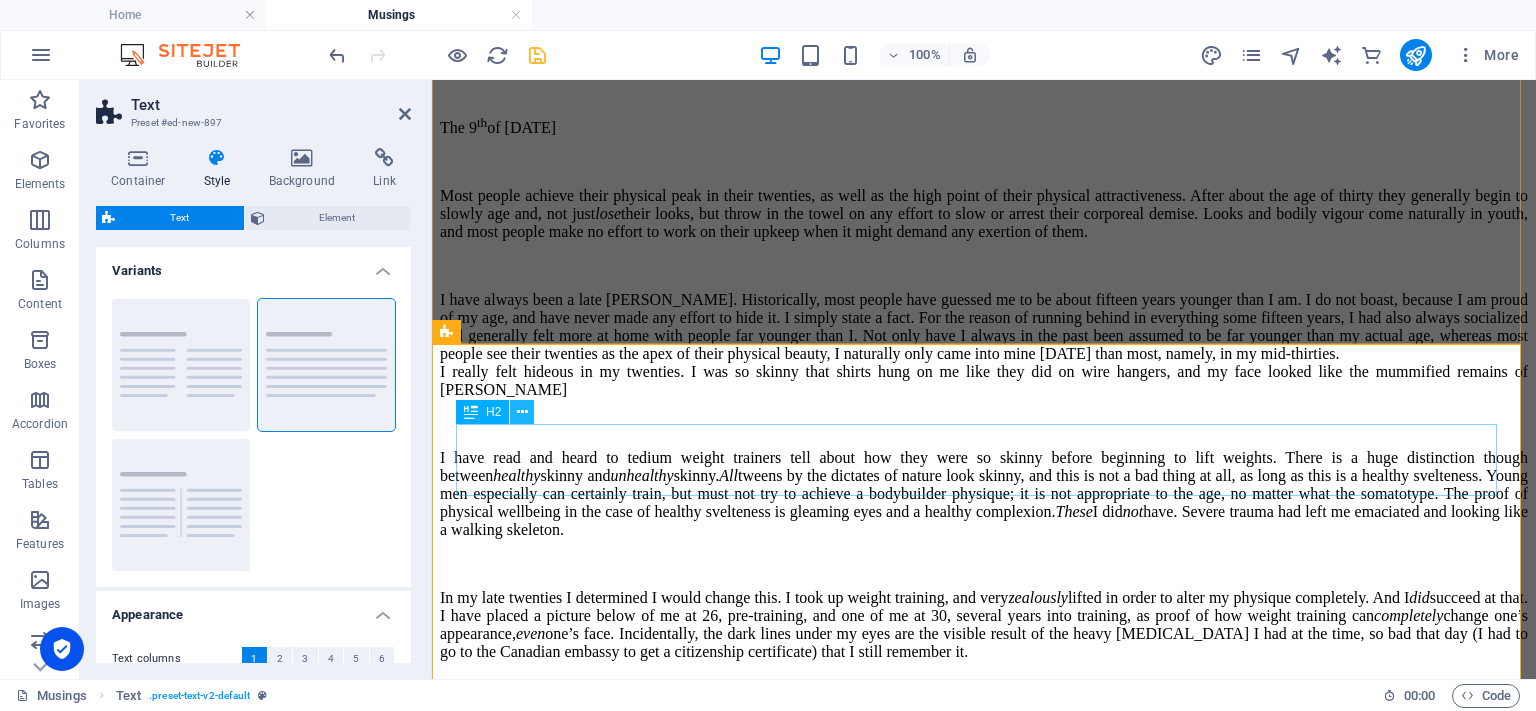 click at bounding box center [522, 412] 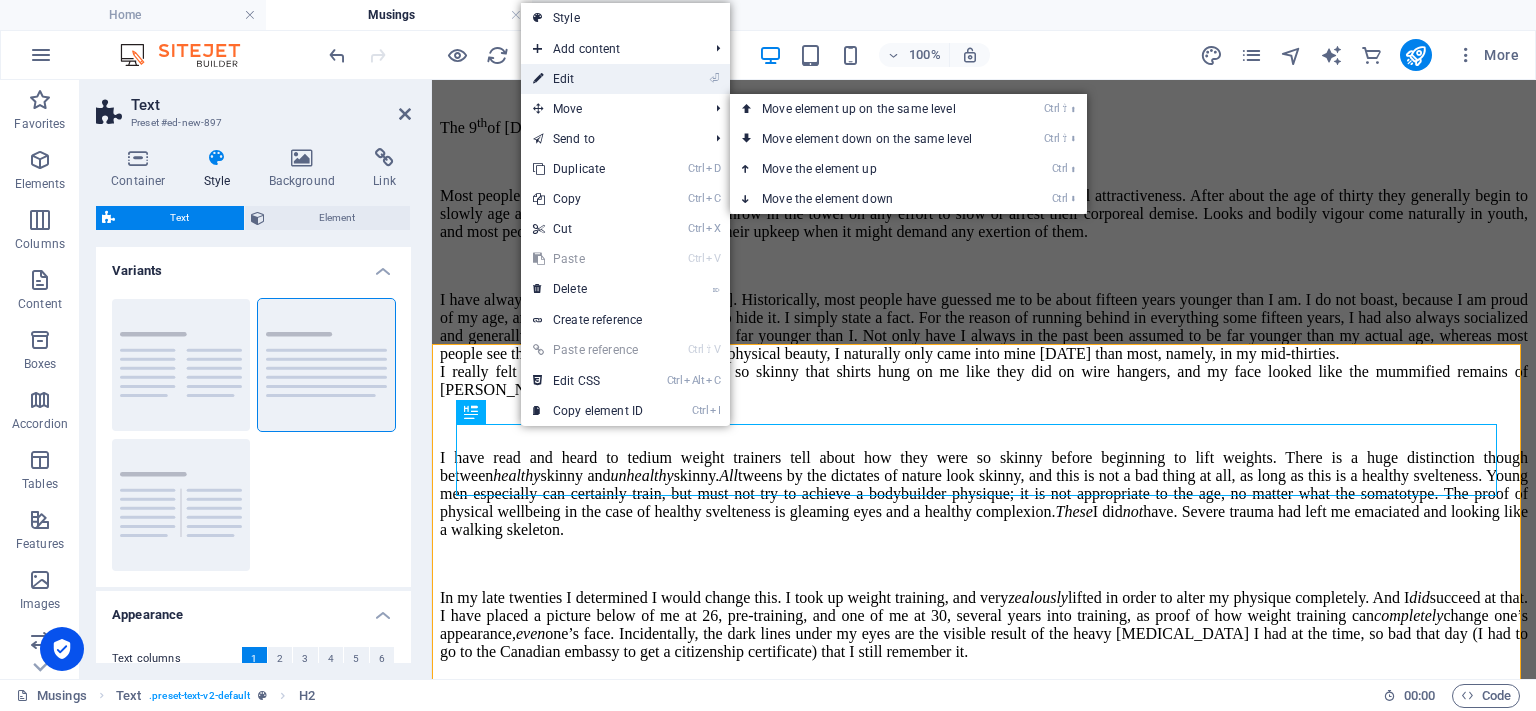 click on "⏎  Edit" at bounding box center [588, 79] 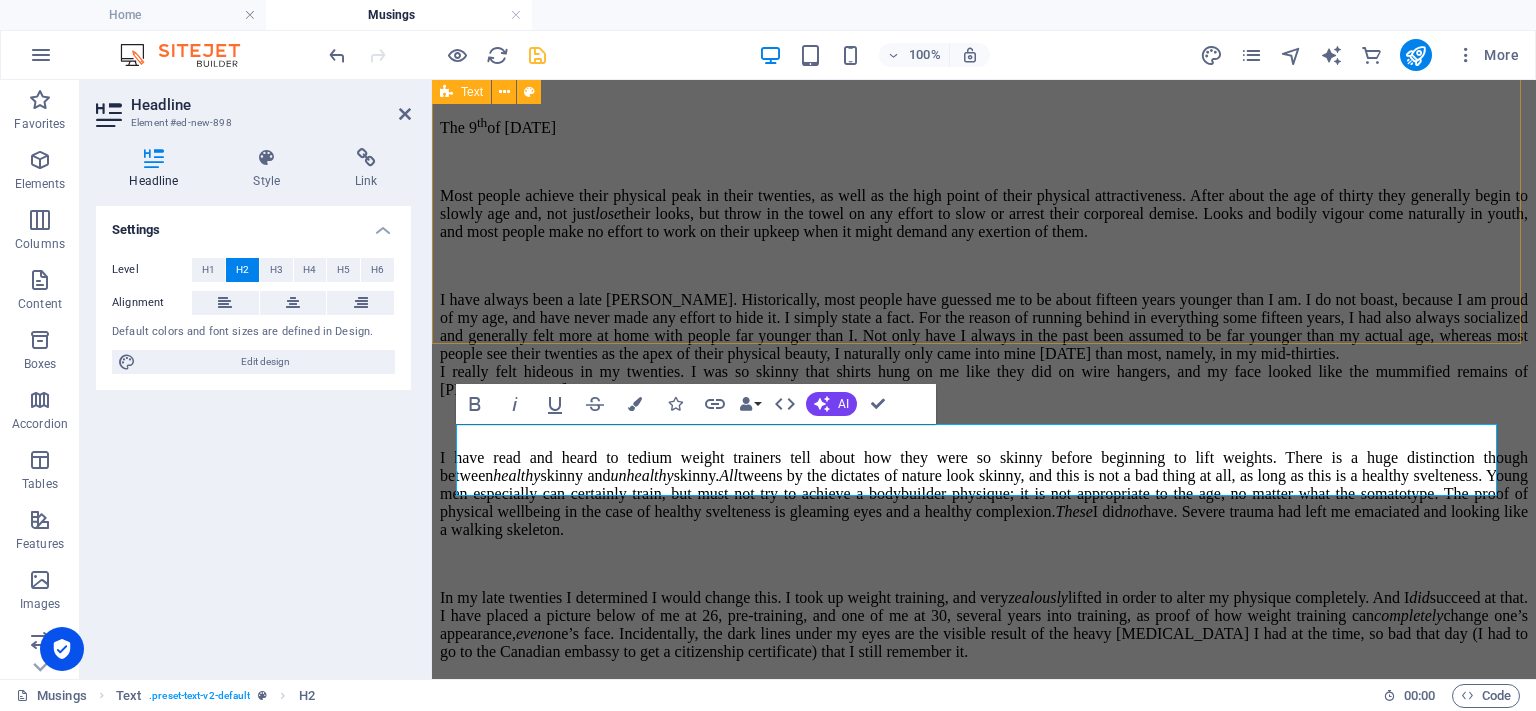 type 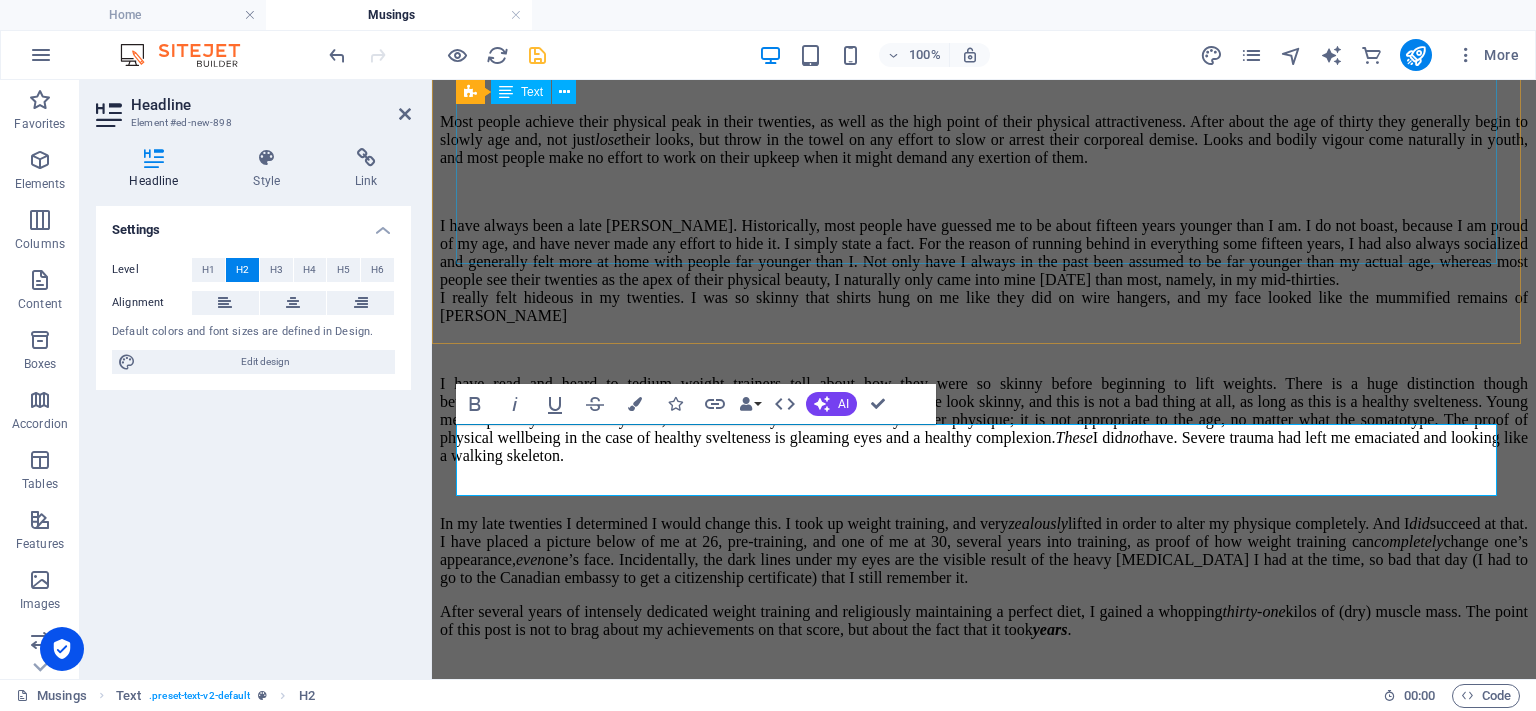 scroll, scrollTop: 3560, scrollLeft: 0, axis: vertical 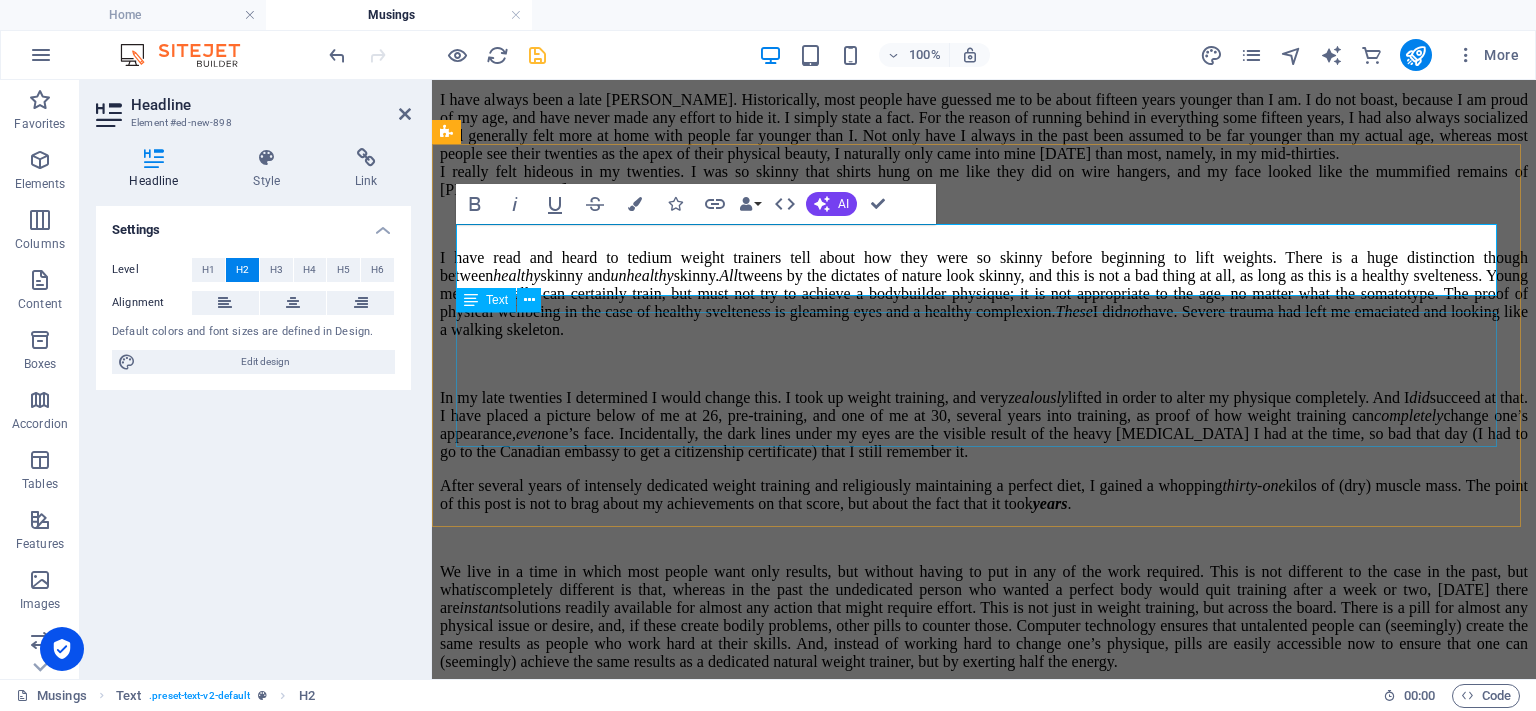 click on "Lorem ipsum dolor sitope amet, consectetur adipisicing elitip. Massumenda, dolore, cum vel modi asperiores consequatur suscipit quidem ducimus eveniet iure expedita consecteture odiogil voluptatum similique fugit voluptates atem accusamus quae quas dolorem tenetur facere tempora maiores adipisci reiciendis accusantium voluptatibus id voluptate tempore dolor harum nisi amet! Nobis, eaque. Aenean commodo ligula eget dolor. Lorem ipsum dolor sit amet, consectetuer adipiscing elit leget odiogil voluptatum similique fugit voluptates dolor. Libero assumenda, dolore, cum vel modi asperiores consequatur." at bounding box center [984, -220] 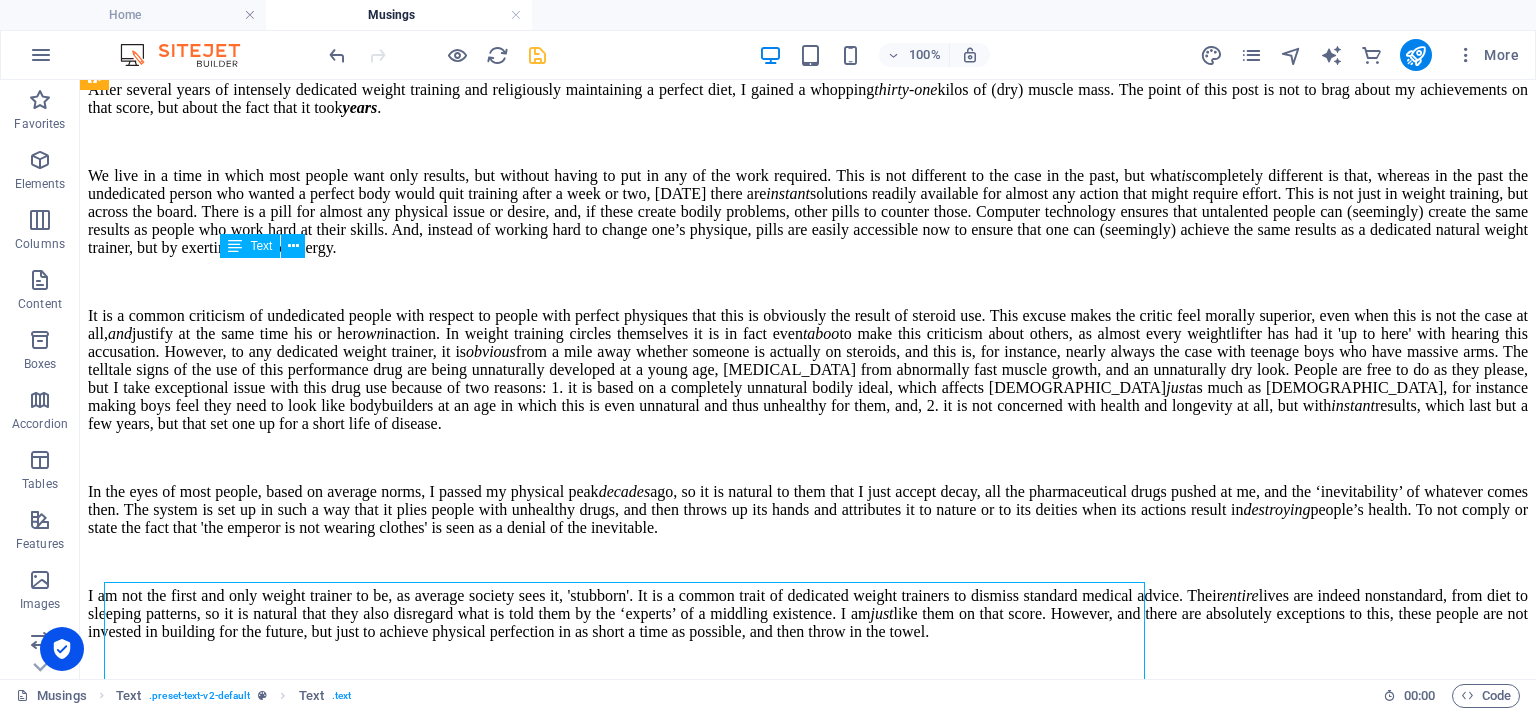 scroll, scrollTop: 3289, scrollLeft: 0, axis: vertical 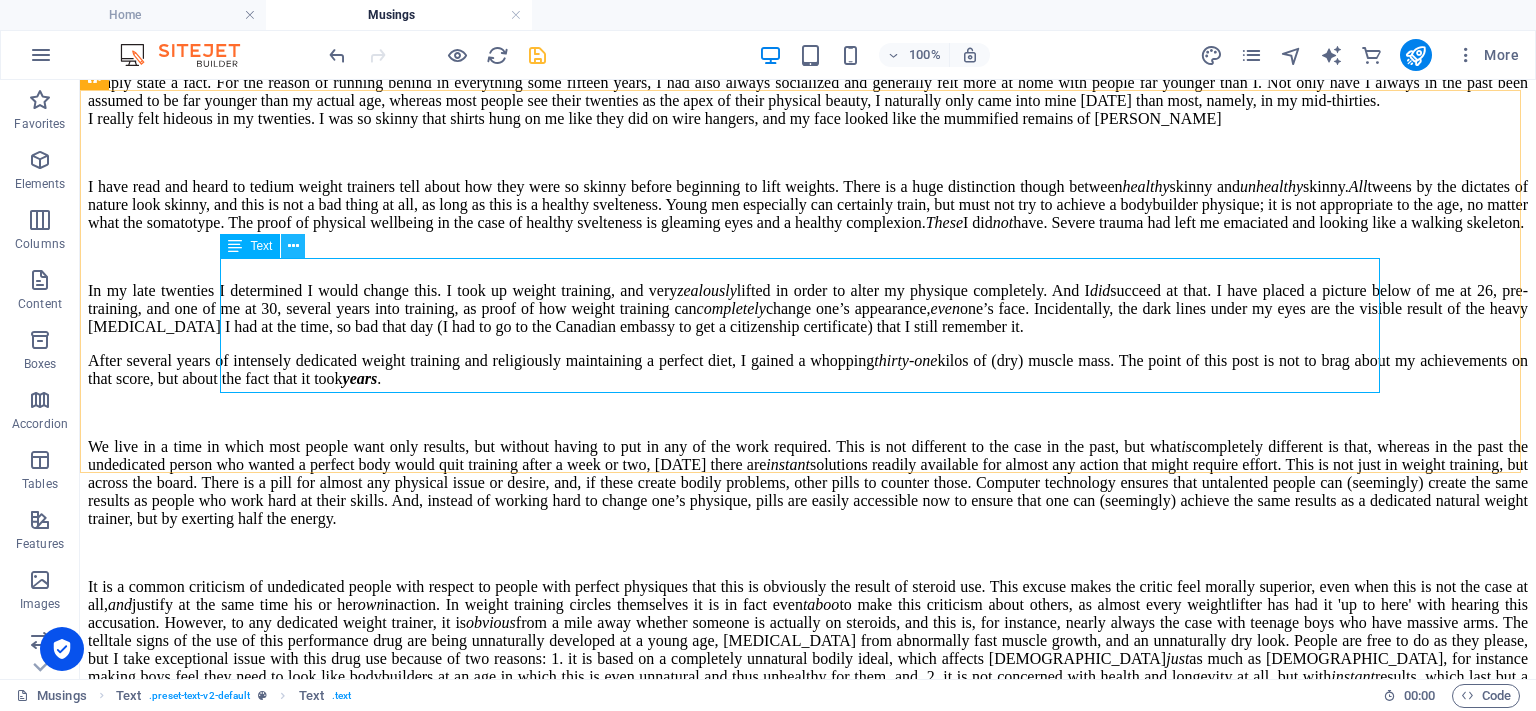 click at bounding box center (293, 246) 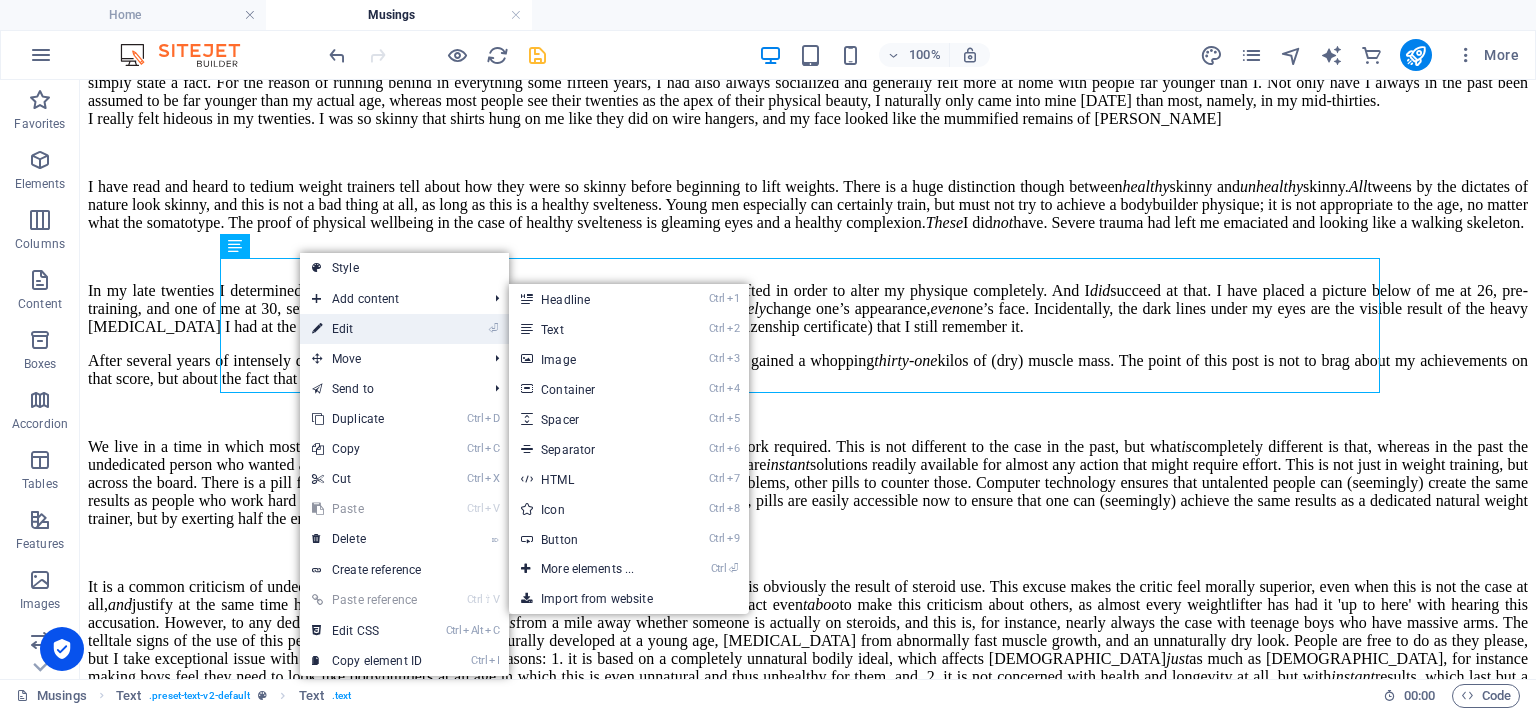 click on "⏎  Edit" at bounding box center [367, 329] 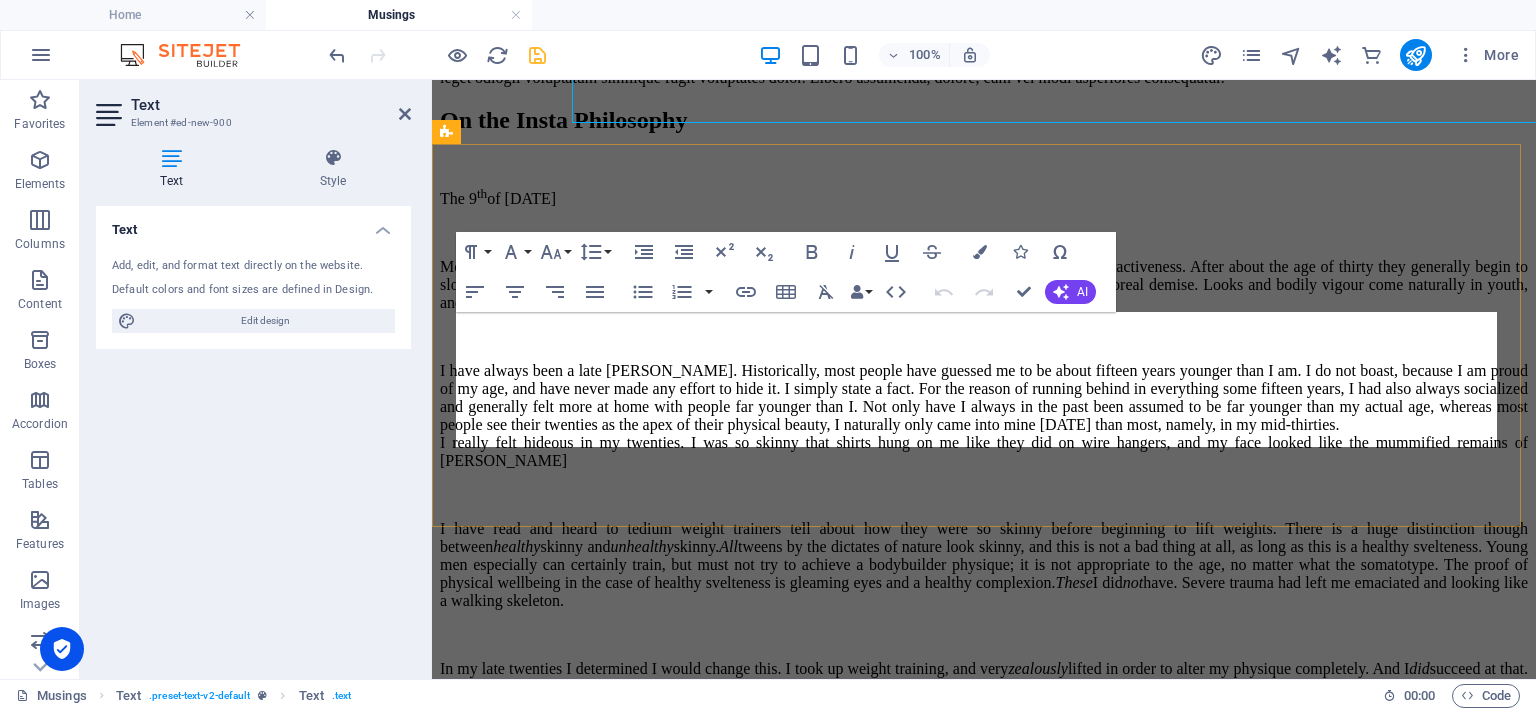 scroll, scrollTop: 3560, scrollLeft: 0, axis: vertical 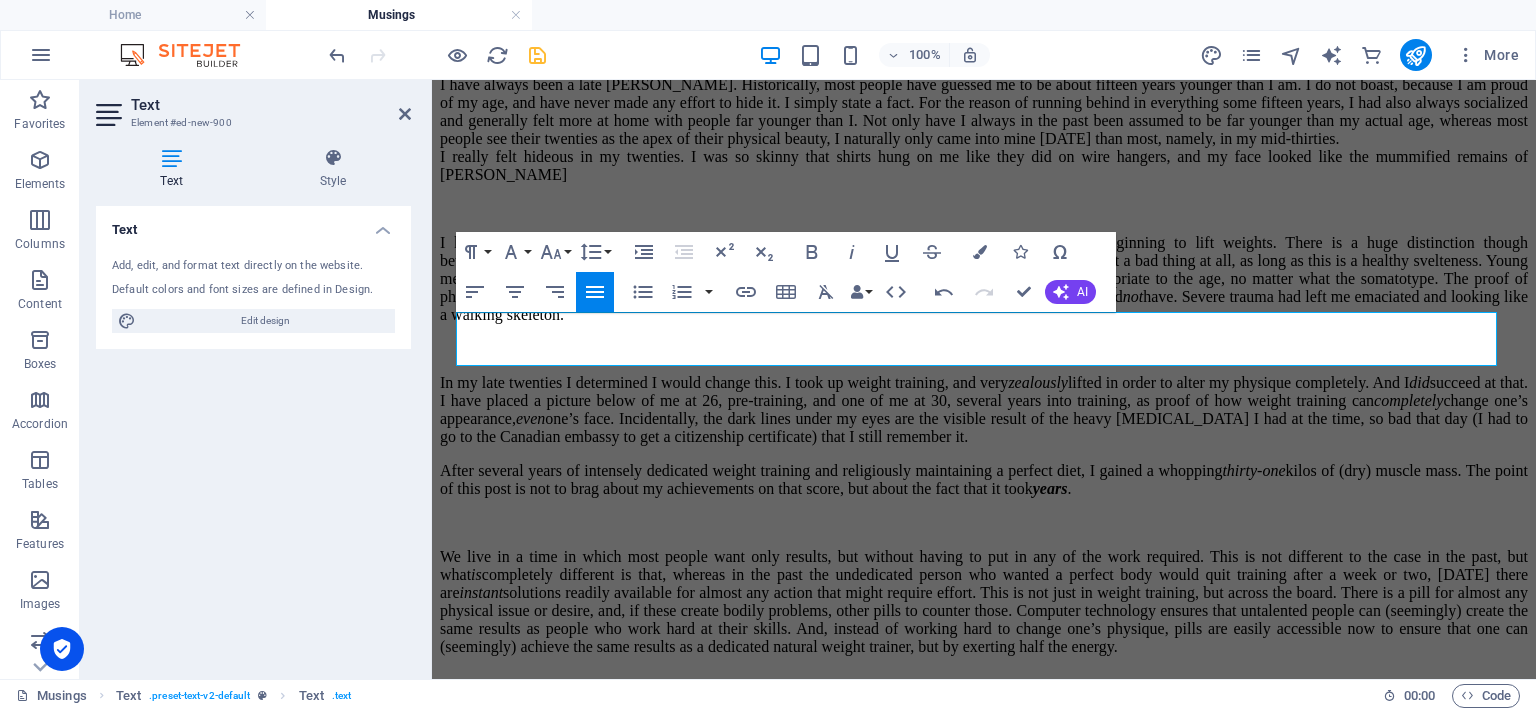 click on "Align Justify" at bounding box center [595, 292] 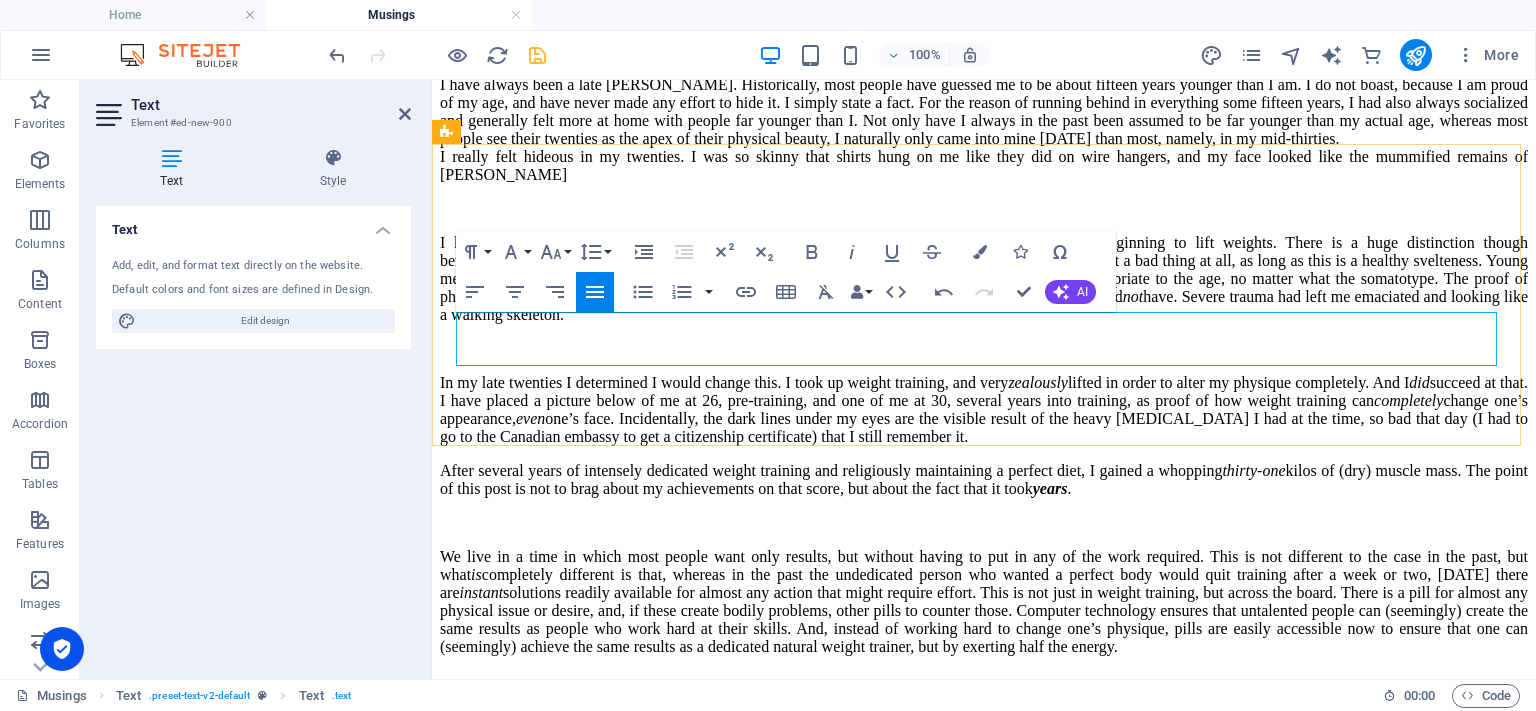 click on "The [DATE]" at bounding box center (984, -245) 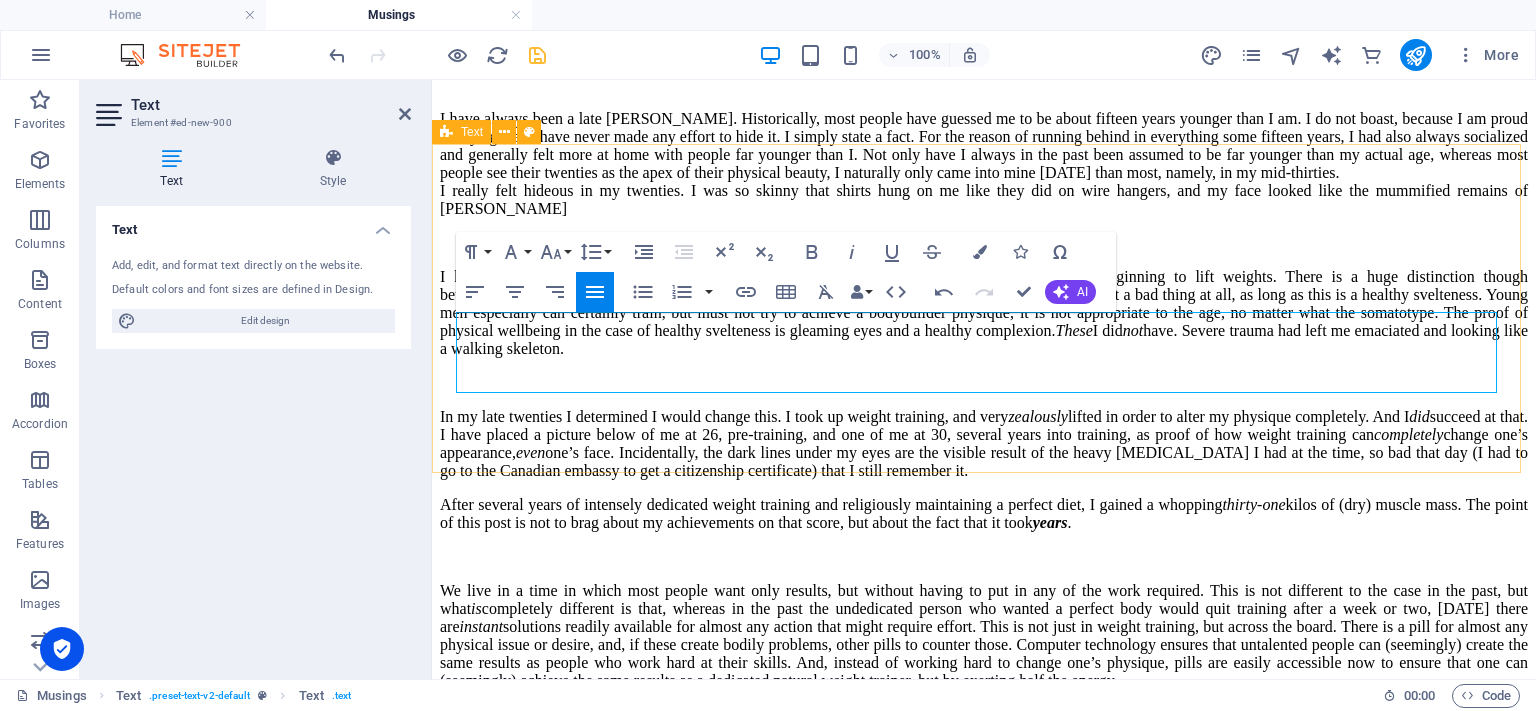 click on "Botanical Update The [DATE] I am thrilled to discover that a few sunflowers are now developing in my increasingly colourful bee and butterfly border." at bounding box center [984, -251] 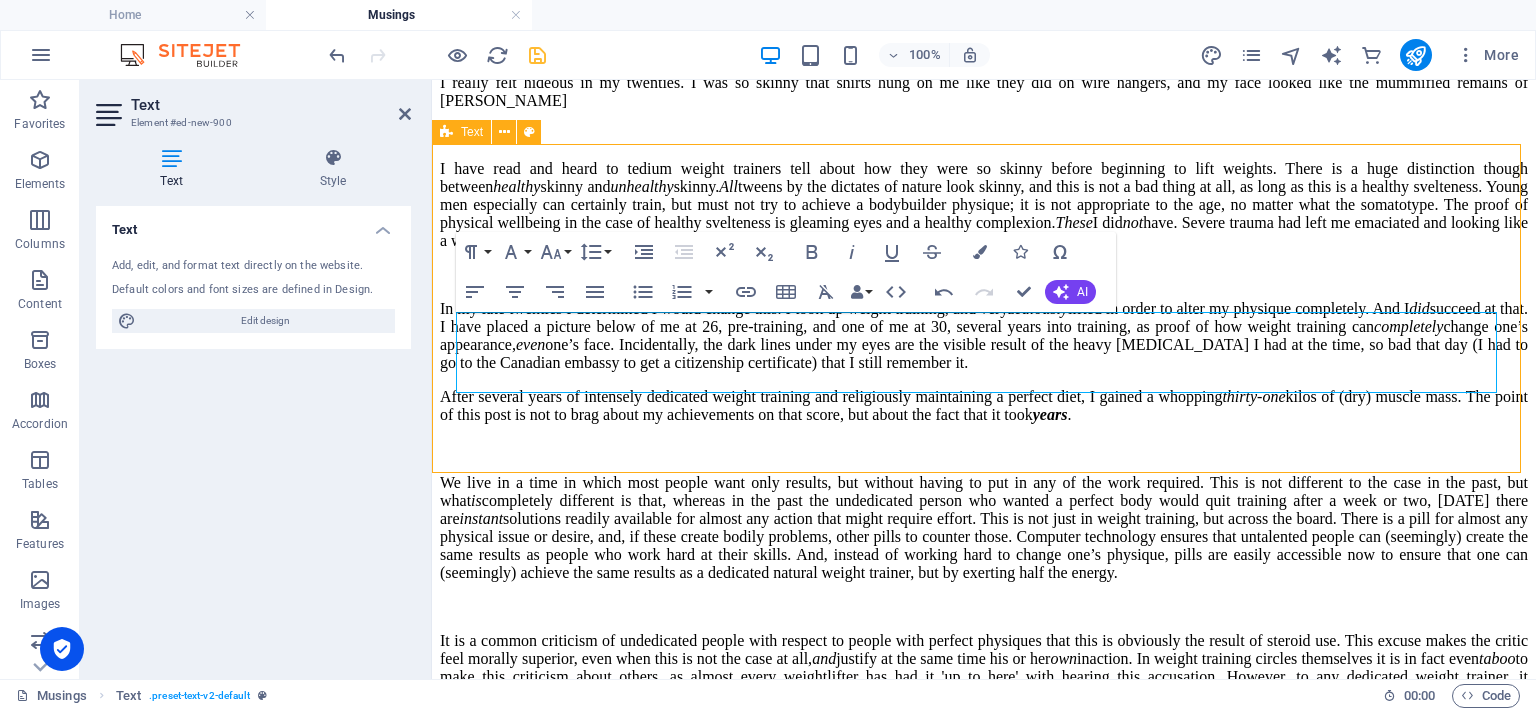 scroll, scrollTop: 3289, scrollLeft: 0, axis: vertical 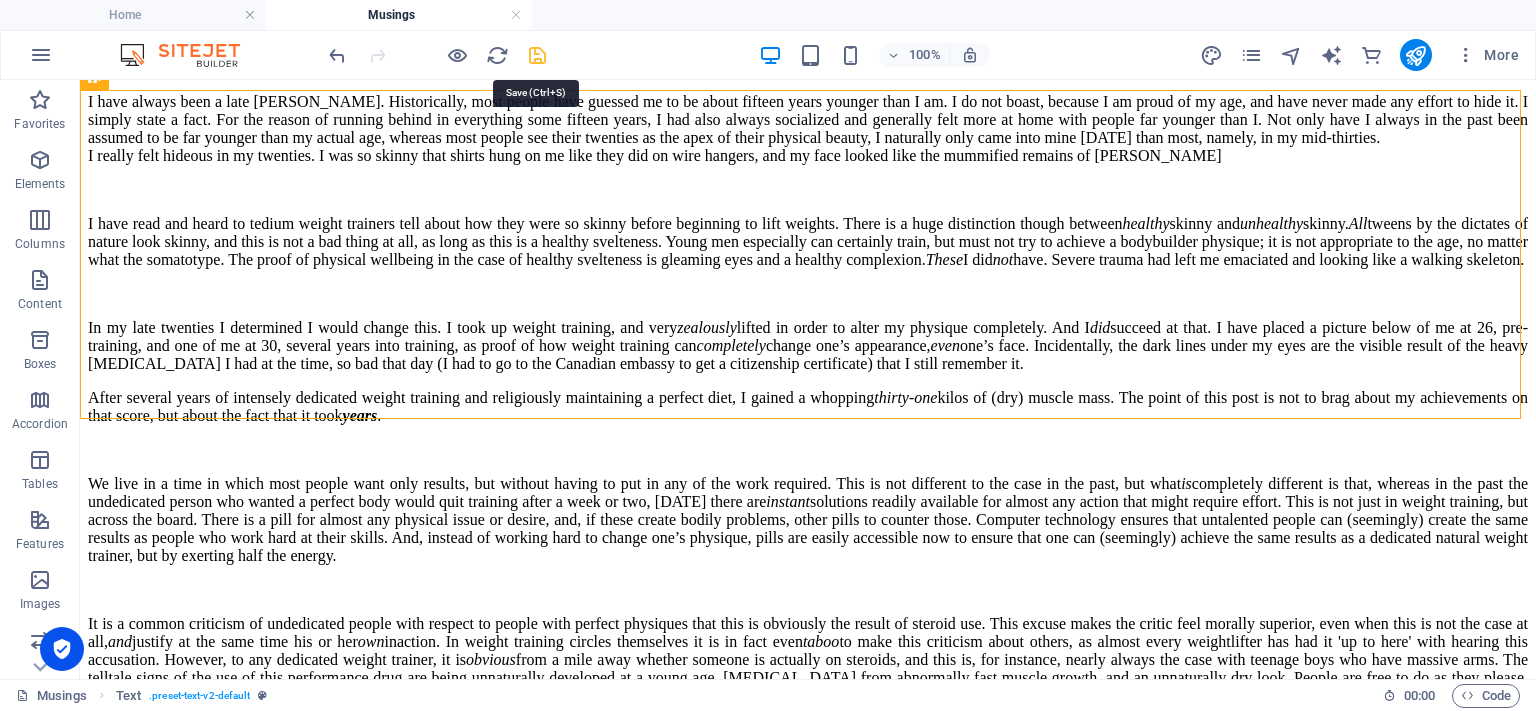 click at bounding box center [537, 55] 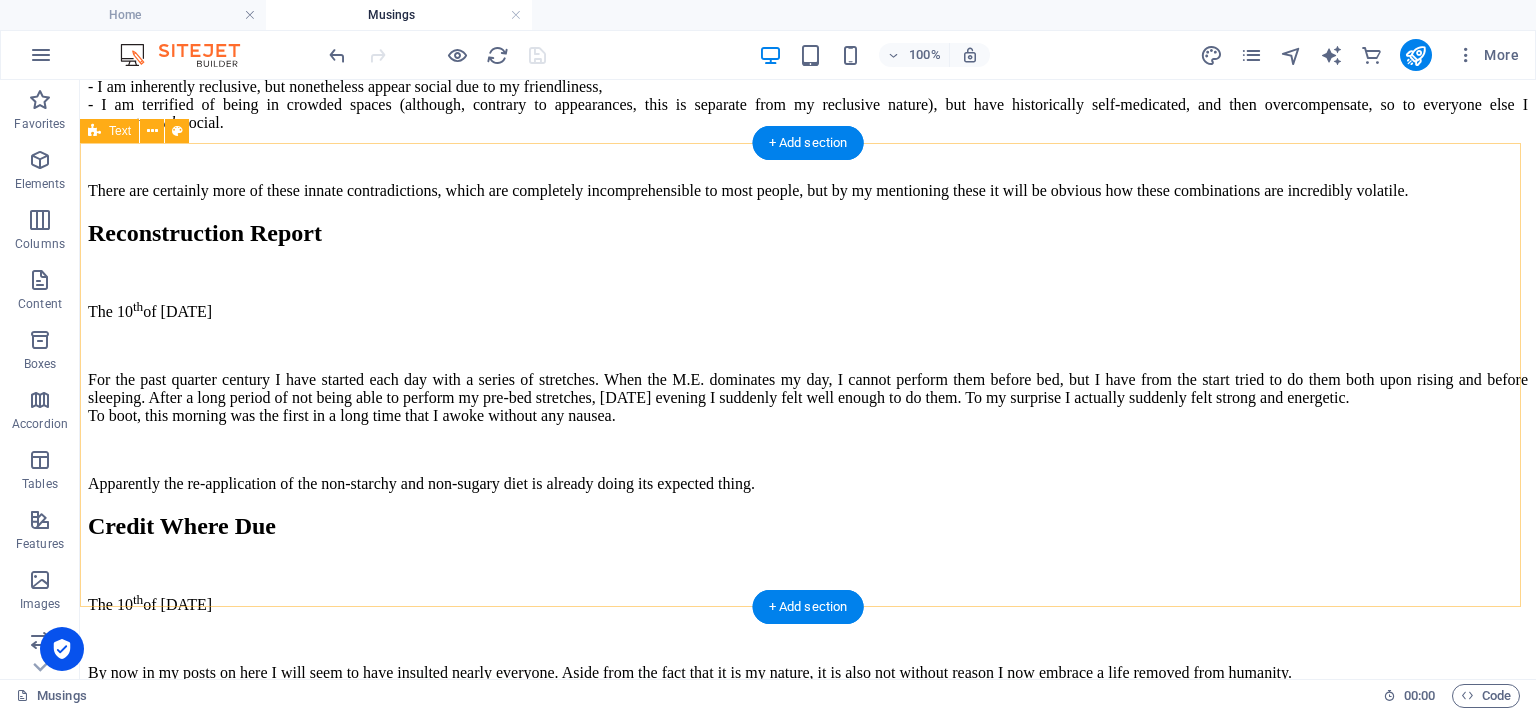 scroll, scrollTop: 1689, scrollLeft: 0, axis: vertical 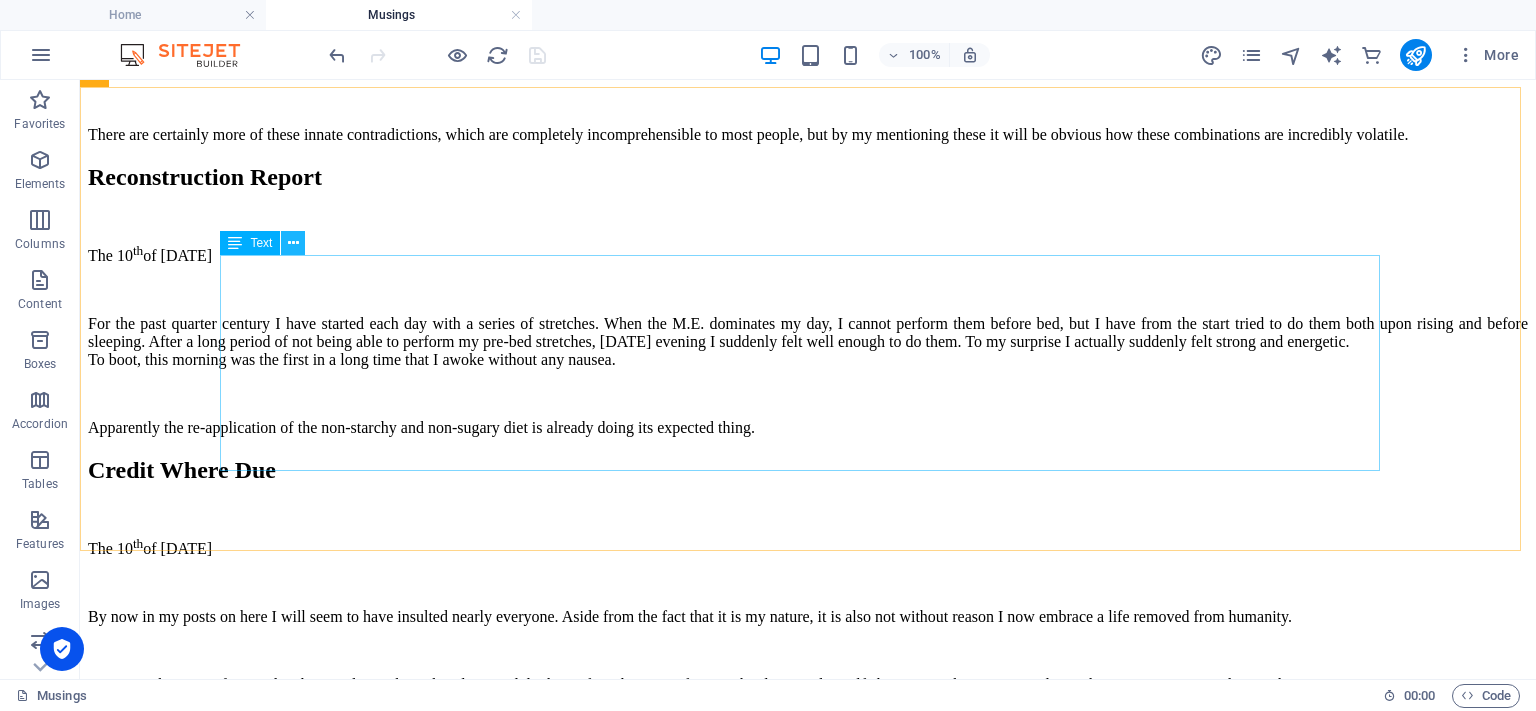 click at bounding box center (293, 243) 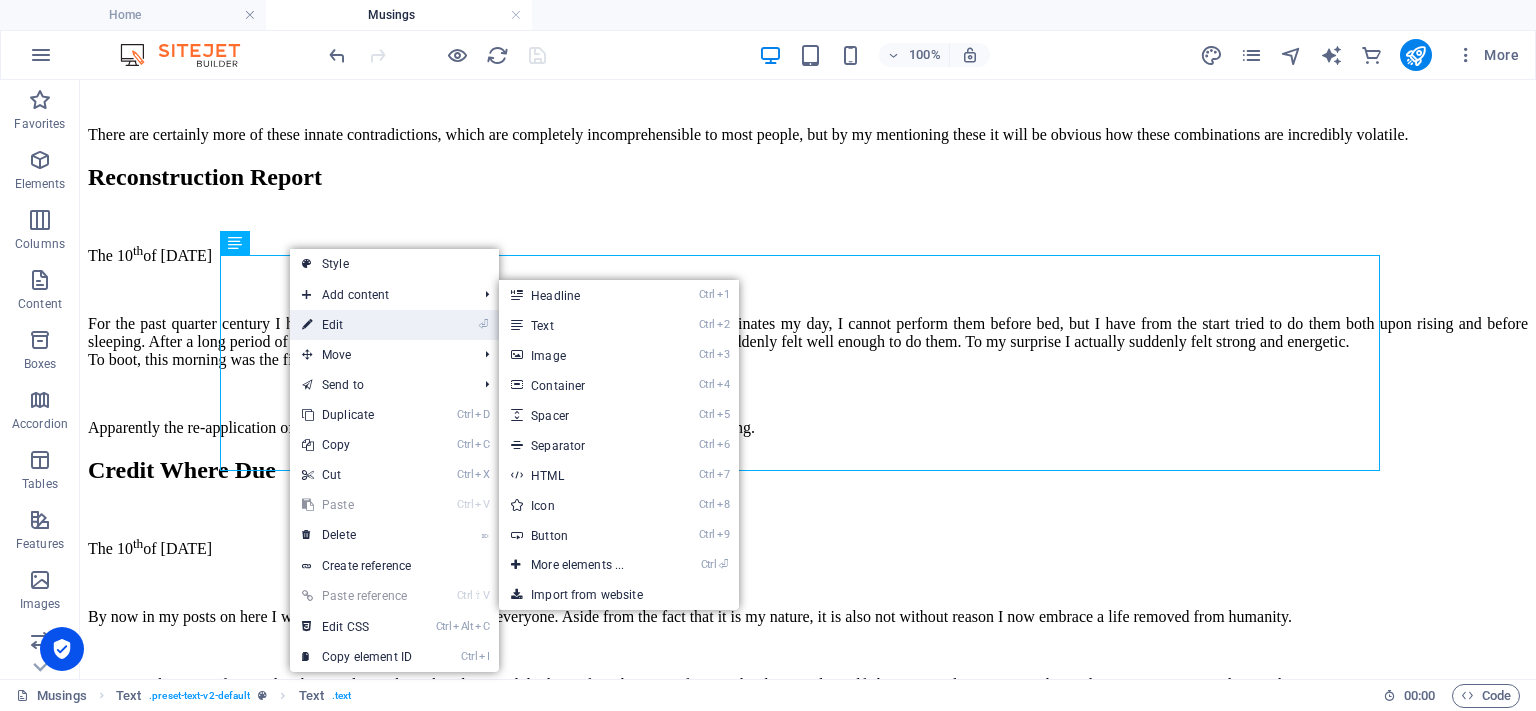 click on "⏎  Edit" at bounding box center [357, 325] 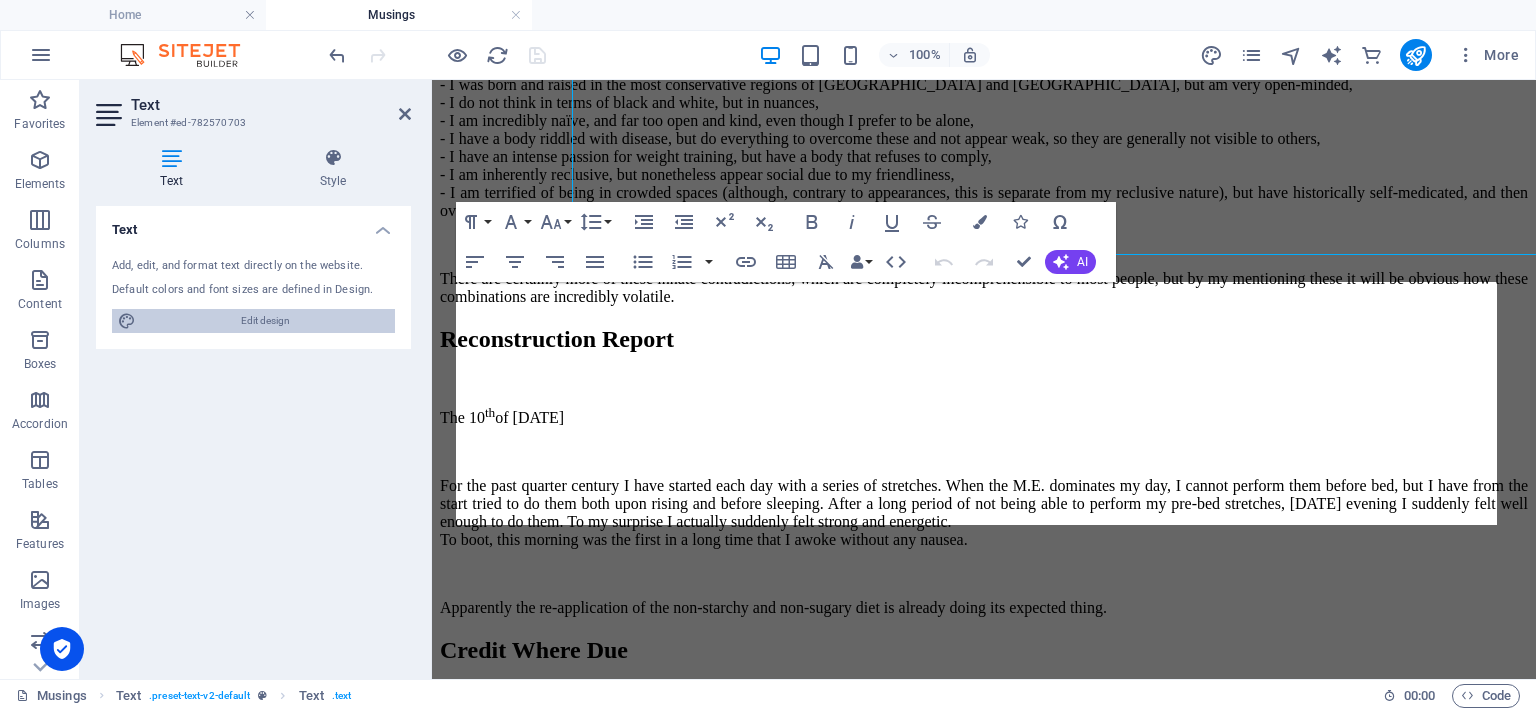 scroll, scrollTop: 1905, scrollLeft: 0, axis: vertical 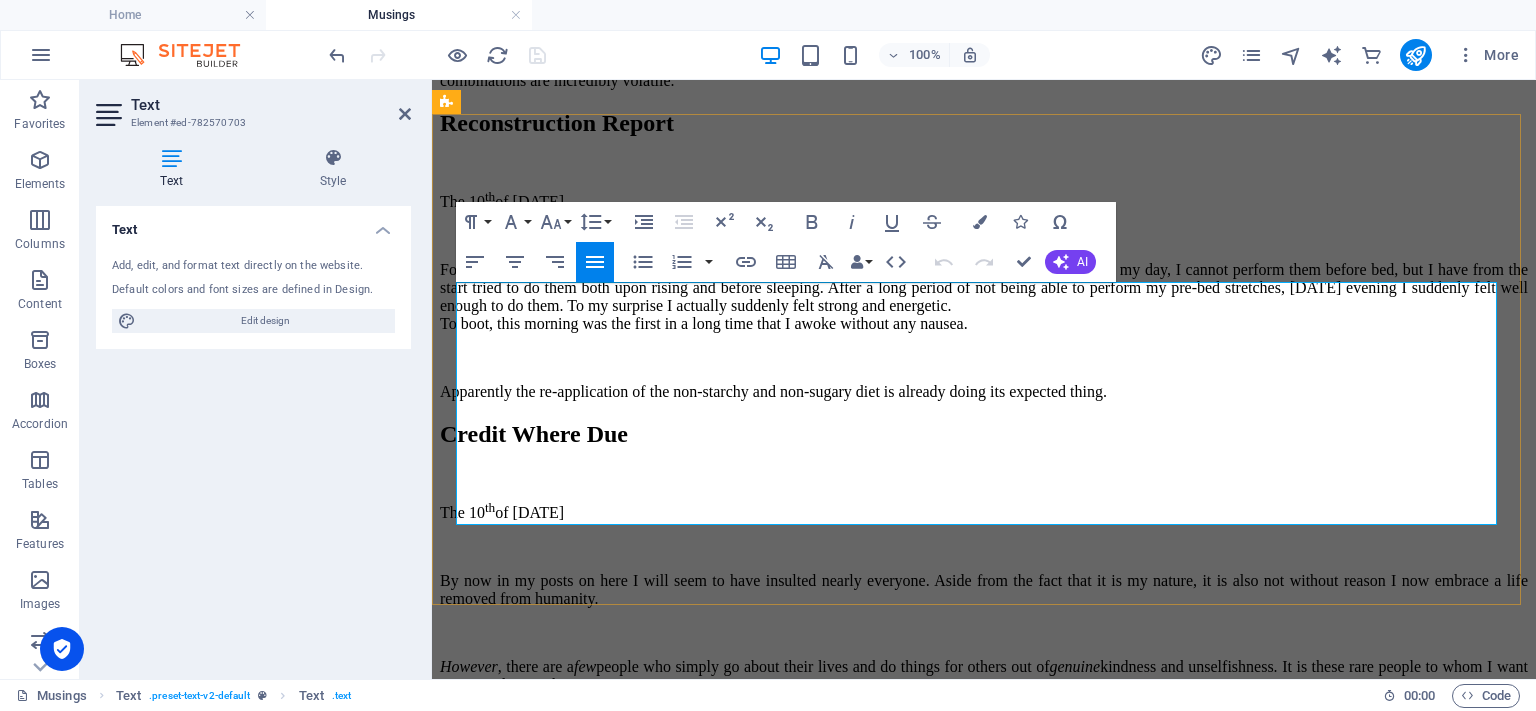 click on "For the past quarter century I have started each day with a series of stretches. When the M.E. dominates my day, I cannot perform them before bed, but I have from the start tried to do them both upon rising and before sleeping. After a long period of not being able to perform my pre-bed stretches, [DATE] evening I suddenly felt well enough to do them. To my surprise I actually suddenly felt strong and energetic. To boot, this morning was the first in a long time that I awoke without any nausea." at bounding box center (984, 297) 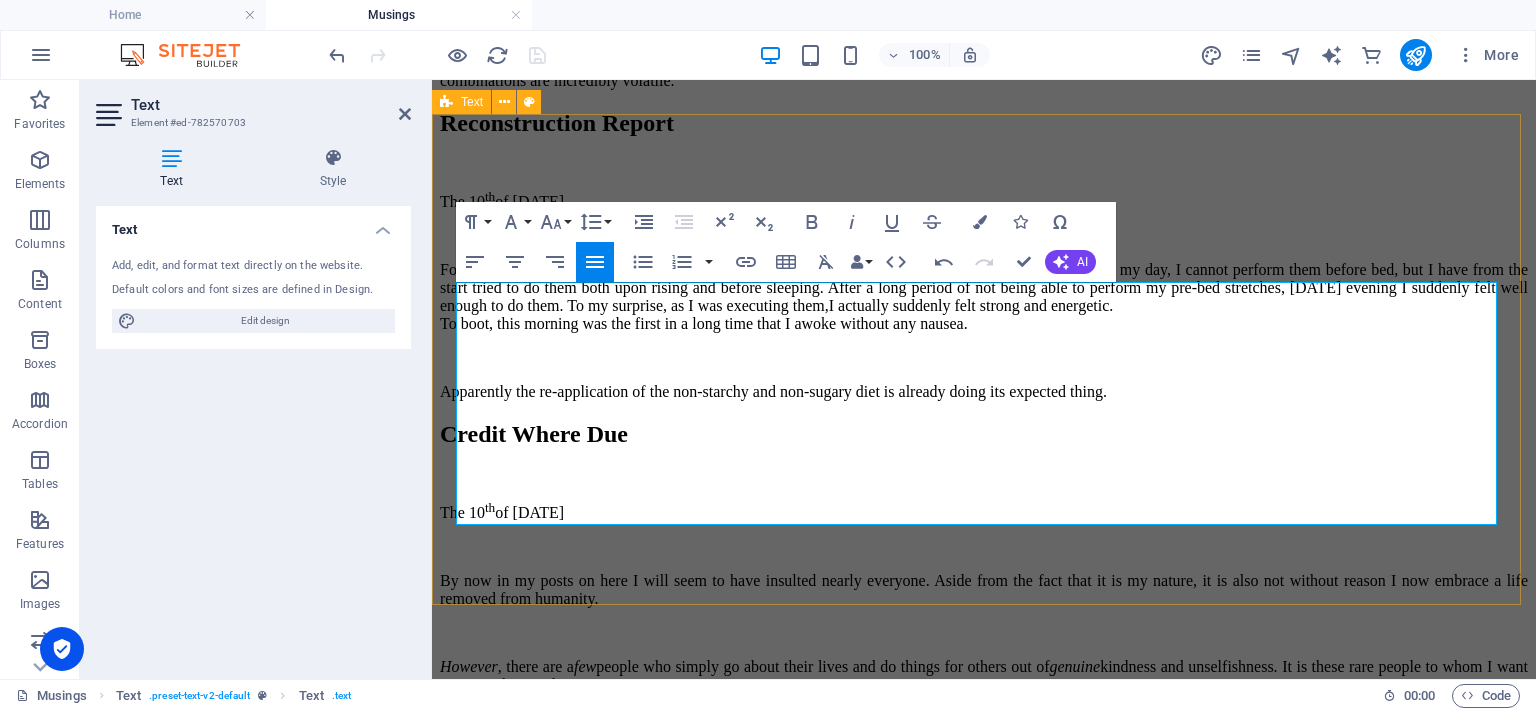 click on "For the past quarter century I have started each day with a series of stretches. When the M.E. dominates my day, I cannot perform them before bed, but I have from the start tried to do them both upon rising and before sleeping. After a long period of not being able to perform my pre-bed stretches, [DATE] evening I suddenly felt well enough to do them. To my surprise, as I was executing them,  I actually suddenly felt strong and energetic. To boot, this morning was the first in a long time that I awoke without any nausea." at bounding box center [984, 297] 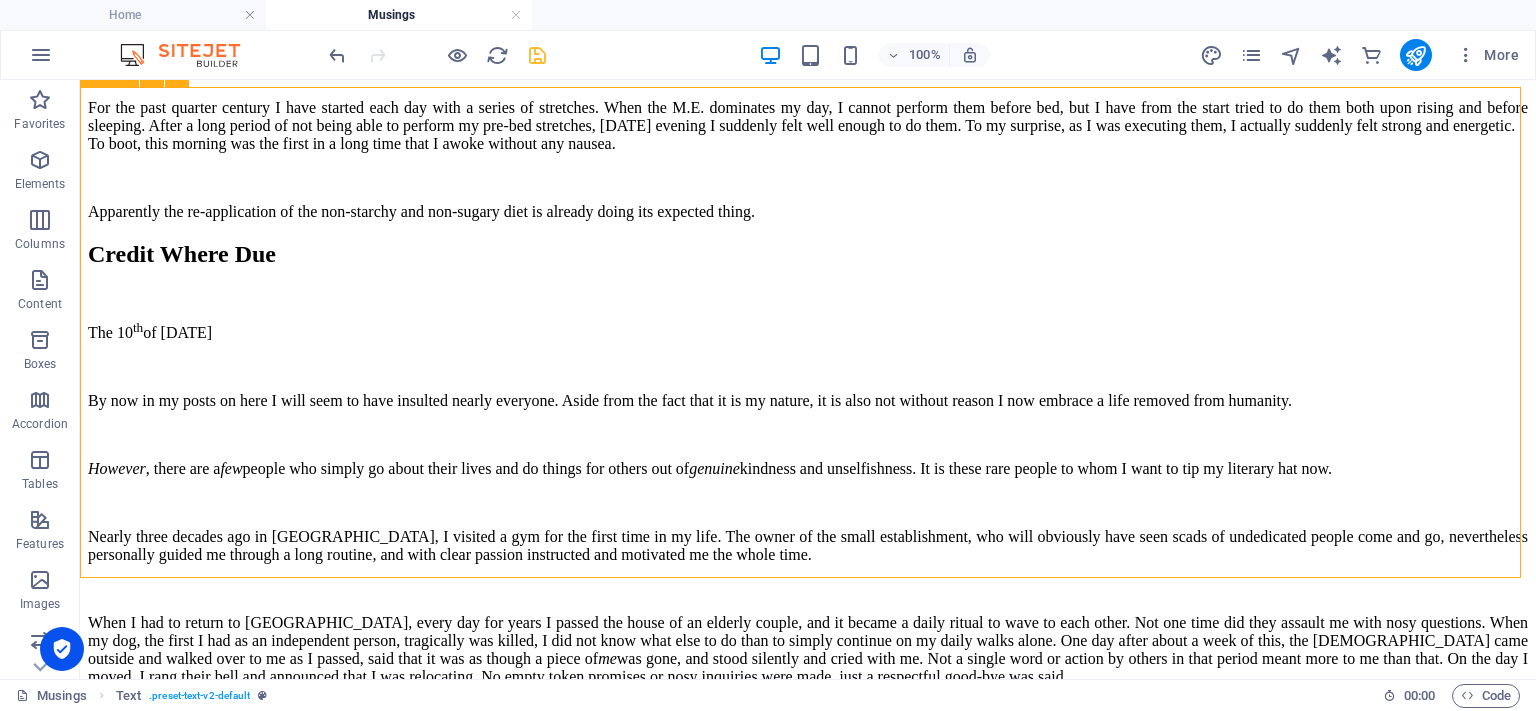 scroll, scrollTop: 1689, scrollLeft: 0, axis: vertical 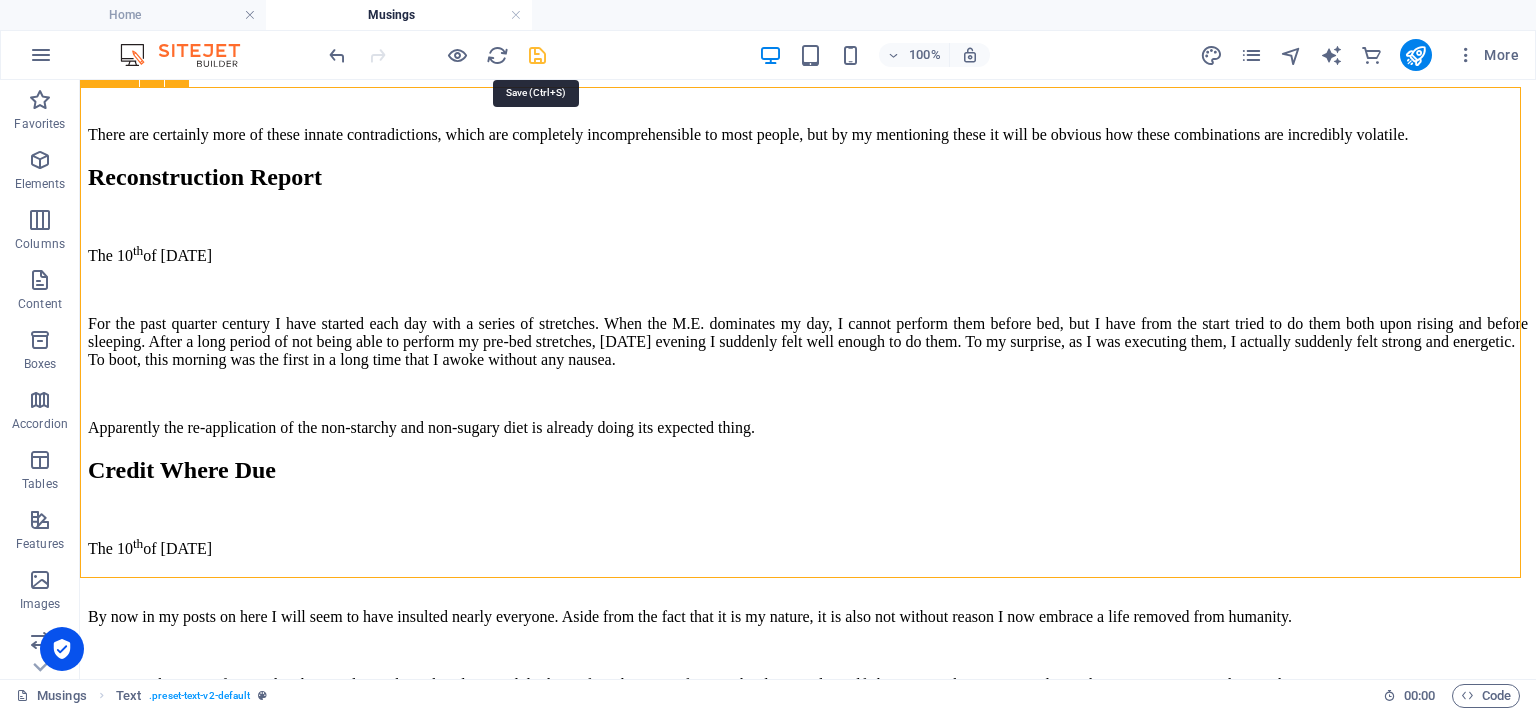 click at bounding box center [537, 55] 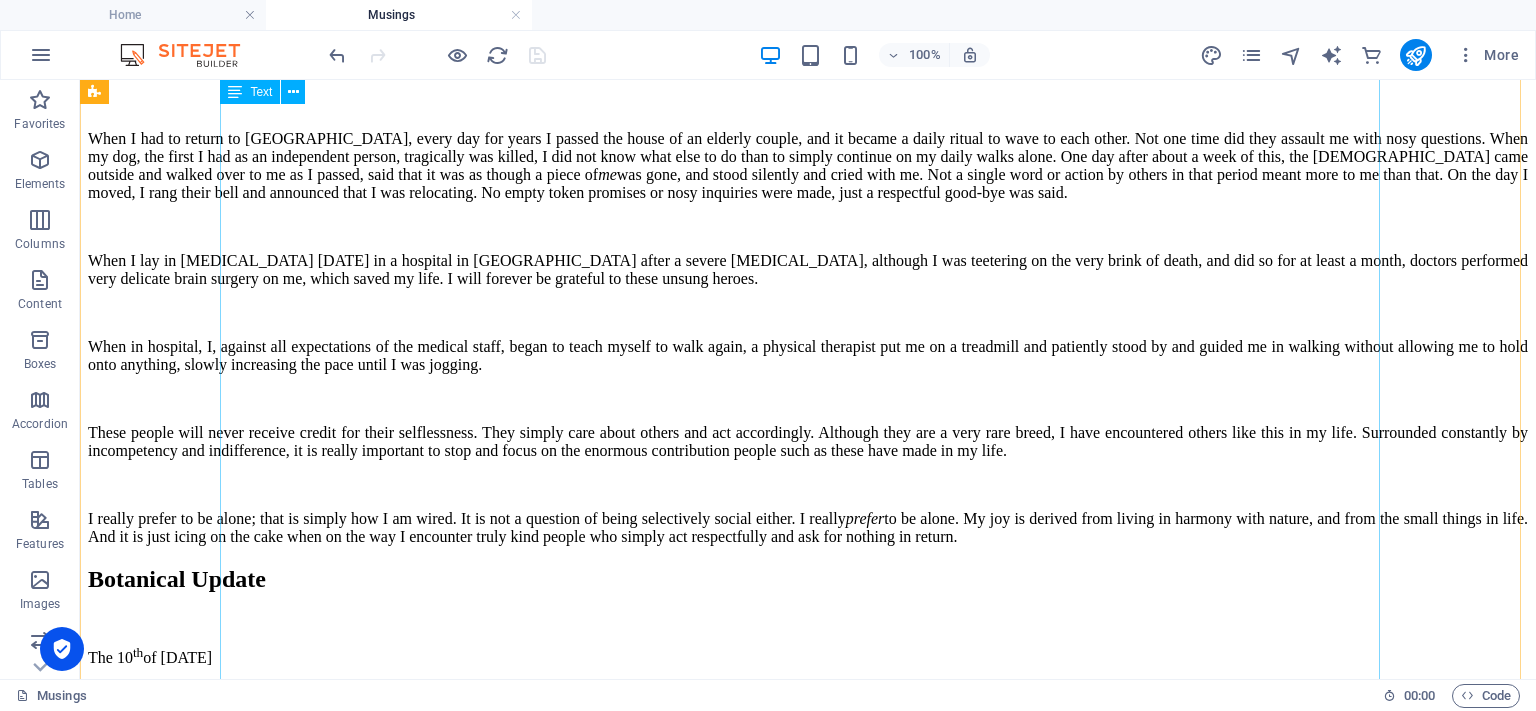 scroll, scrollTop: 2189, scrollLeft: 0, axis: vertical 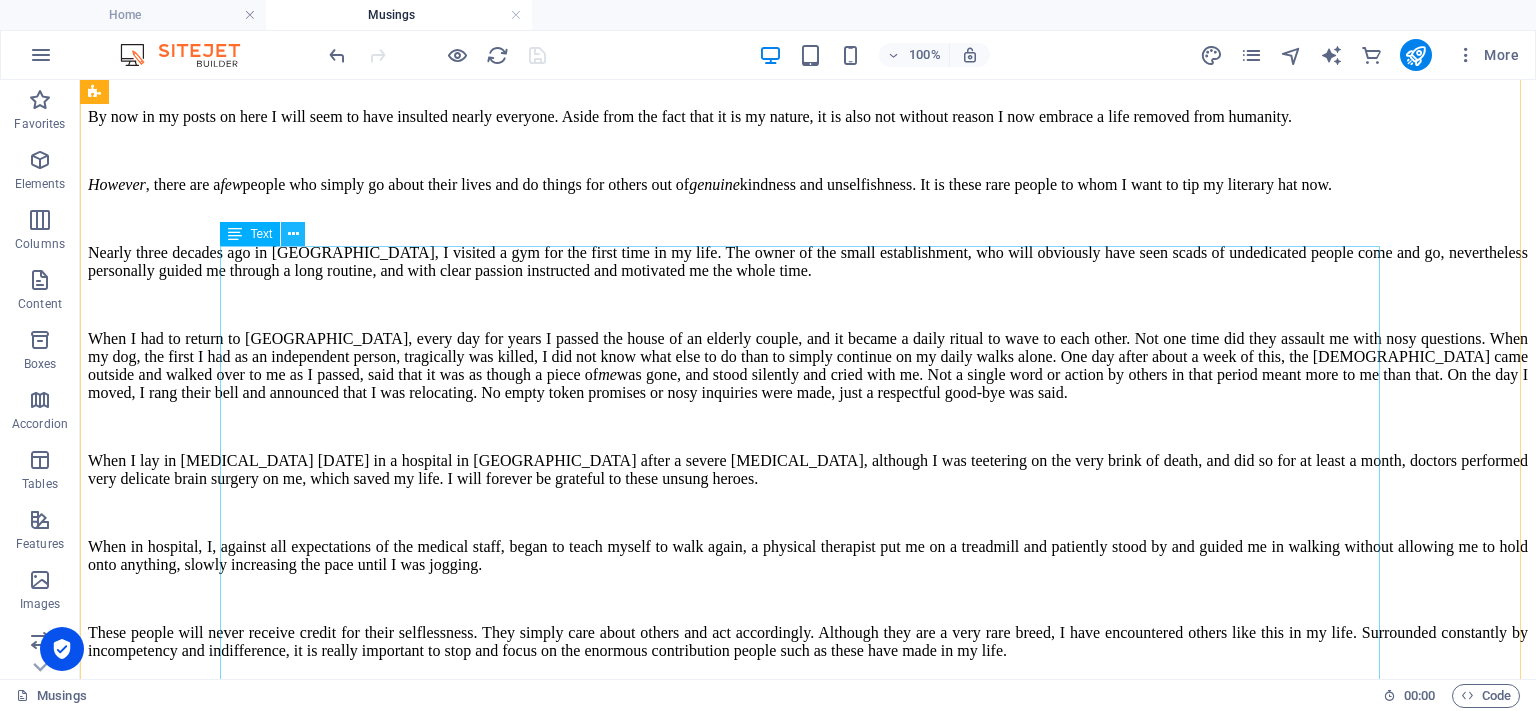 click at bounding box center (293, 234) 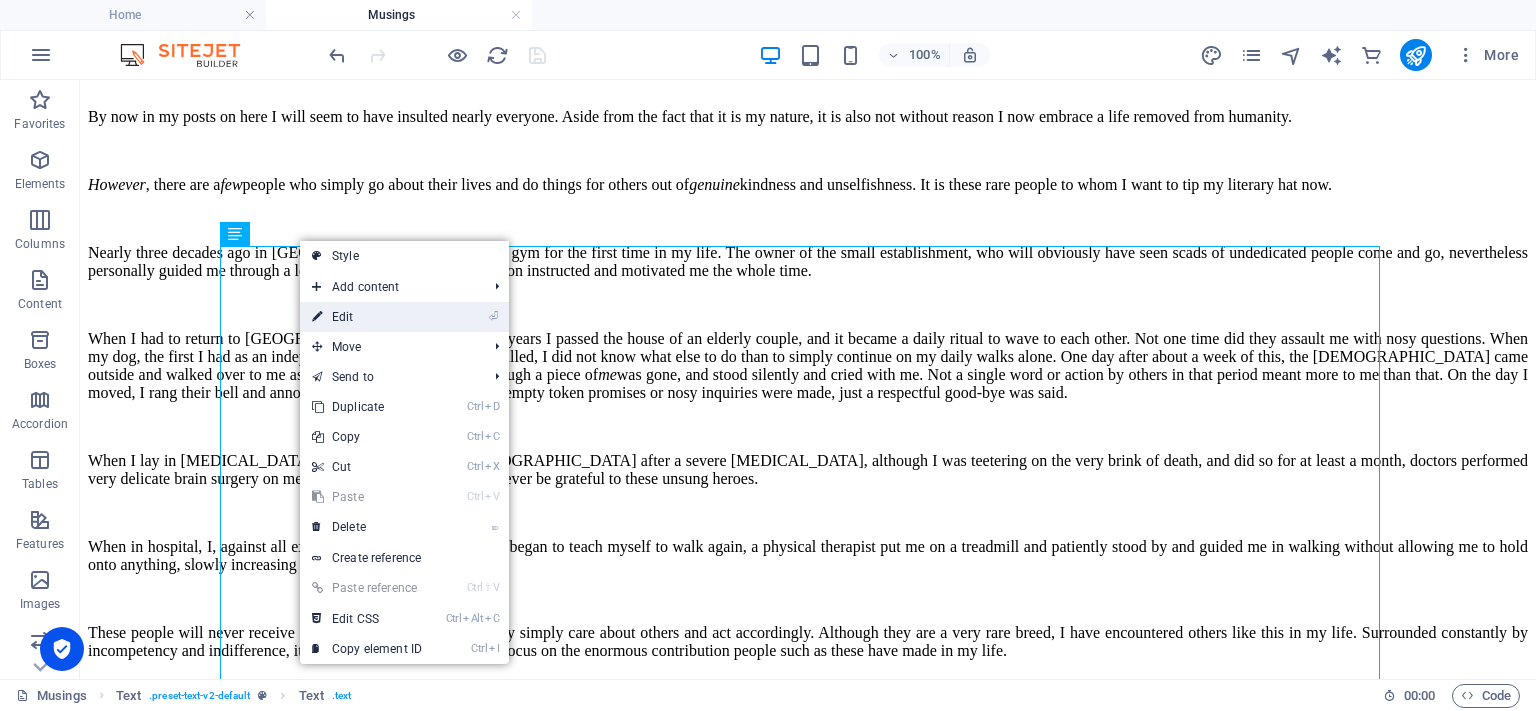 click on "⏎  Edit" at bounding box center [367, 317] 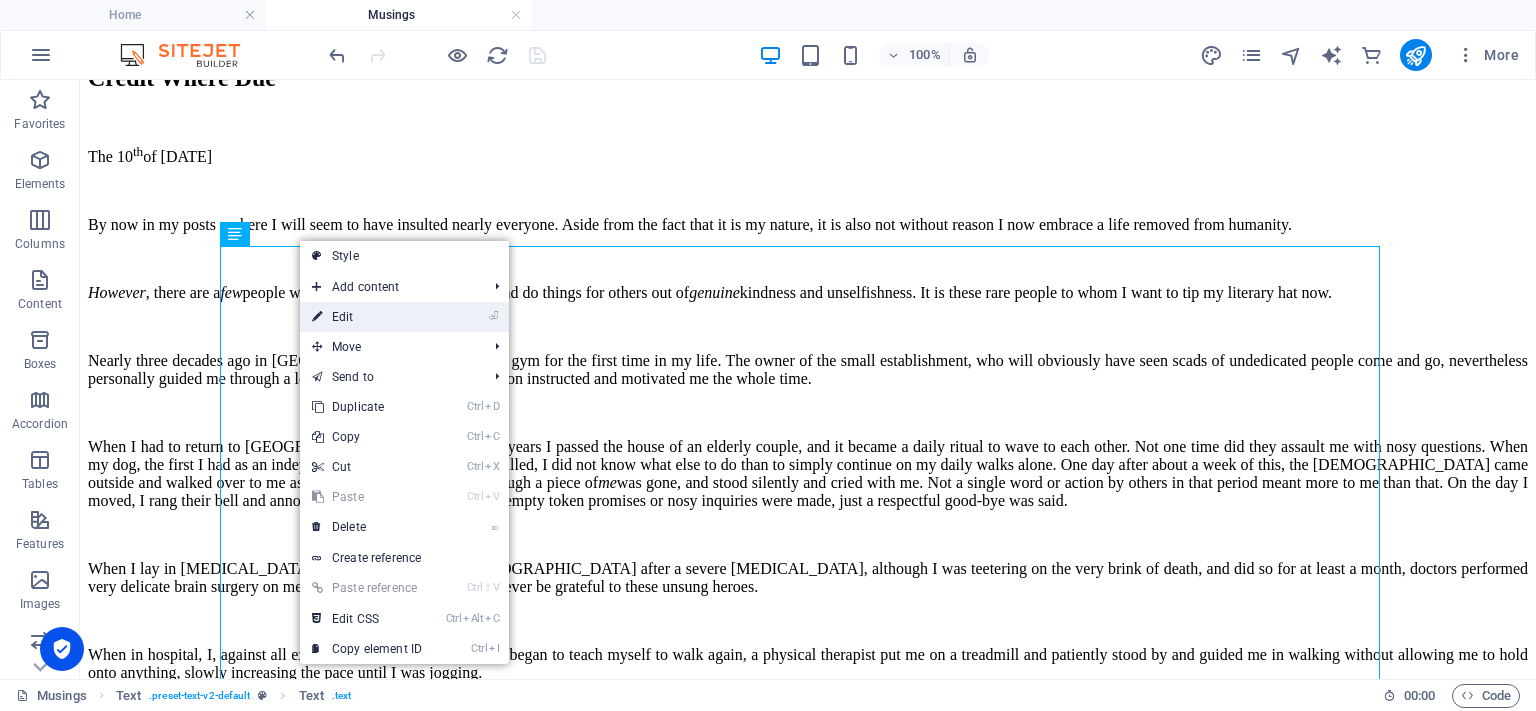 scroll, scrollTop: 2432, scrollLeft: 0, axis: vertical 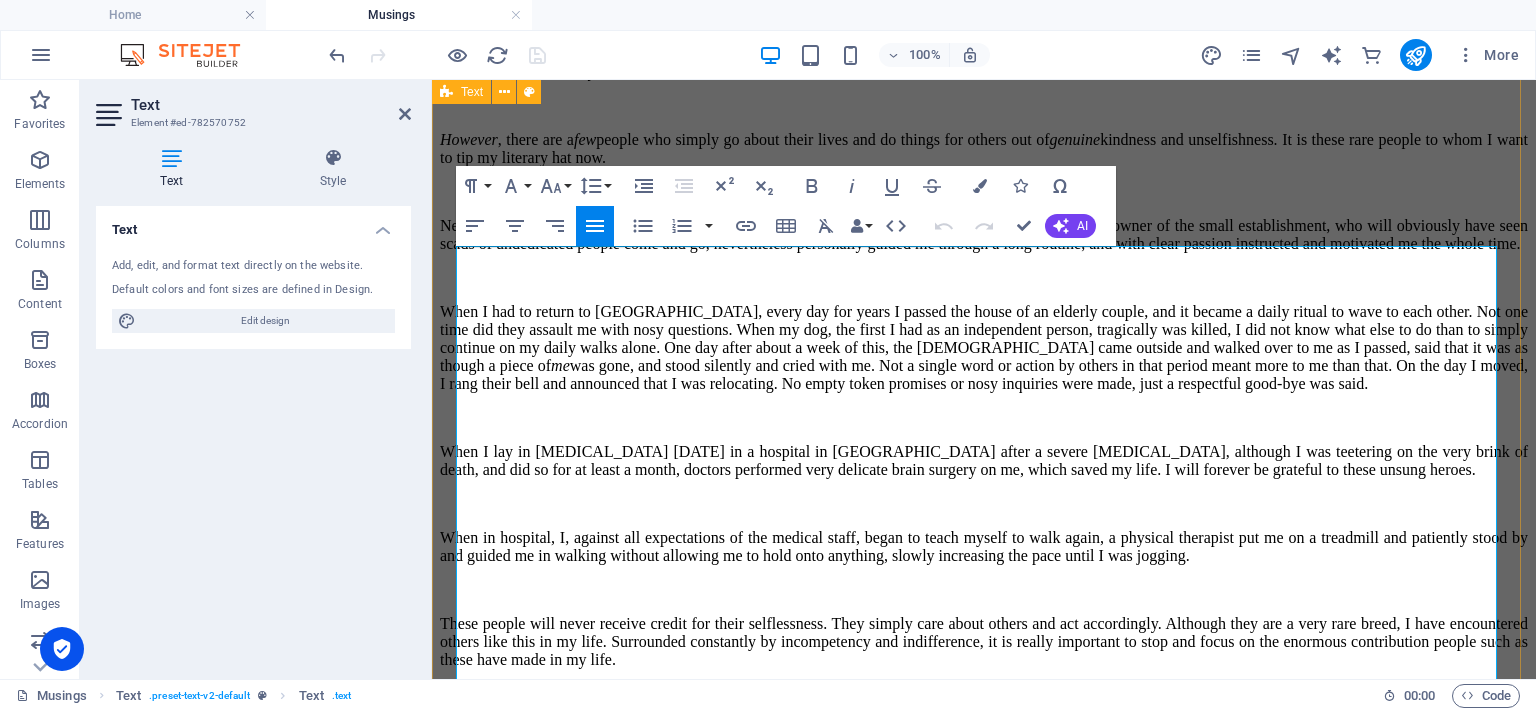 click on "Nearly three decades ago in [GEOGRAPHIC_DATA], I visited a gym for the first time in my life. The owner of the small establishment, who will obviously have seen scads of undedicated people come and go, nevertheless personally guided me through a long routine, and with clear passion instructed and motivated me the whole time." at bounding box center [984, 235] 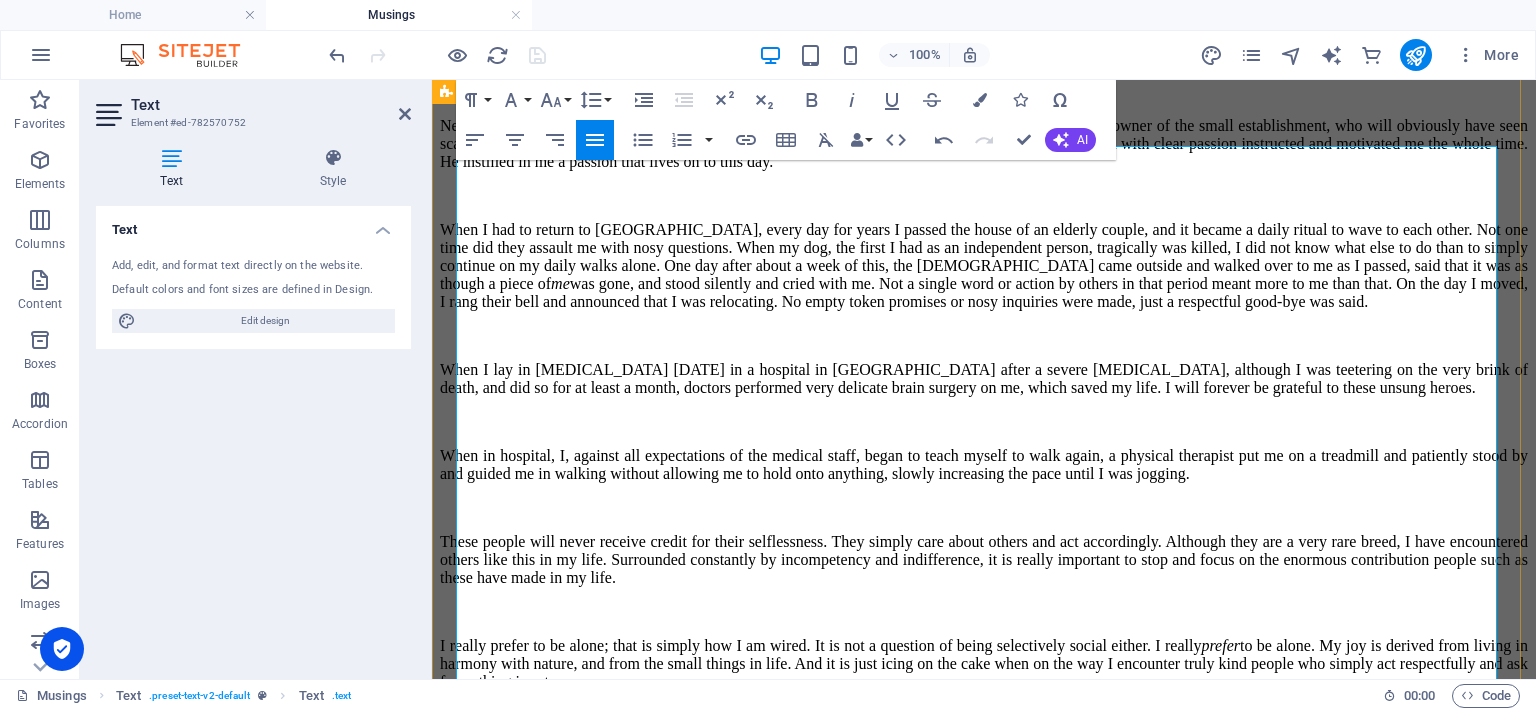 scroll, scrollTop: 2732, scrollLeft: 0, axis: vertical 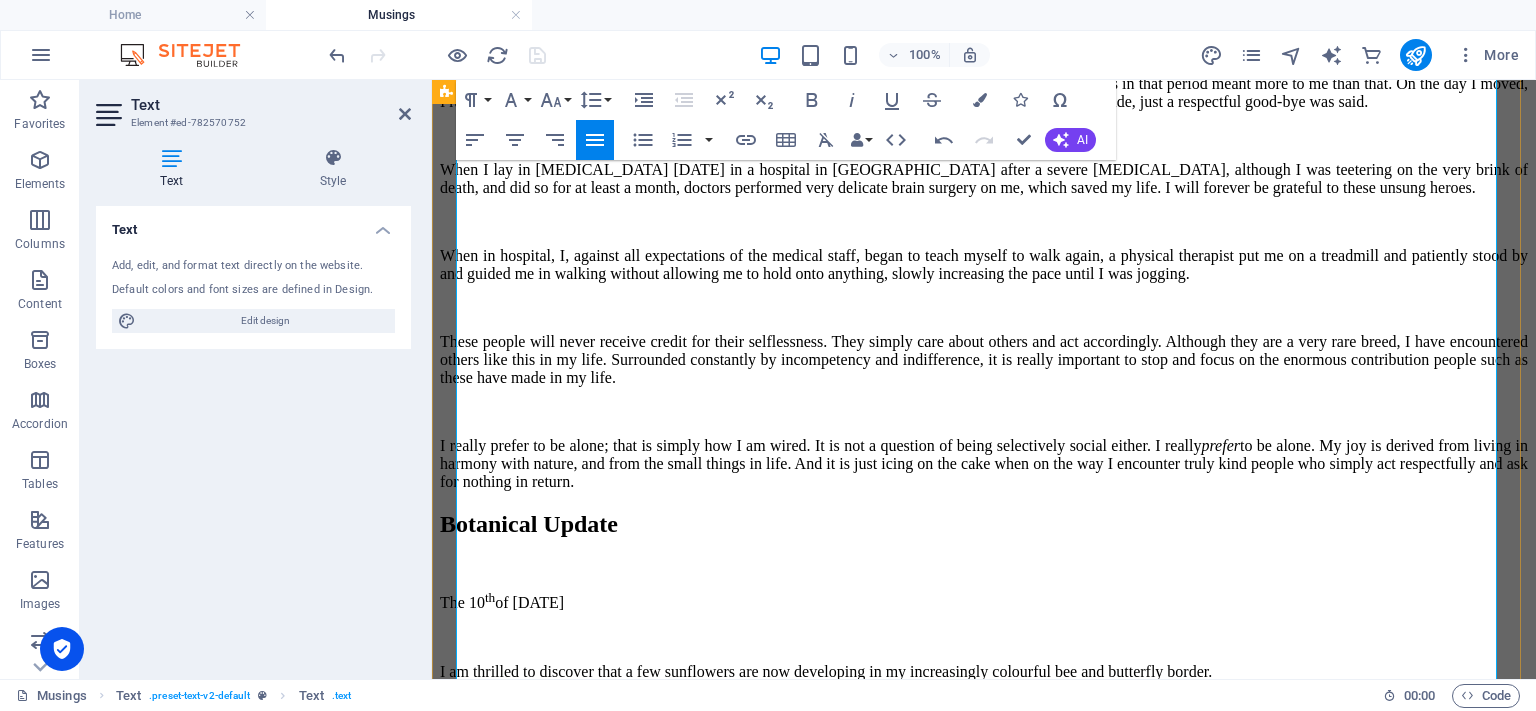 click on "When I had to return to [GEOGRAPHIC_DATA], every day for years I passed the house of an elderly couple, and it became a daily ritual to wave to each other. Not one time did they assault me with nosy questions. When my dog, the first I had as an independent person, tragically was killed, I did not know what else to do than to simply continue on my daily walks alone. One day after about a week of this, the [DEMOGRAPHIC_DATA] came outside and walked over to me as I passed, said that it was as though a piece of  me  was gone, and stood silently and cried with me. Not a single word or action by others in that period meant more to me than that. On the day I moved, I rang their bell and announced that I was relocating. No empty token promises or nosy inquiries were made, just a respectful good-bye was said." at bounding box center (984, 66) 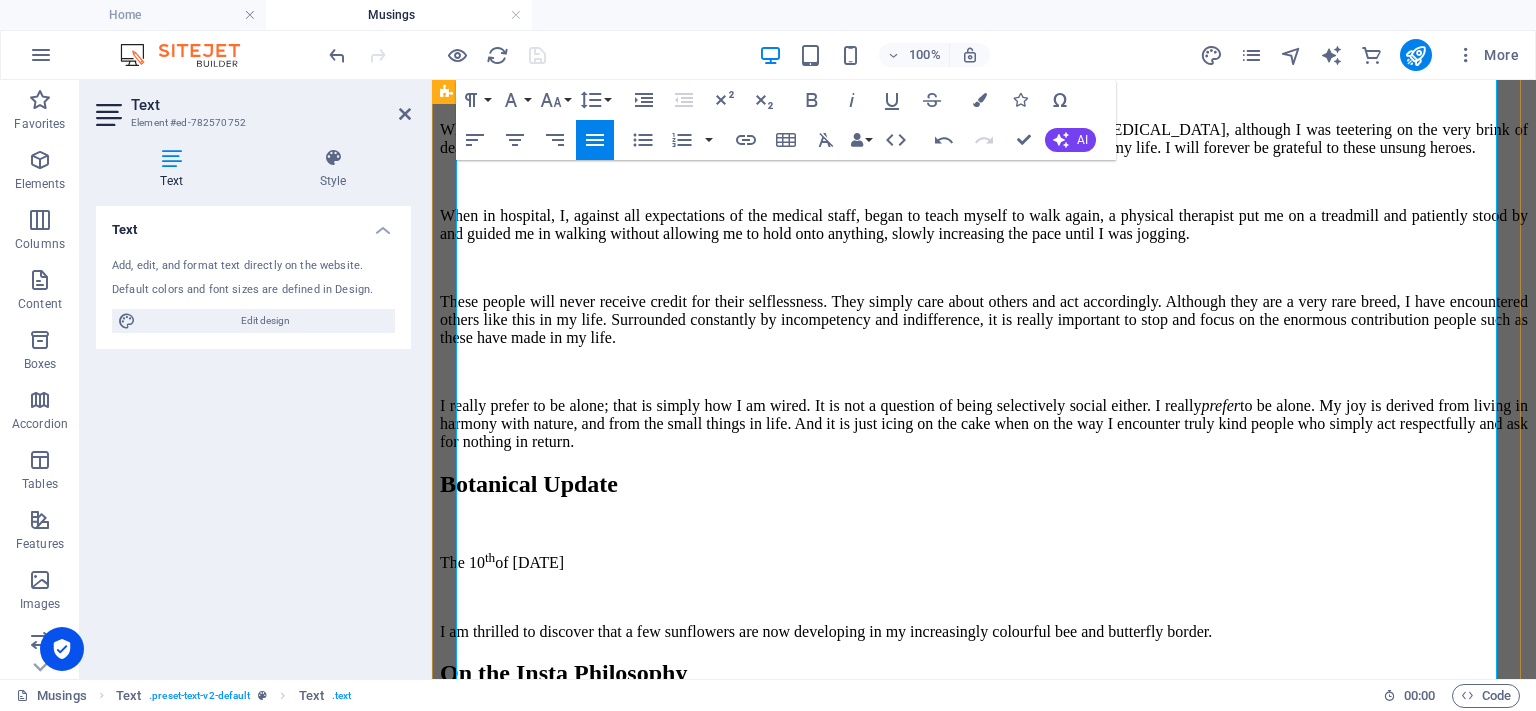 scroll, scrollTop: 2832, scrollLeft: 0, axis: vertical 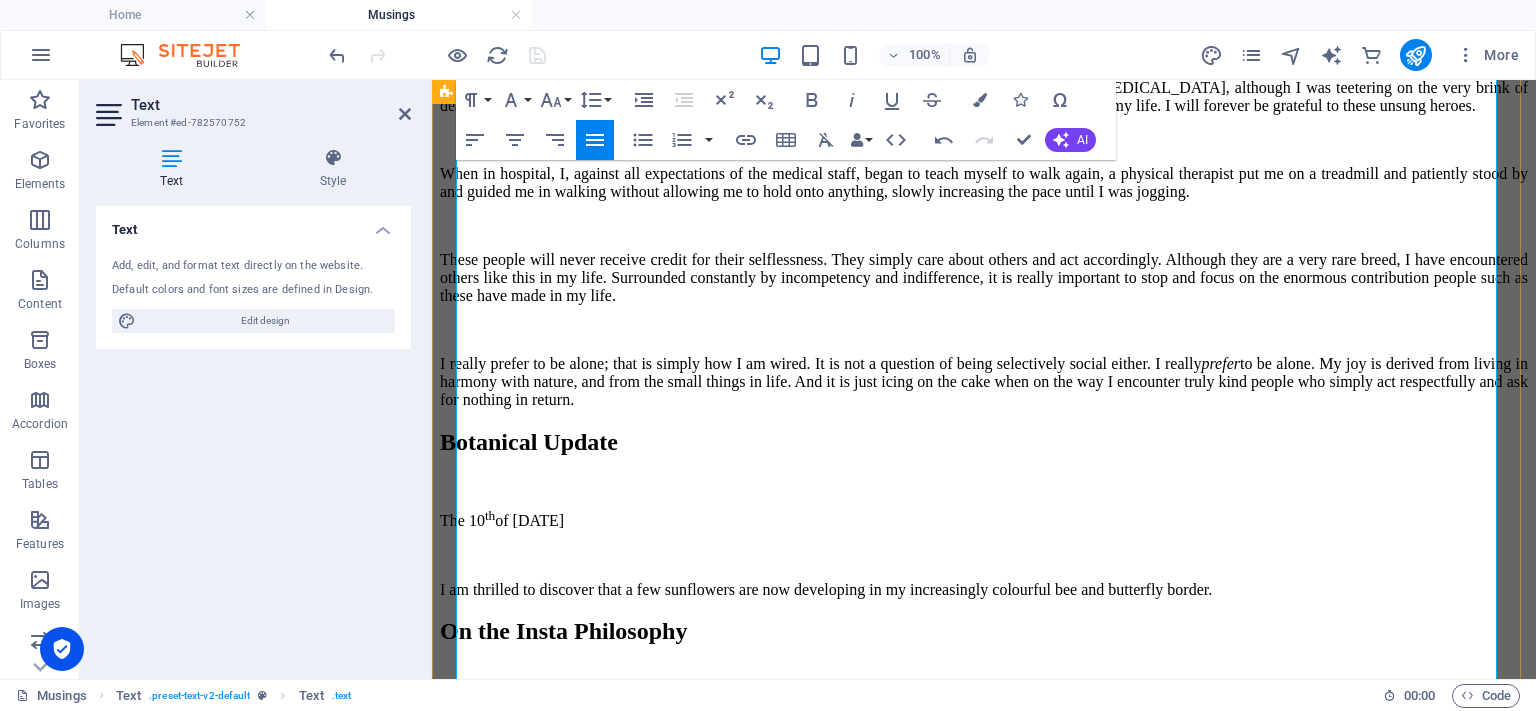 click on "When I had to return to [GEOGRAPHIC_DATA], every day for years I passed the house of an elderly couple, and it became a daily ritual to wave to each other. Not one time did they assault me with nosy questions though, as is the custom for nearly anyone else I have encountered . When my dog, the first I had as an independent person, tragically was killed, I did not know what else to do than to simply continue on my daily walks alone. One day after about a week of this, the [DEMOGRAPHIC_DATA] came outside and walked over to me as I passed, said that it was as though a piece of  me  was gone, and stood silently and cried with me. Not a single word or action by others in that period meant more to me than that. On the day I moved, I rang their bell and announced that I was relocating. No empty token promises or nosy inquiries were made, just a respectful good-bye was said." at bounding box center [984, -25] 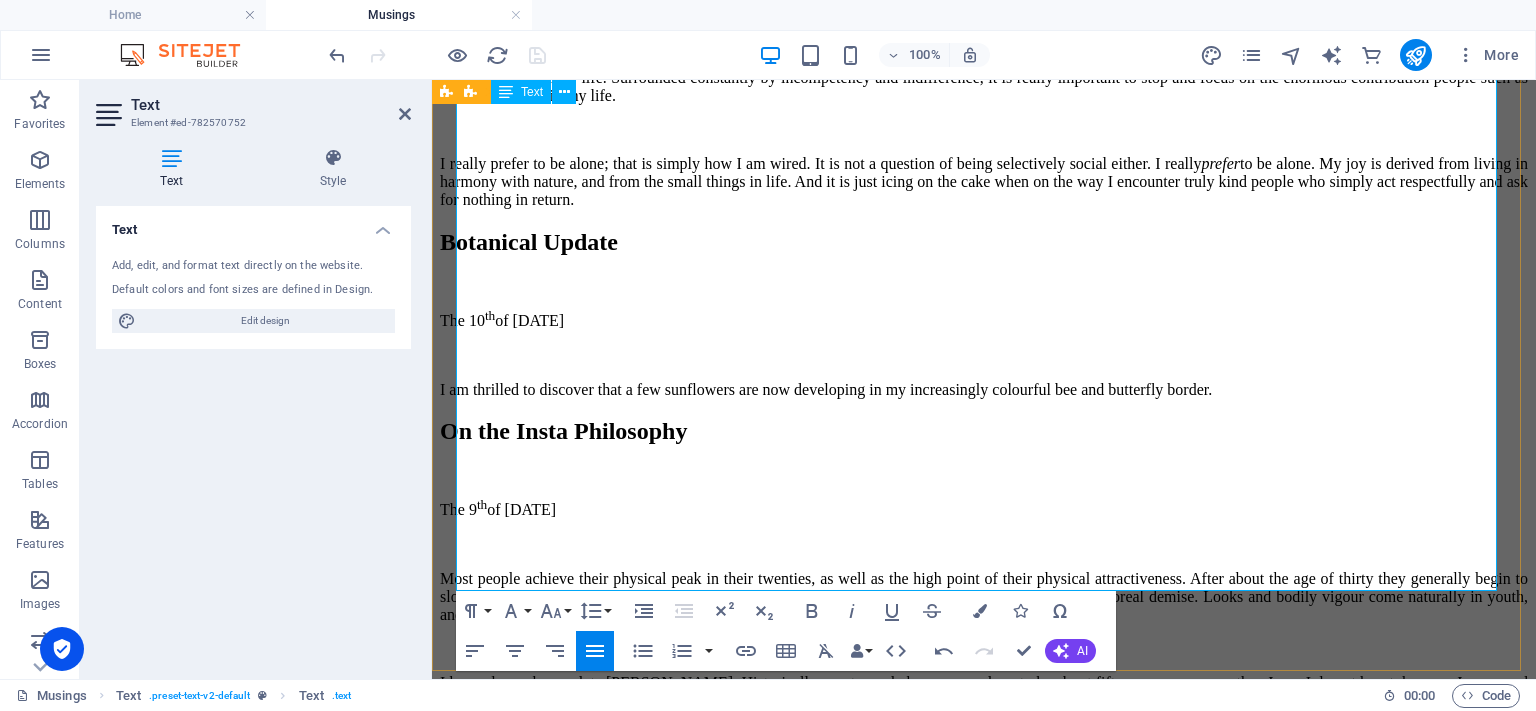 scroll, scrollTop: 3132, scrollLeft: 0, axis: vertical 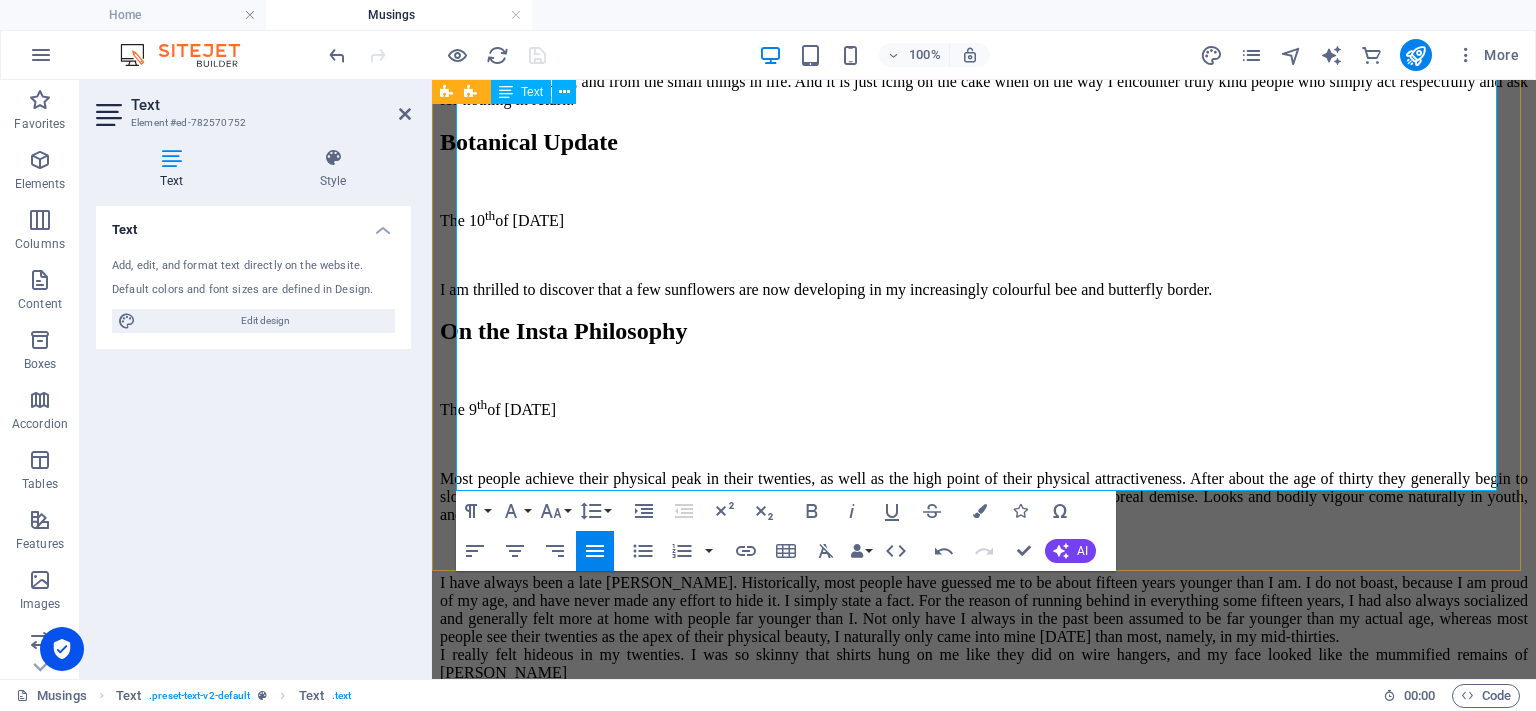 click on "These people will never receive credit for their selflessness. They simply care about others and act accordingly. Although they are a very rare breed, I have encountered others like this in my life. Surrounded constantly by incompetency and indifference, it is really important to stop and focus on the enormous contribution people such as these have made in my life." at bounding box center (984, -22) 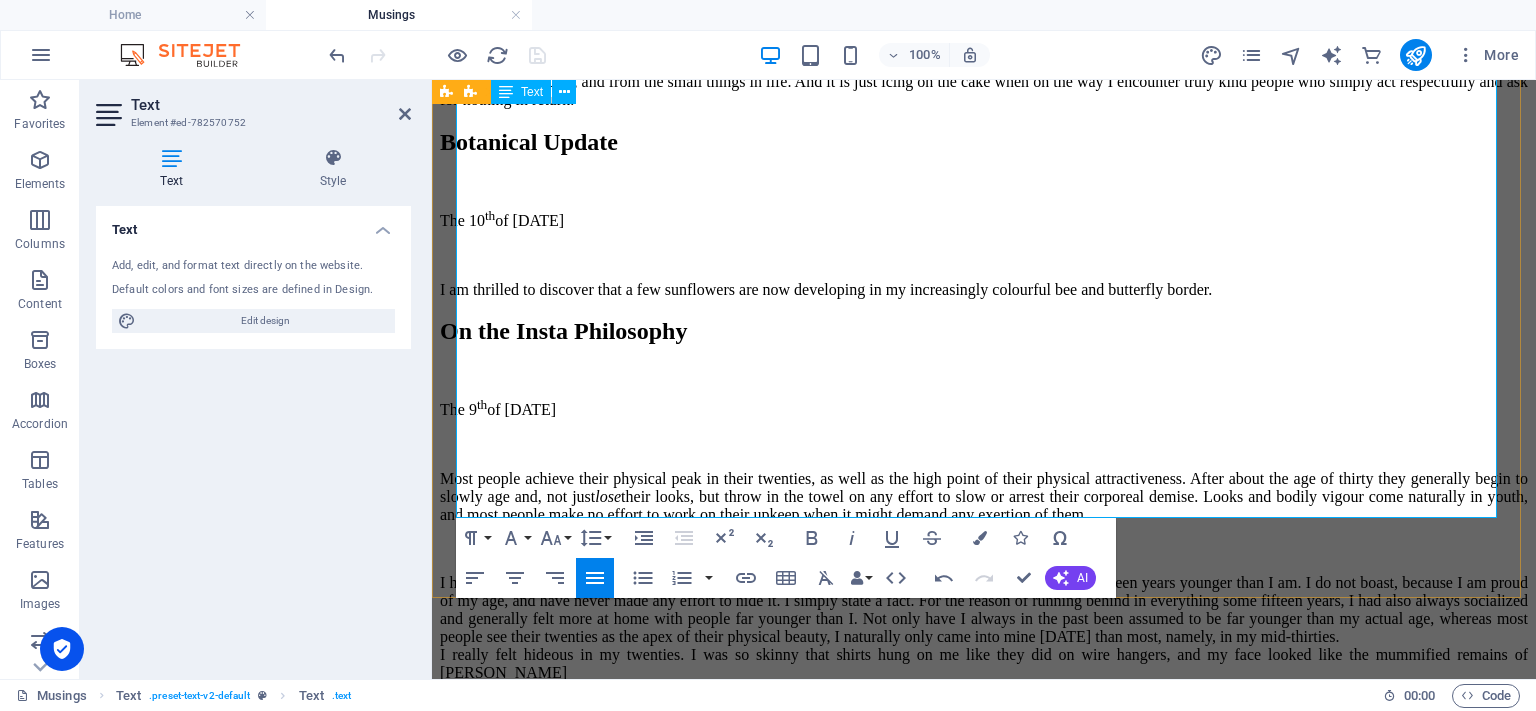 click on "These people will never receive credit for their selflessness. They simply care about others and act accordingly. If it is their job, they simply perform it well and in a respectful way, never asking for praise.  Although they are a very rare breed, I have encountered others like this in my life. Surrounded constantly by incompetency and indifference, it is really important to stop and focus on the enormous contribution people such as these have made in my life." at bounding box center (984, -22) 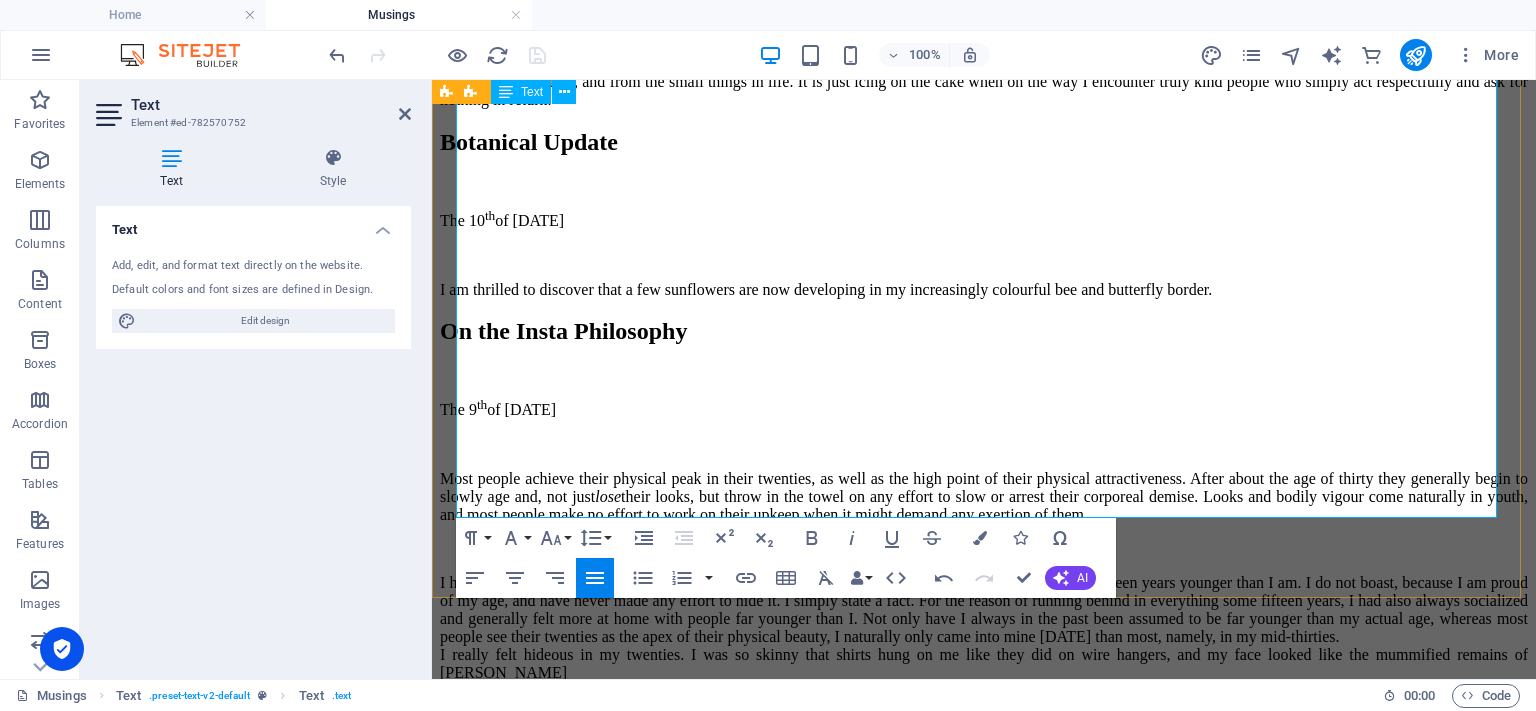 click on "I really prefer to be alone; that is simply how I am wired. It is not a question of being selectively social either. I really  prefer  to be alone. My joy is derived from living in harmony with nature, and from the small things in life. It is just icing on the cake when on the way I encounter truly kind people who simply act respectfully and ask for nothing in return." at bounding box center (984, 82) 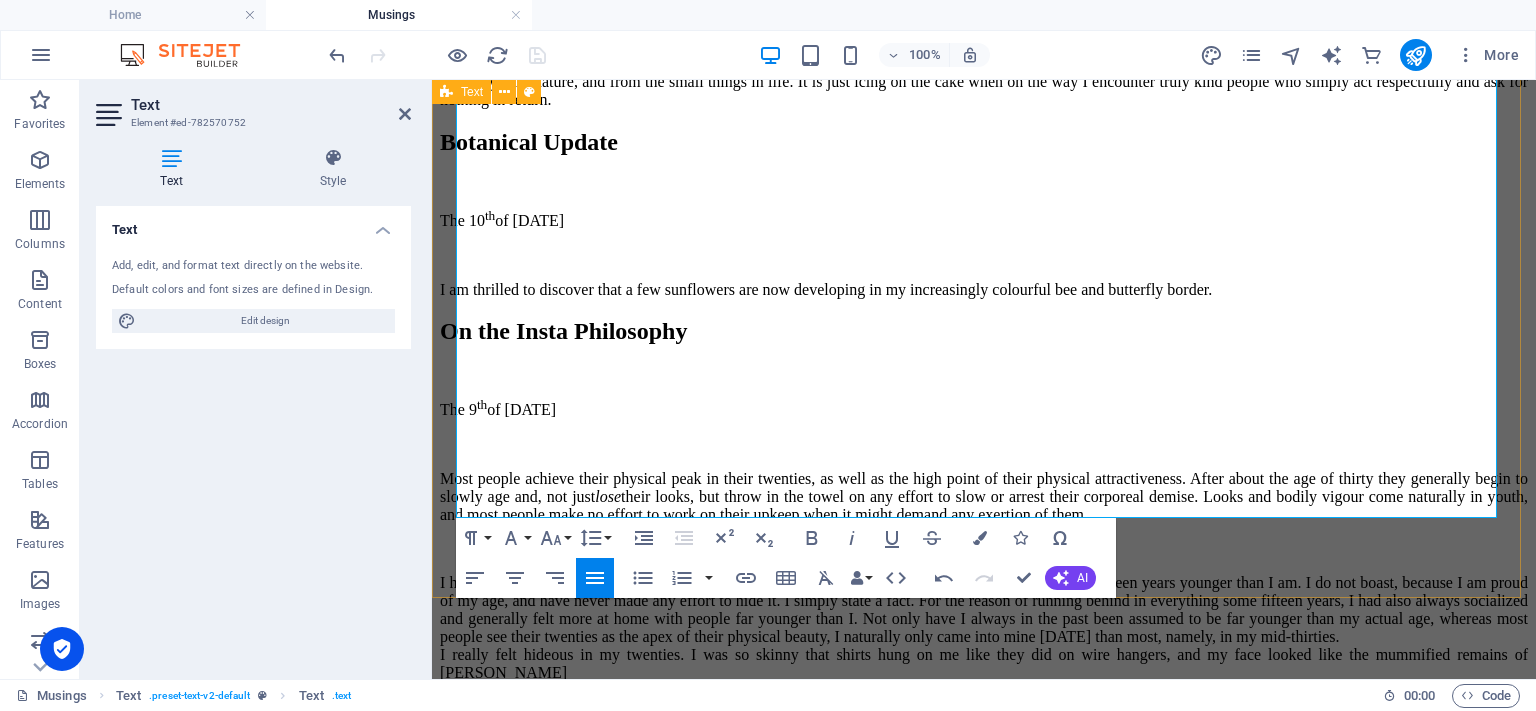 click on "Credit Where Due The [DATE] By now in my posts on here I will seem to have insulted nearly everyone. Aside from the fact that it is my nature, it is also not without reason I now embrace a life removed from humanity. However , there are a  few  people who simply go about their lives and do things for others out of  genuine  kindness and unselfishness. It is these rare people to whom I want to tip my literary hat now. Nearly three decades ago in [GEOGRAPHIC_DATA], I visited a gym for the first time in my life. The owner of the small establishment, who will obviously have seen scads of undedicated people come and go, nevertheless personally guided me through a long routine, and with clear passion instructed and motivated me the whole time. He instilled in me a passion that lives on to this day. me I really prefer to be alone; that is simply how I am wired. It is not a question of being selectively social either. I really  prefer" at bounding box center (984, -349) 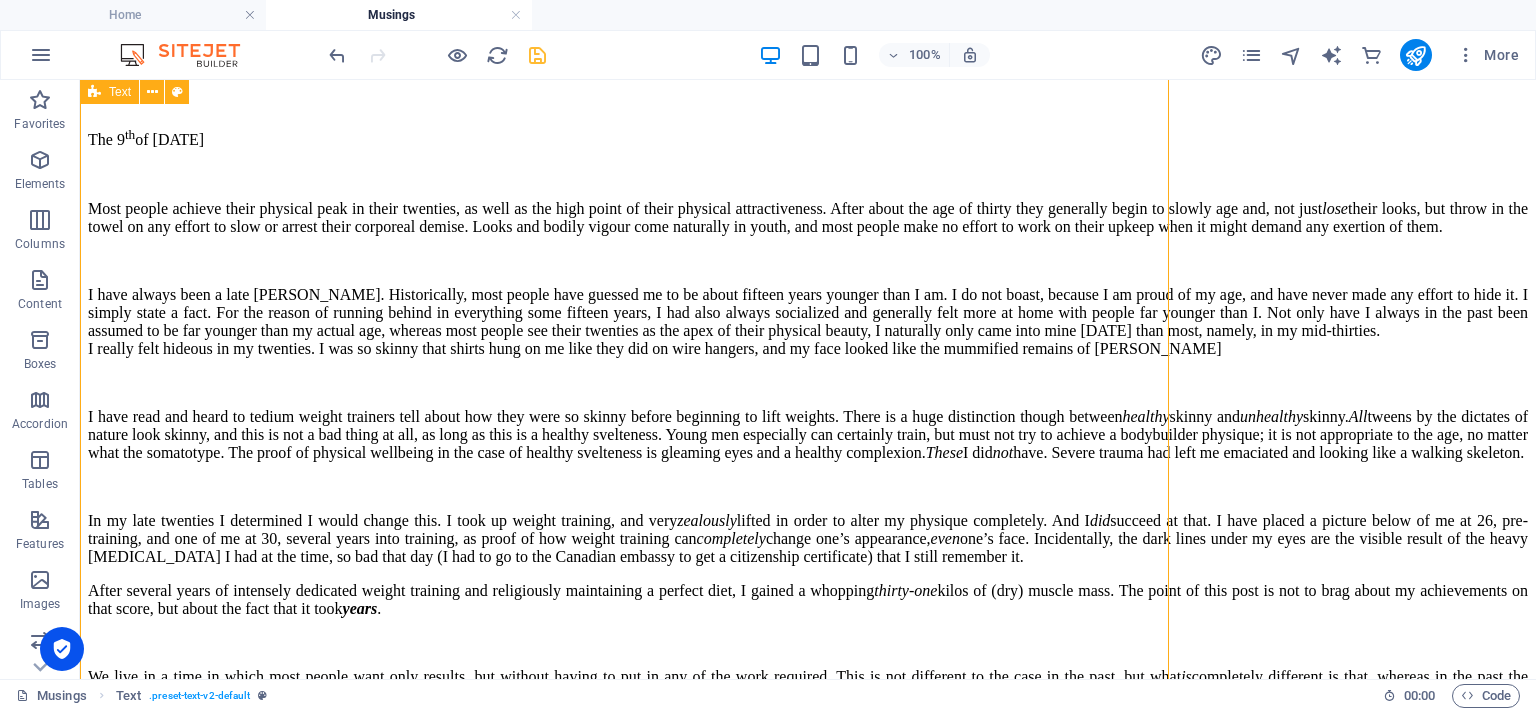 scroll, scrollTop: 2889, scrollLeft: 0, axis: vertical 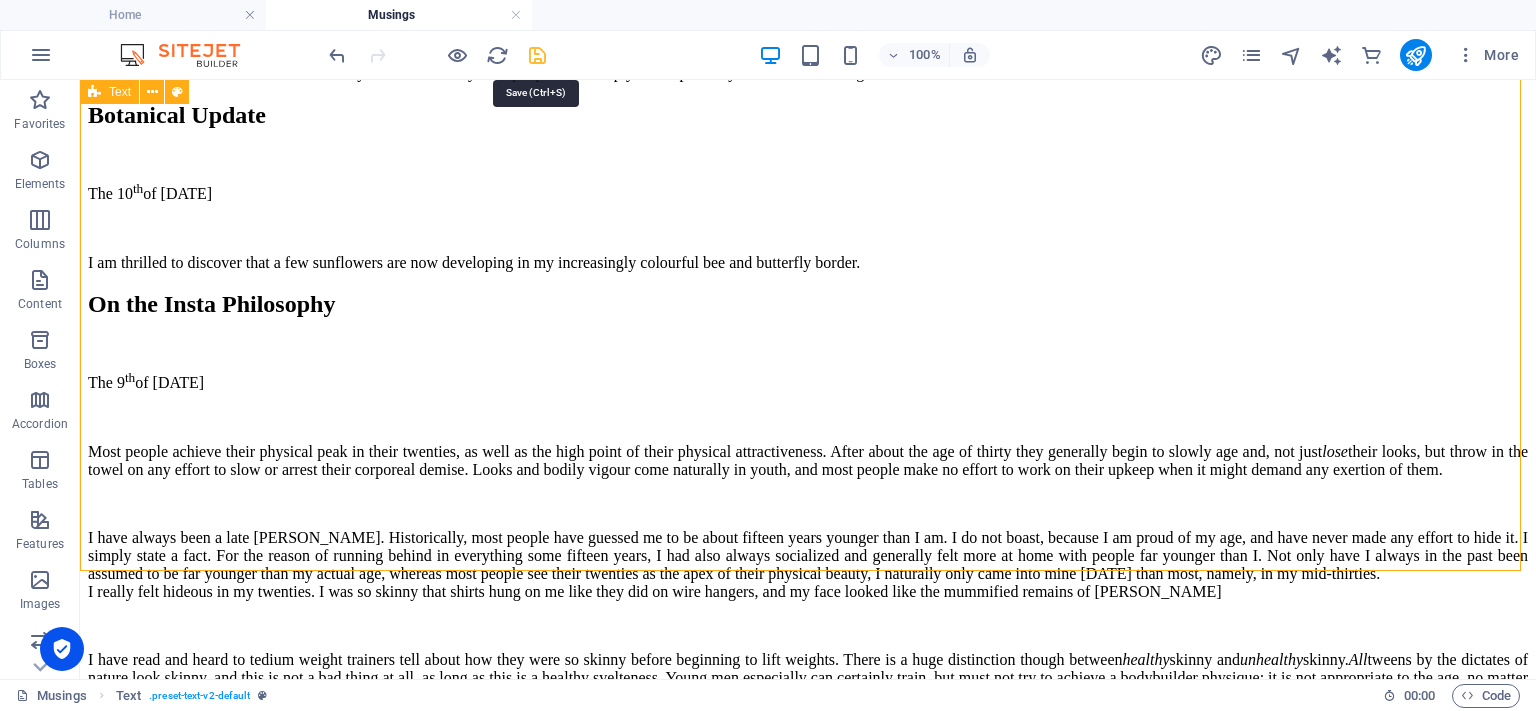 click at bounding box center [537, 55] 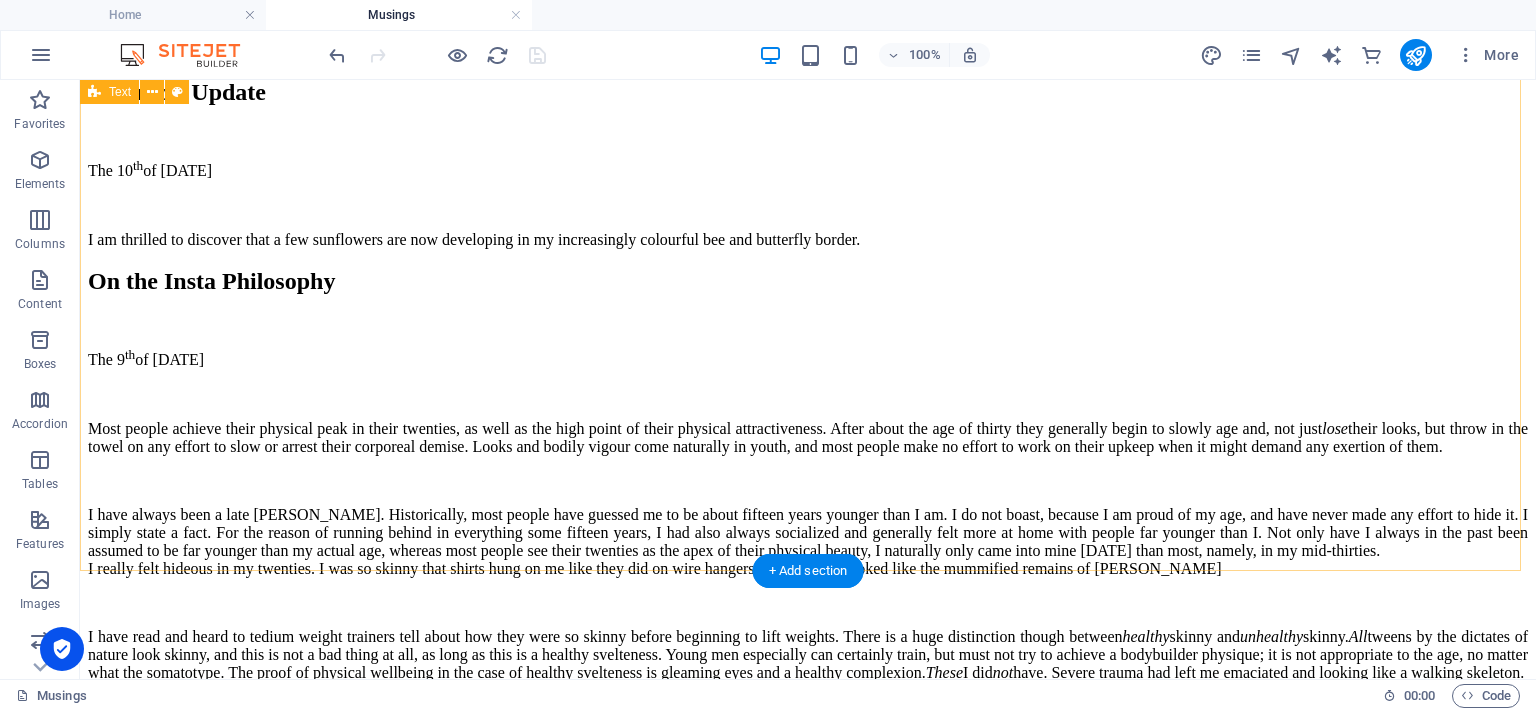scroll, scrollTop: 3189, scrollLeft: 0, axis: vertical 